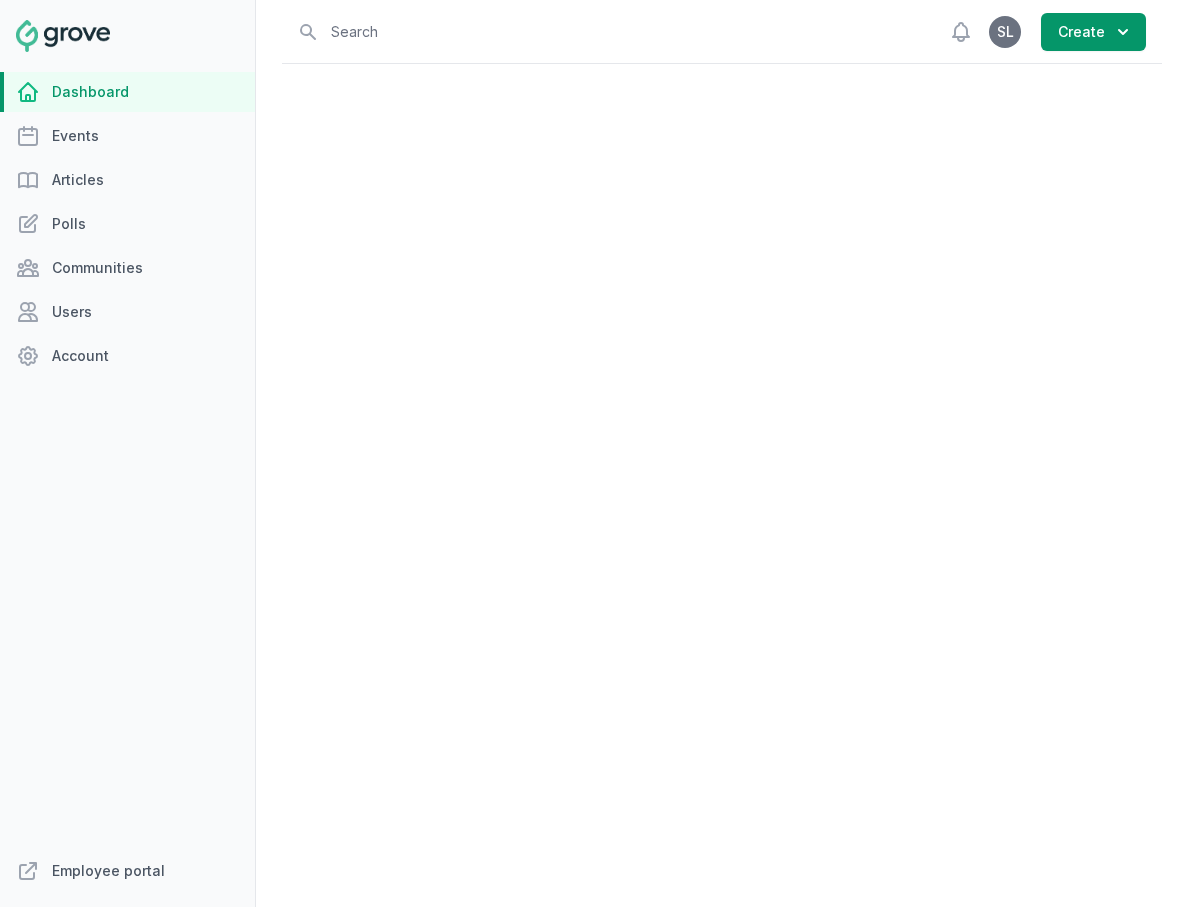 scroll, scrollTop: 0, scrollLeft: 0, axis: both 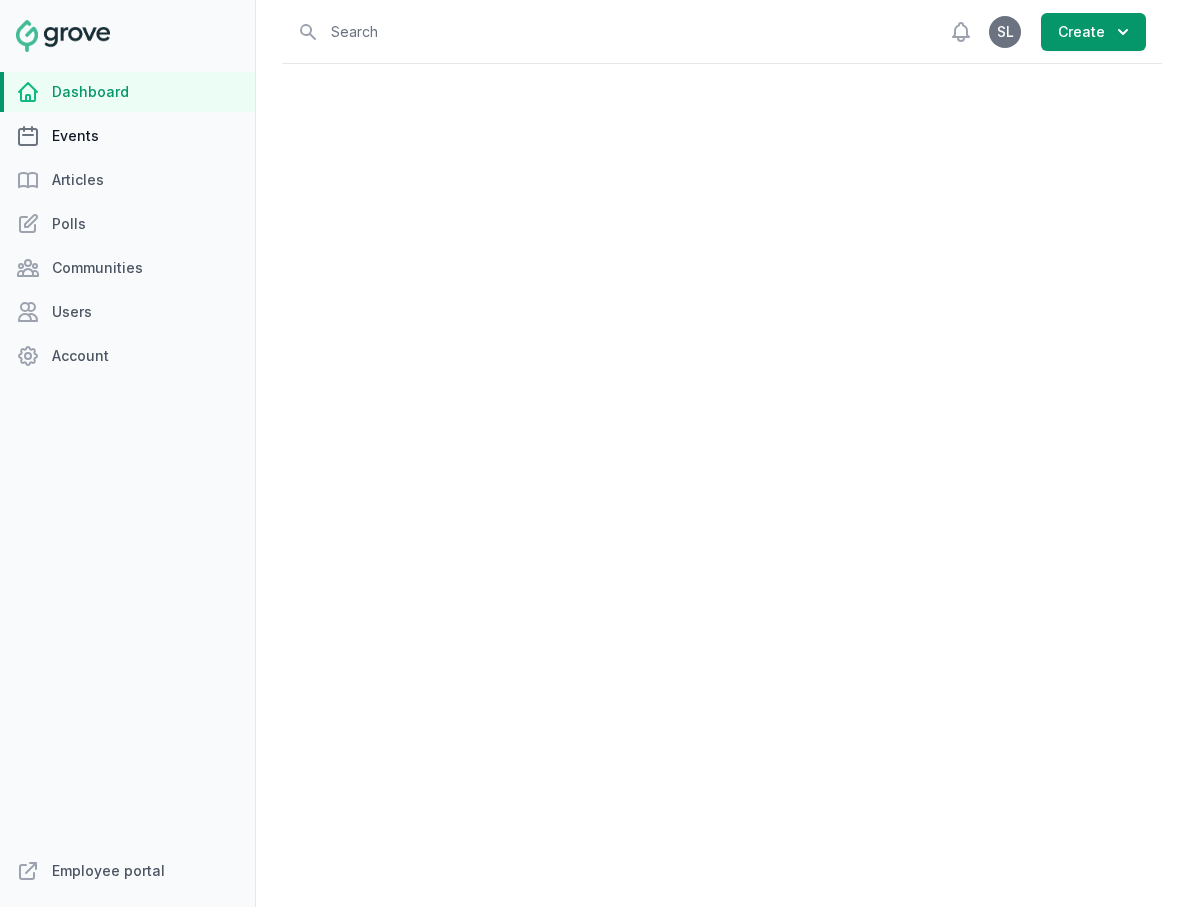 click on "Events" at bounding box center (127, 136) 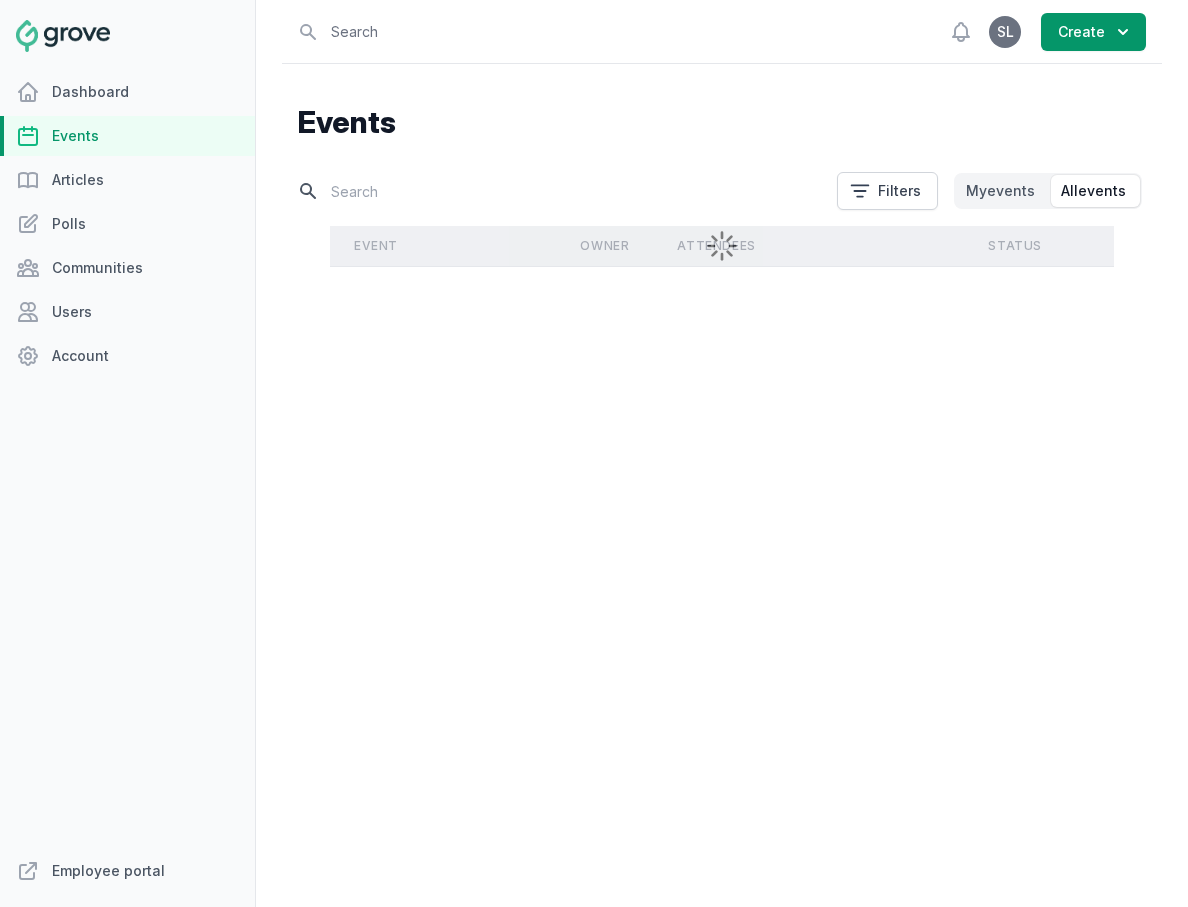 click at bounding box center (561, 191) 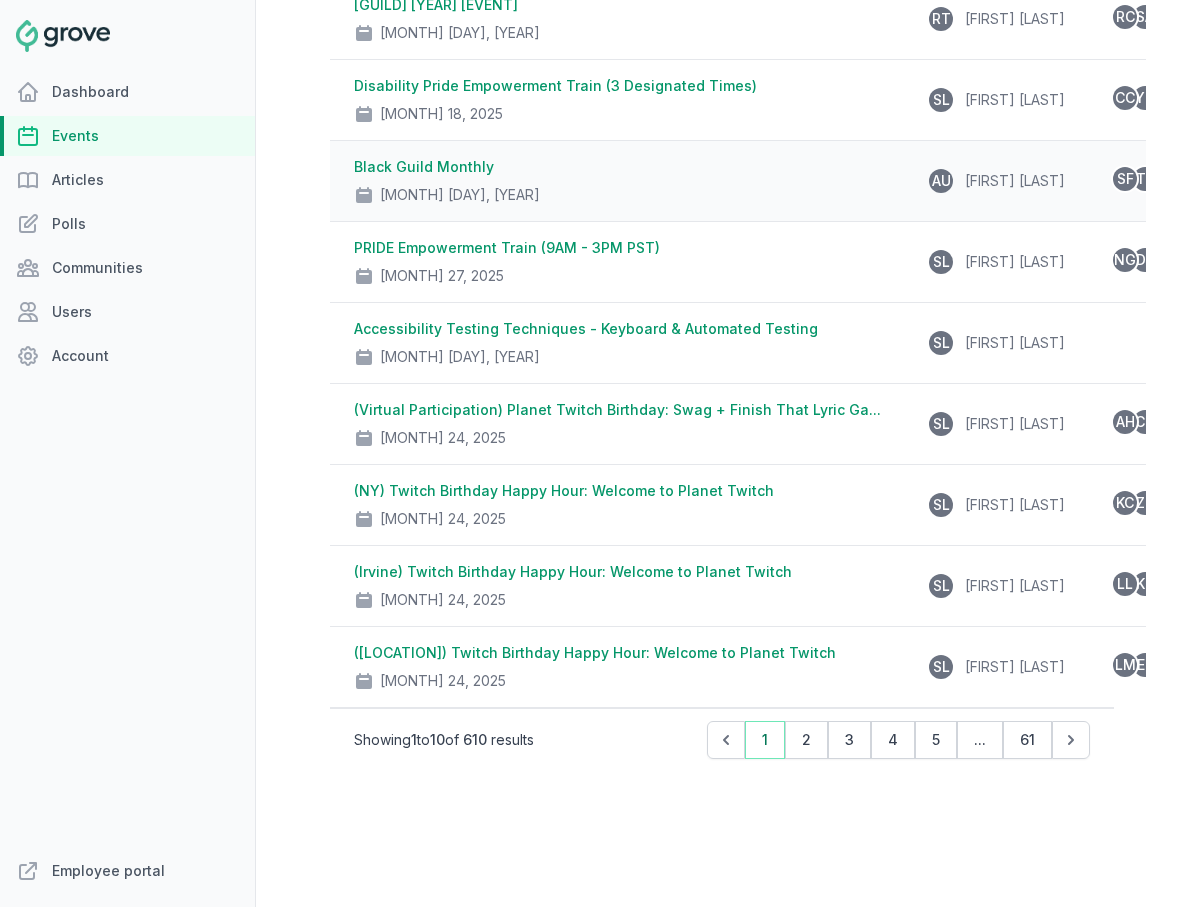 scroll, scrollTop: 0, scrollLeft: 0, axis: both 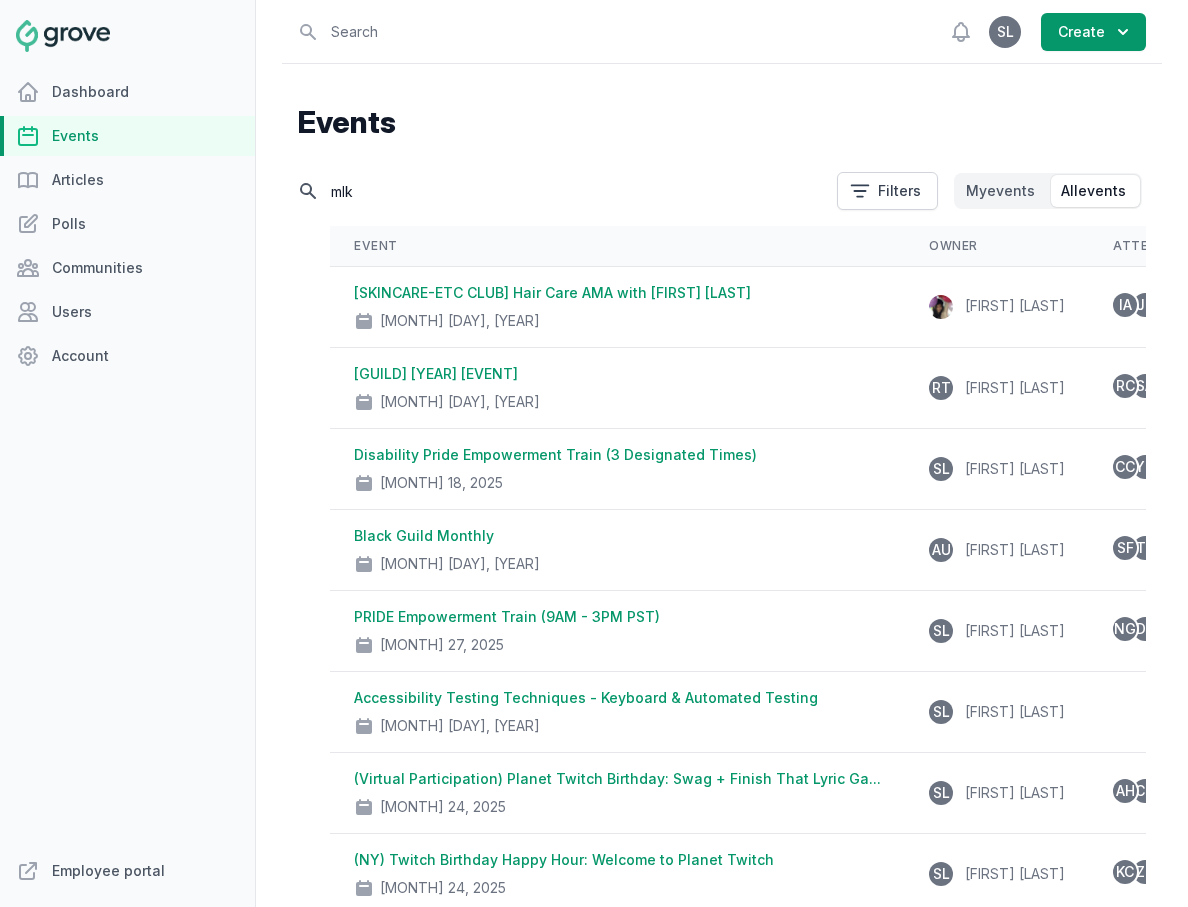 click on "mlk" at bounding box center (561, 191) 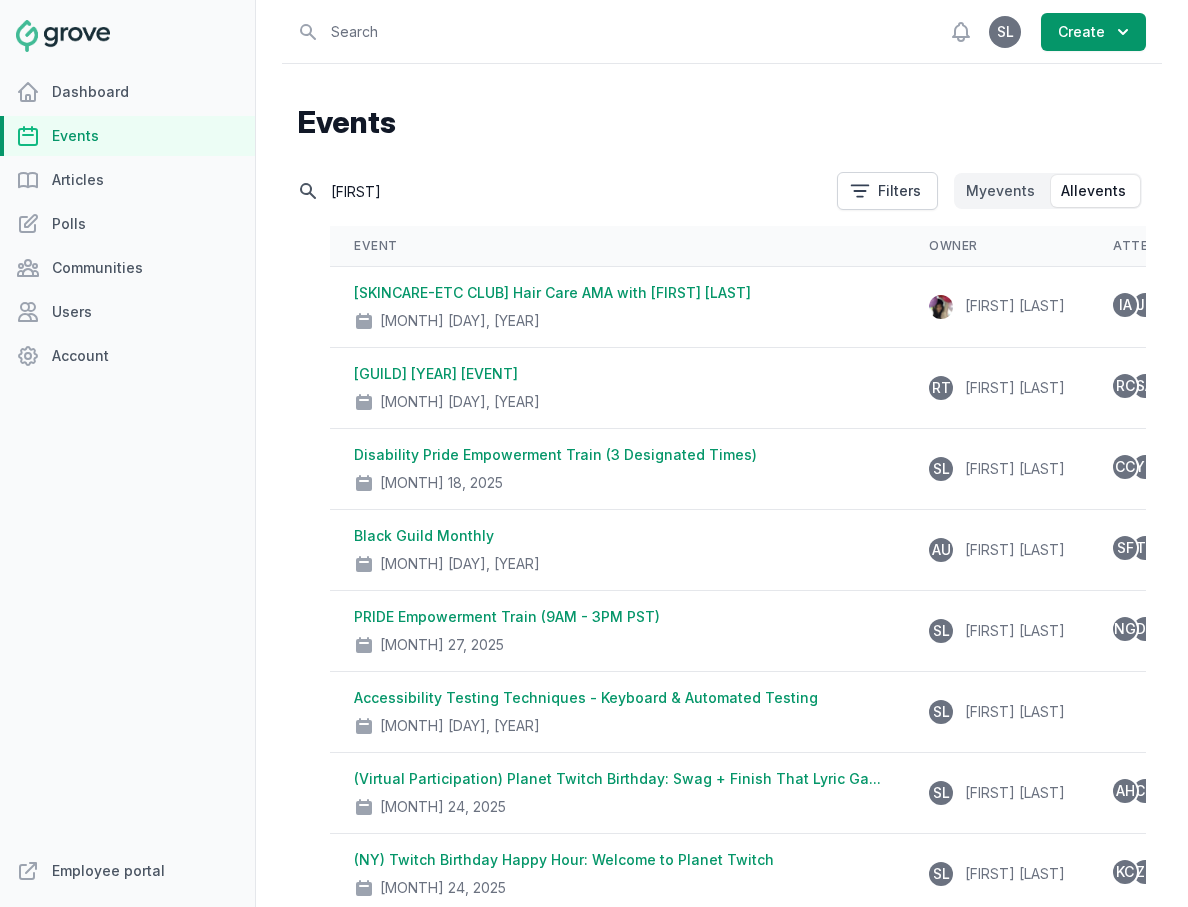 type on "[FIRST]" 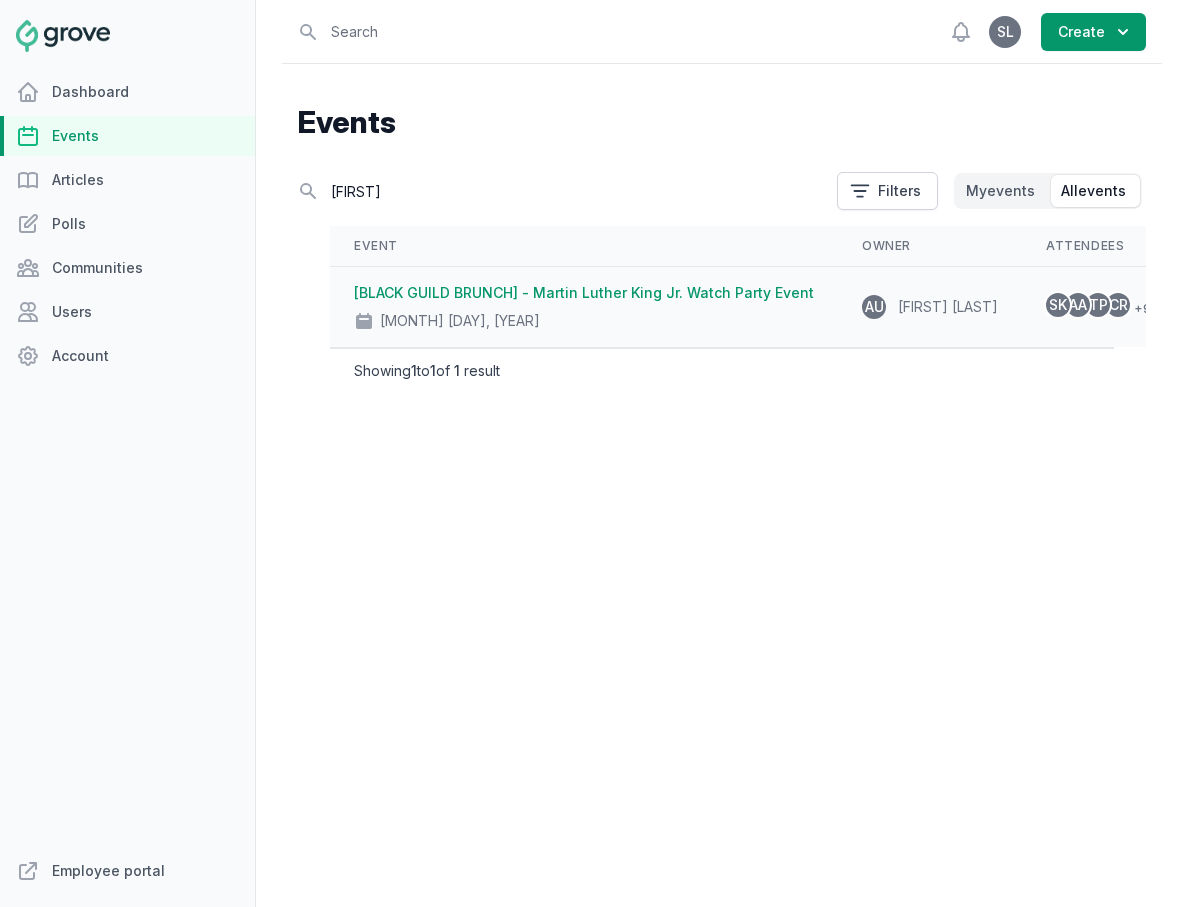click on "[MONTH] [DAY], [YEAR]" at bounding box center [584, 317] 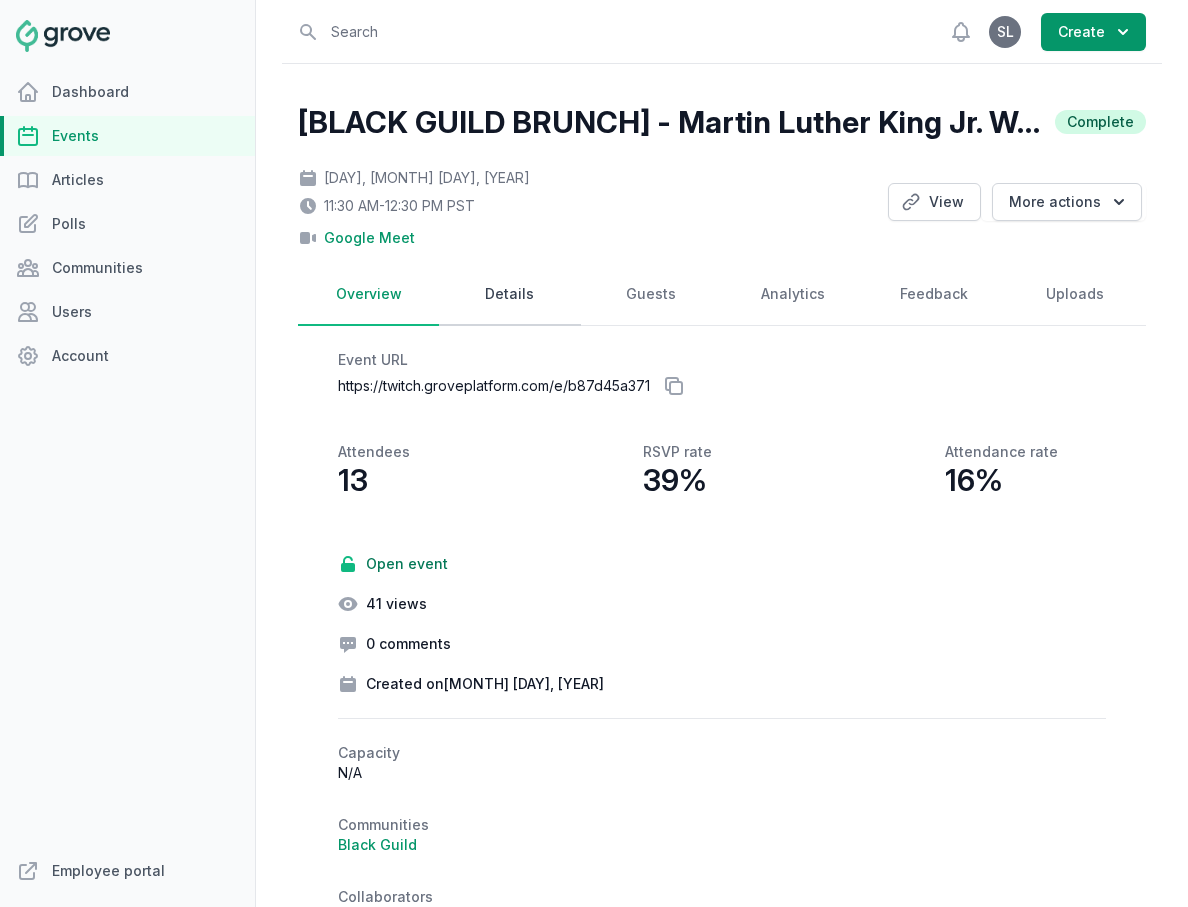 click on "Details" at bounding box center (509, 295) 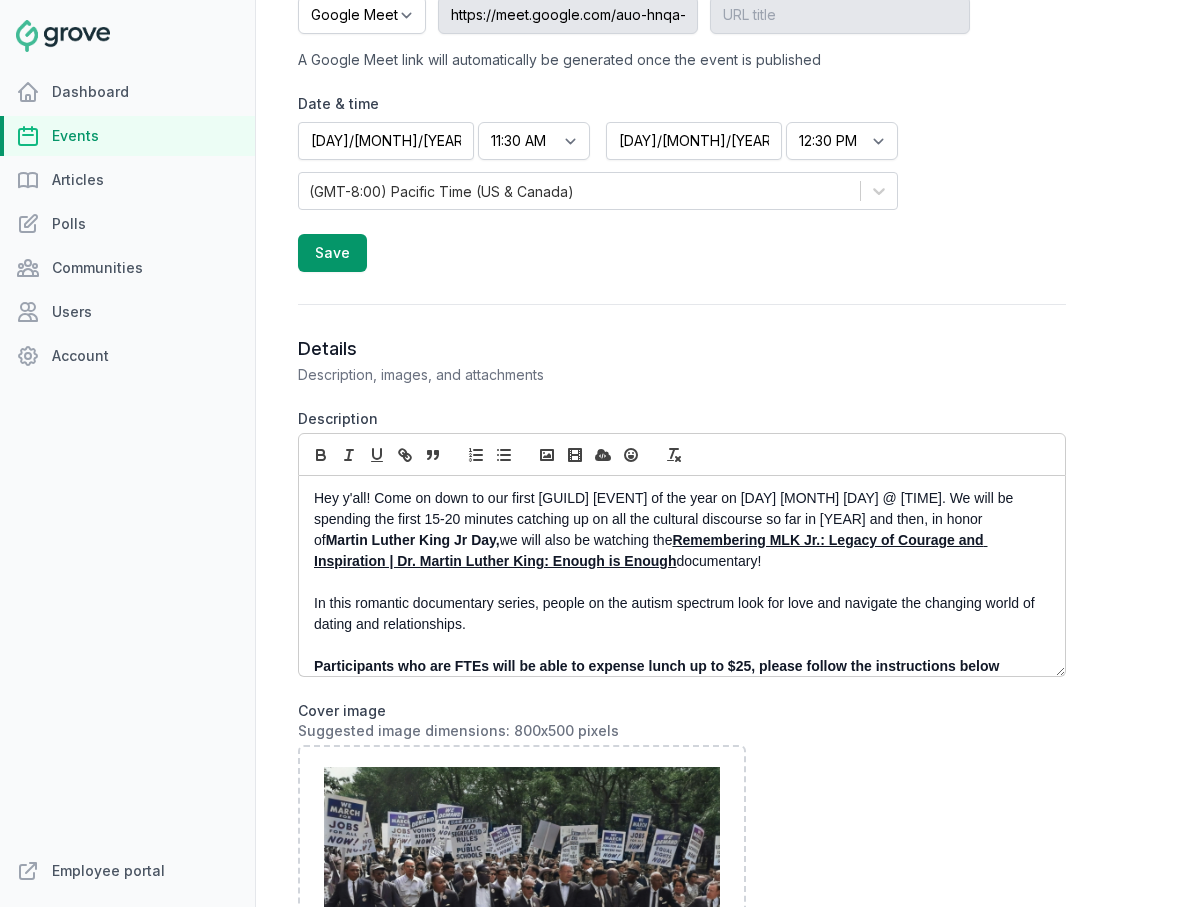 scroll, scrollTop: 700, scrollLeft: 0, axis: vertical 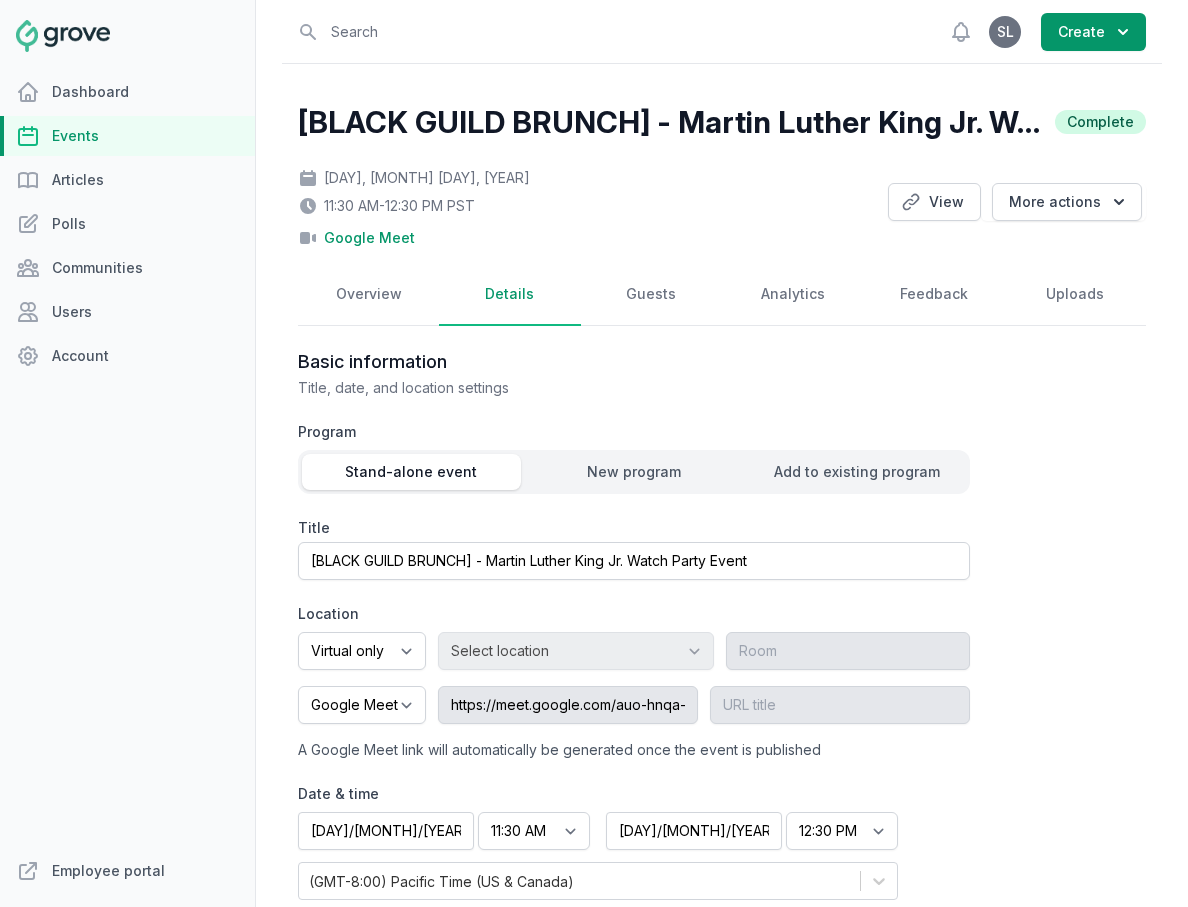 click on "Events" at bounding box center [127, 136] 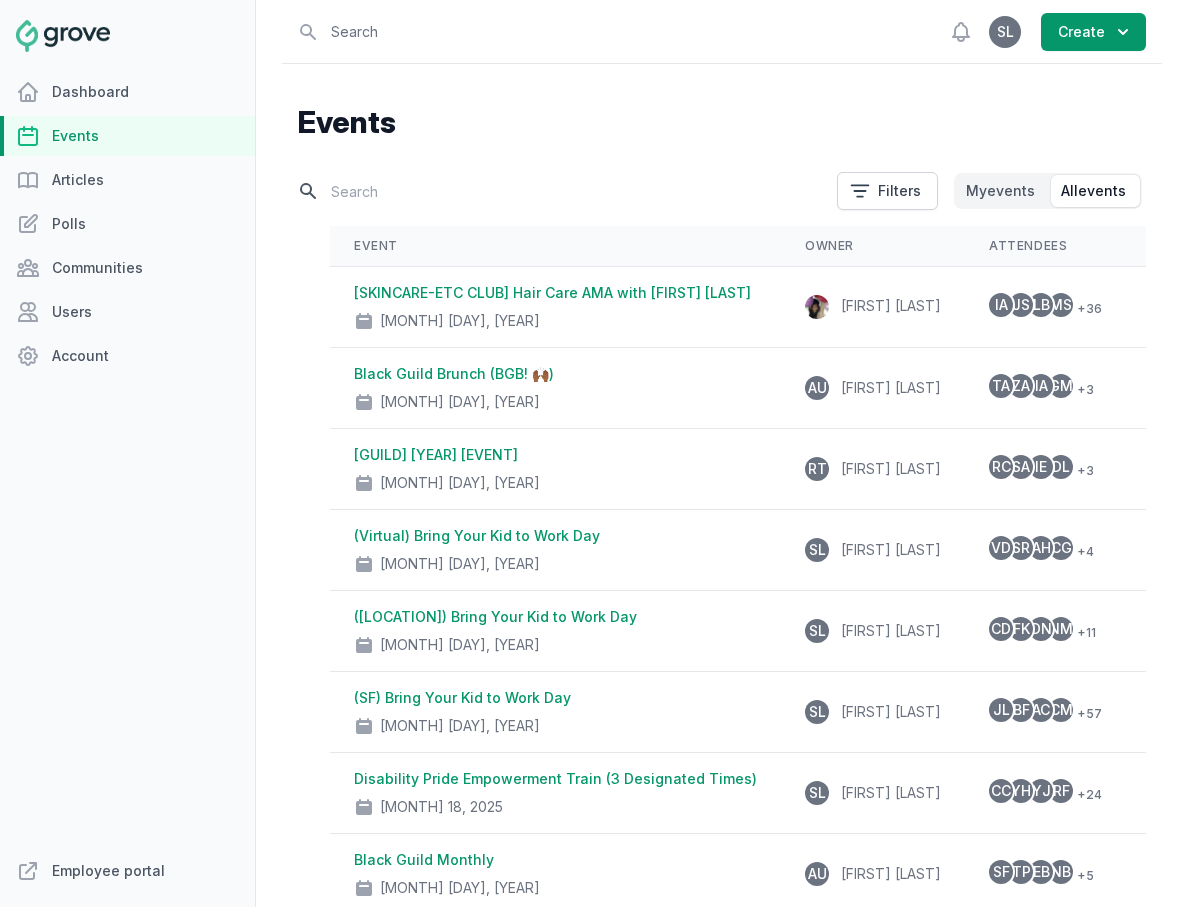 click at bounding box center (561, 191) 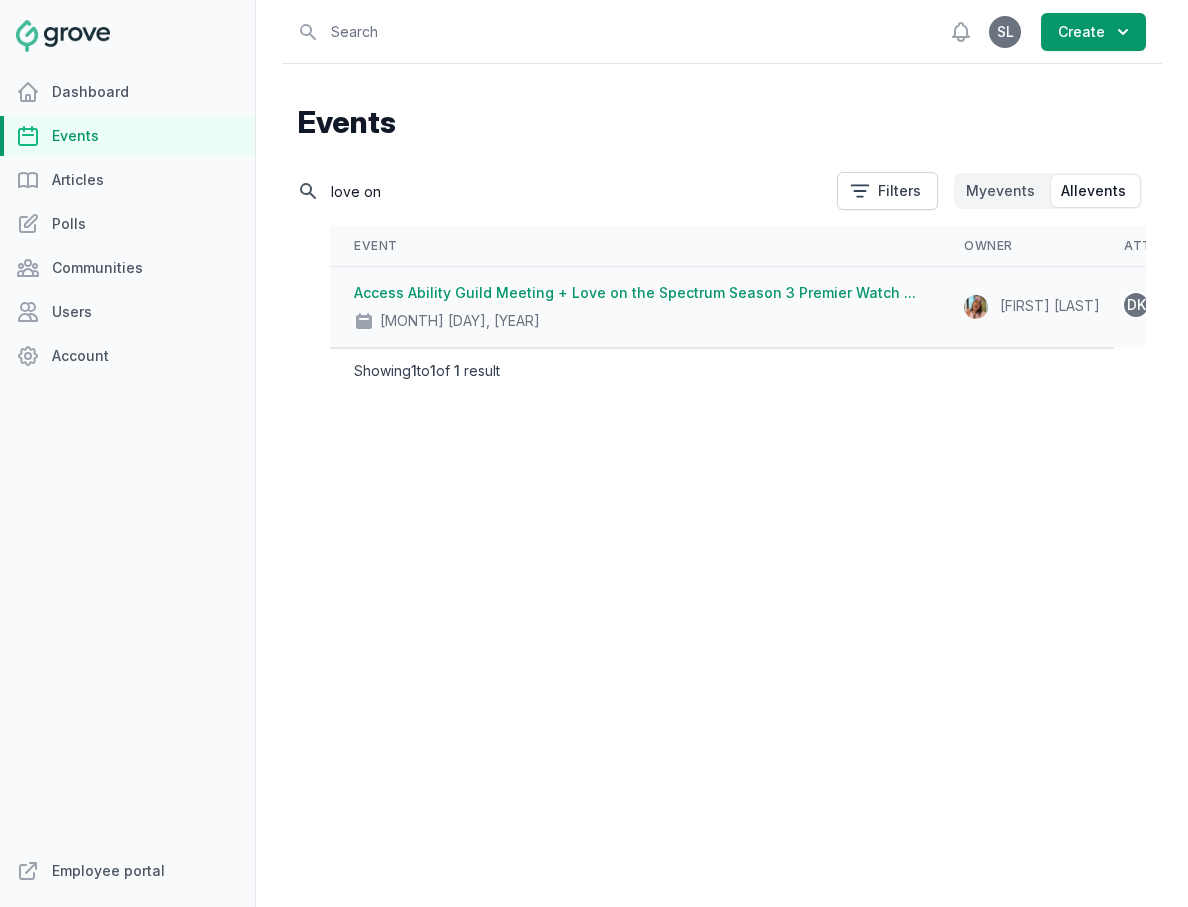 type on "love on" 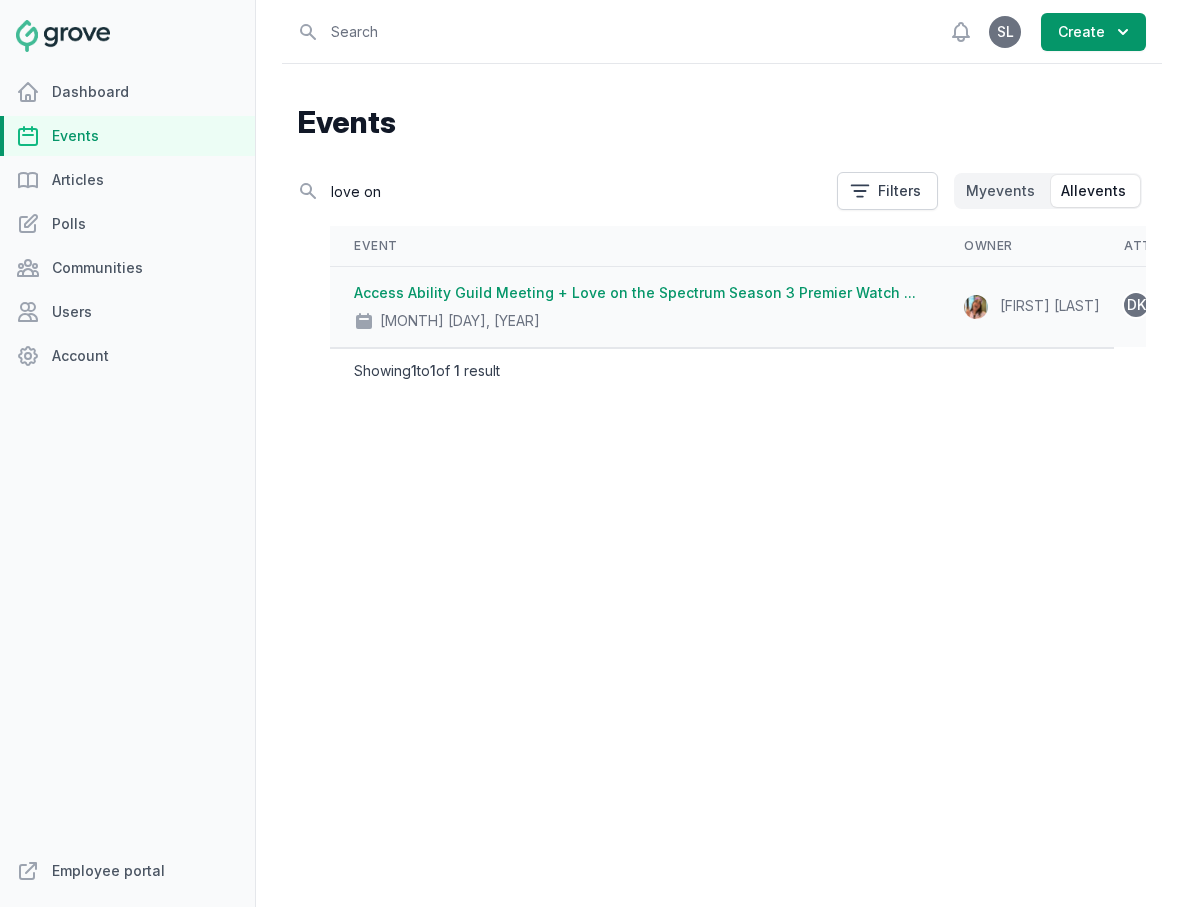 click on "[MONTH] [DAY], [YEAR]" at bounding box center [635, 317] 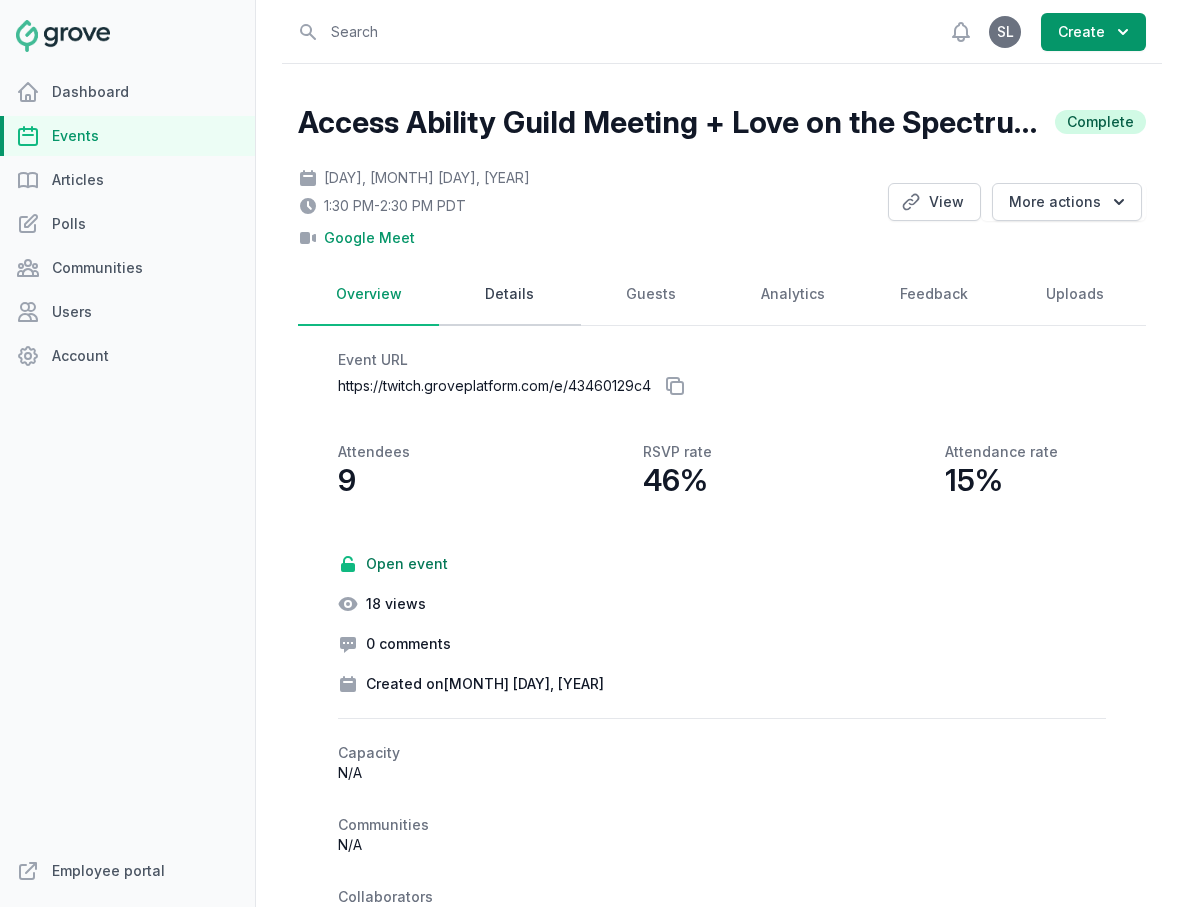click on "Details" at bounding box center [509, 295] 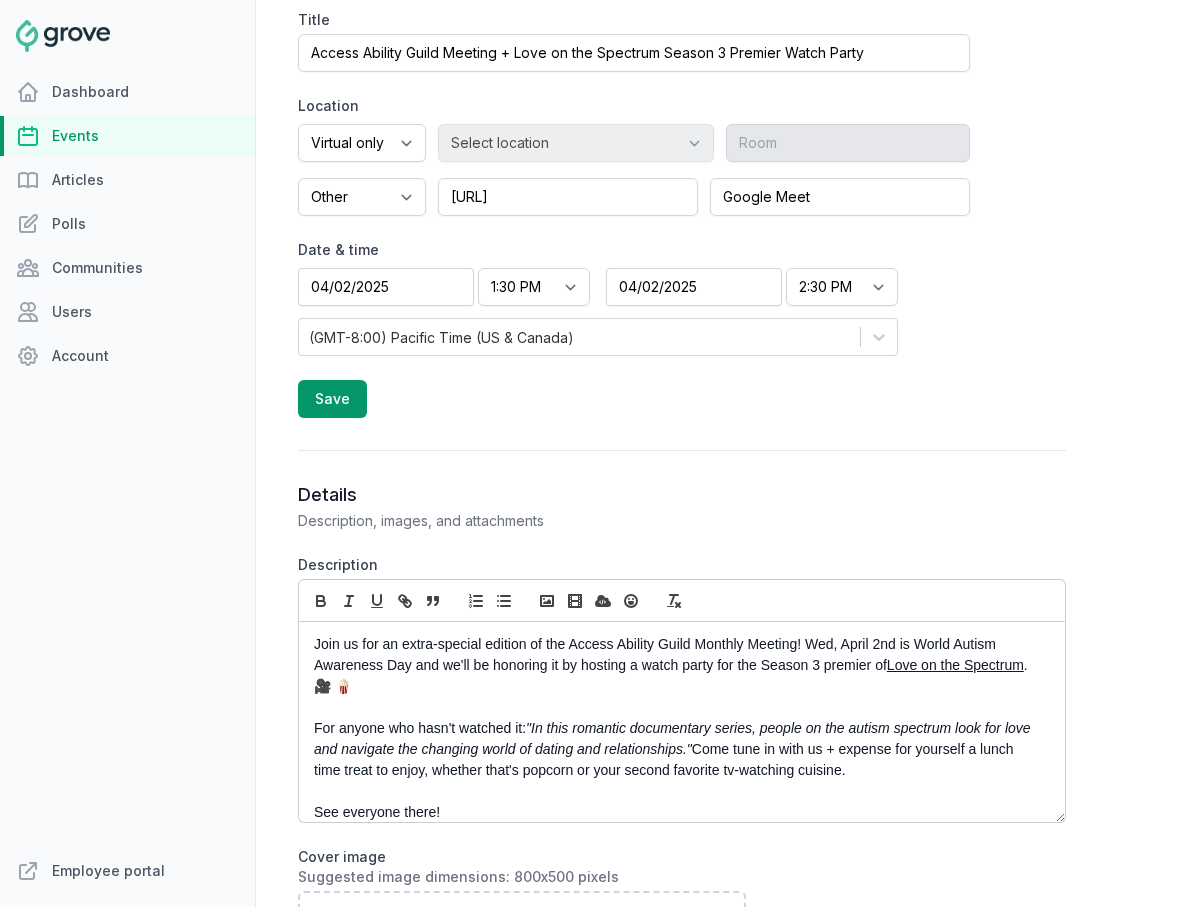 scroll, scrollTop: 1044, scrollLeft: 0, axis: vertical 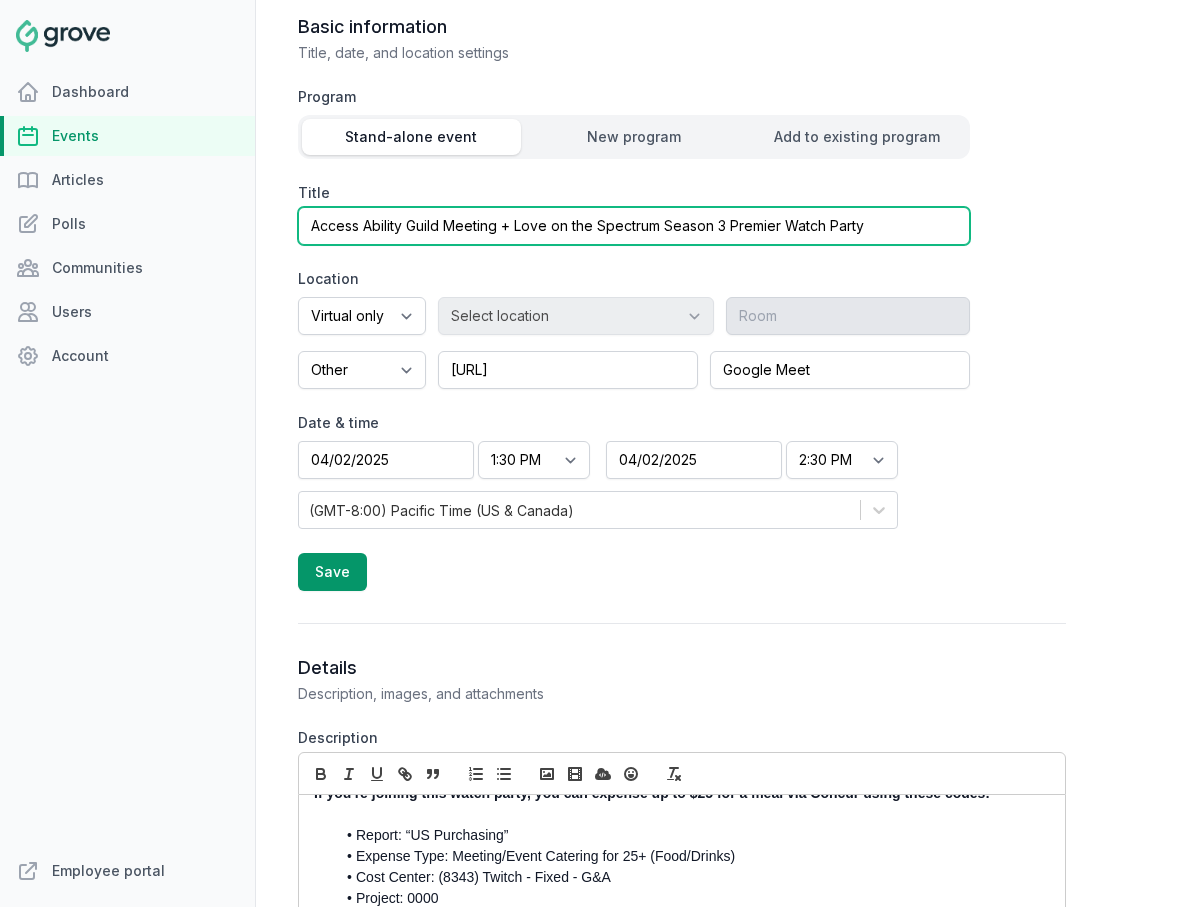 drag, startPoint x: 519, startPoint y: 228, endPoint x: 900, endPoint y: 222, distance: 381.04724 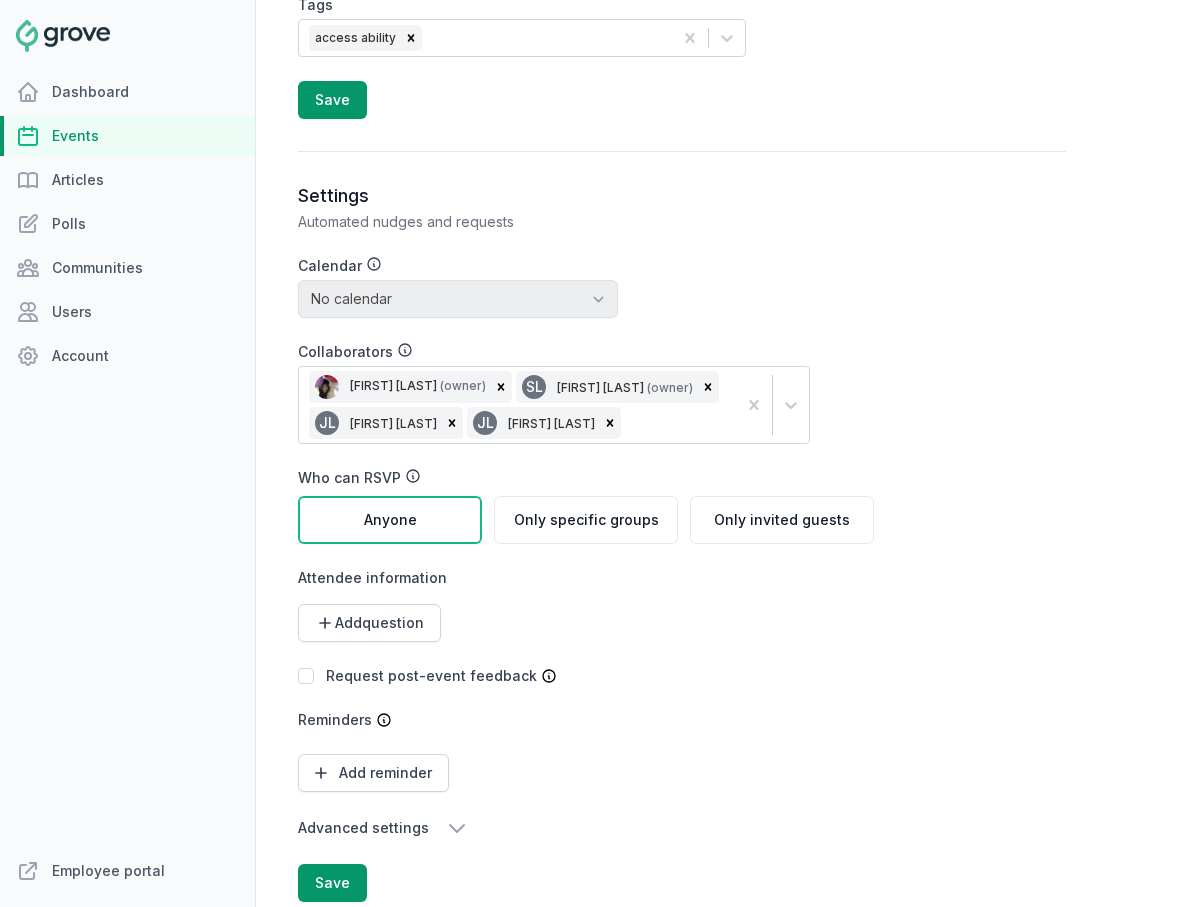 click on "Advanced settings" at bounding box center [586, 828] 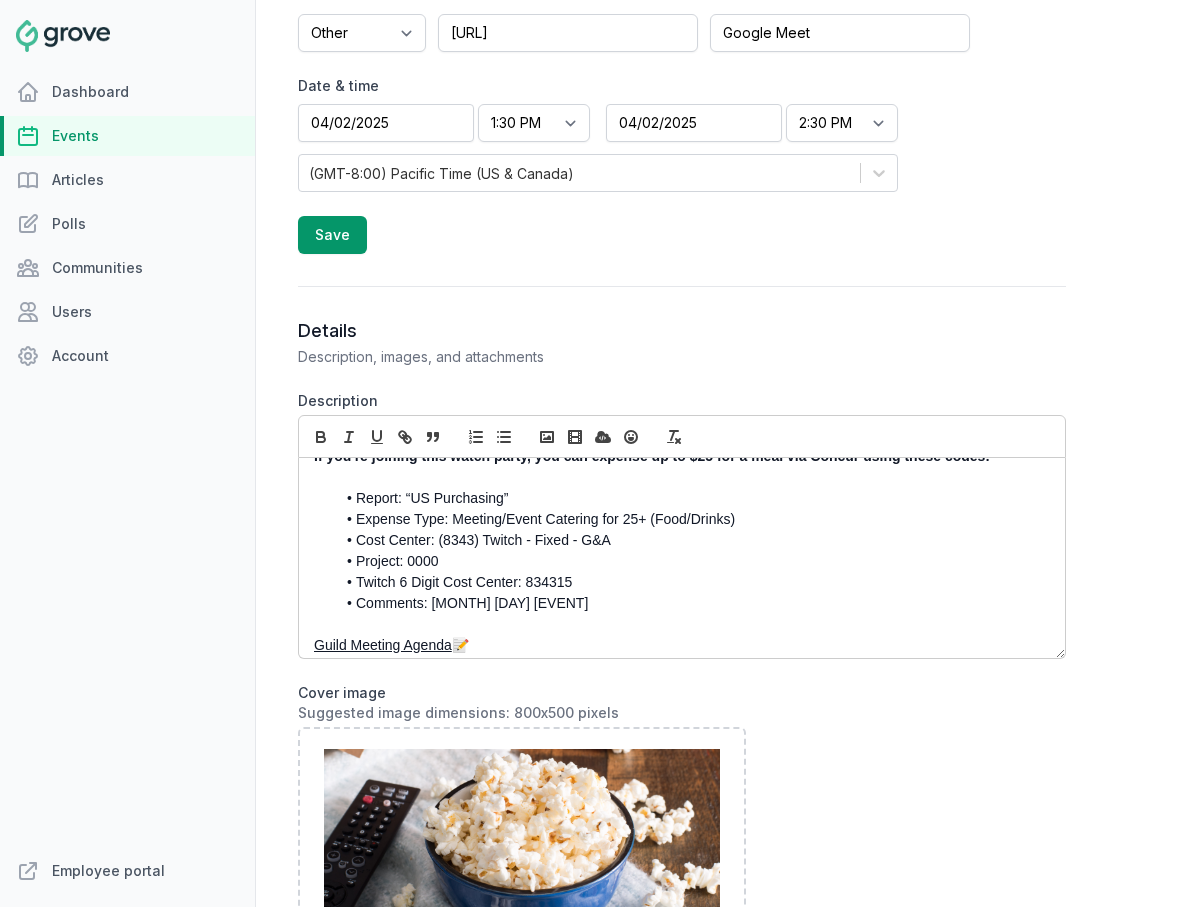 scroll, scrollTop: 565, scrollLeft: 0, axis: vertical 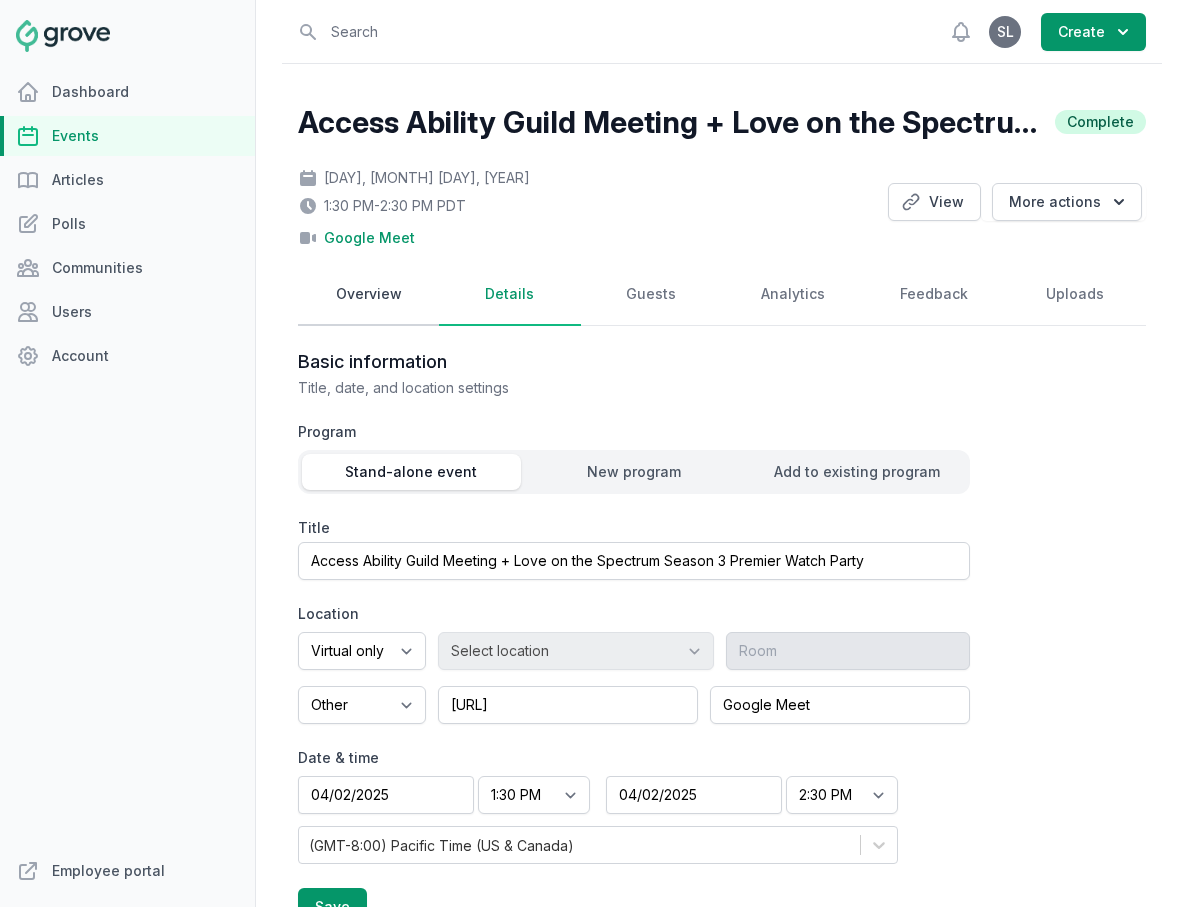 click on "Overview" at bounding box center (368, 295) 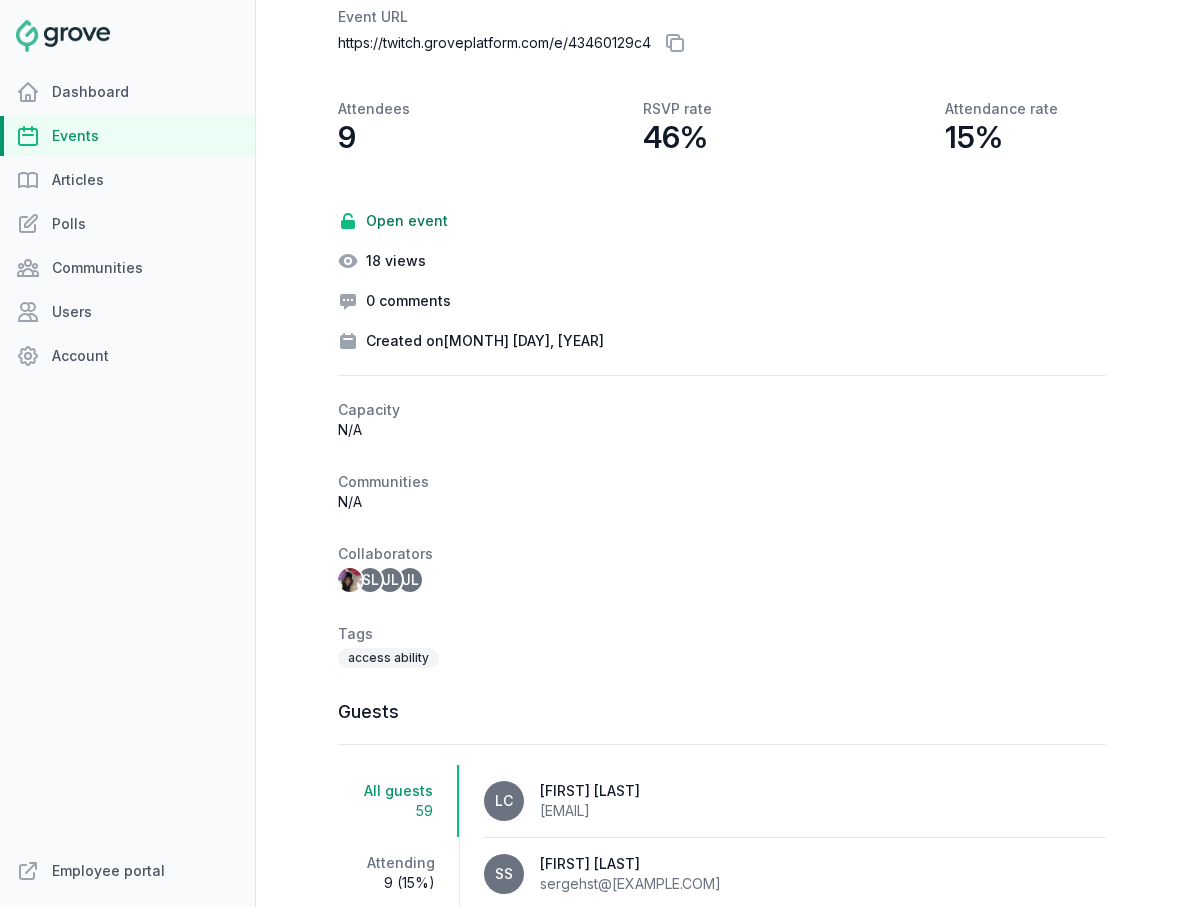 scroll, scrollTop: 0, scrollLeft: 0, axis: both 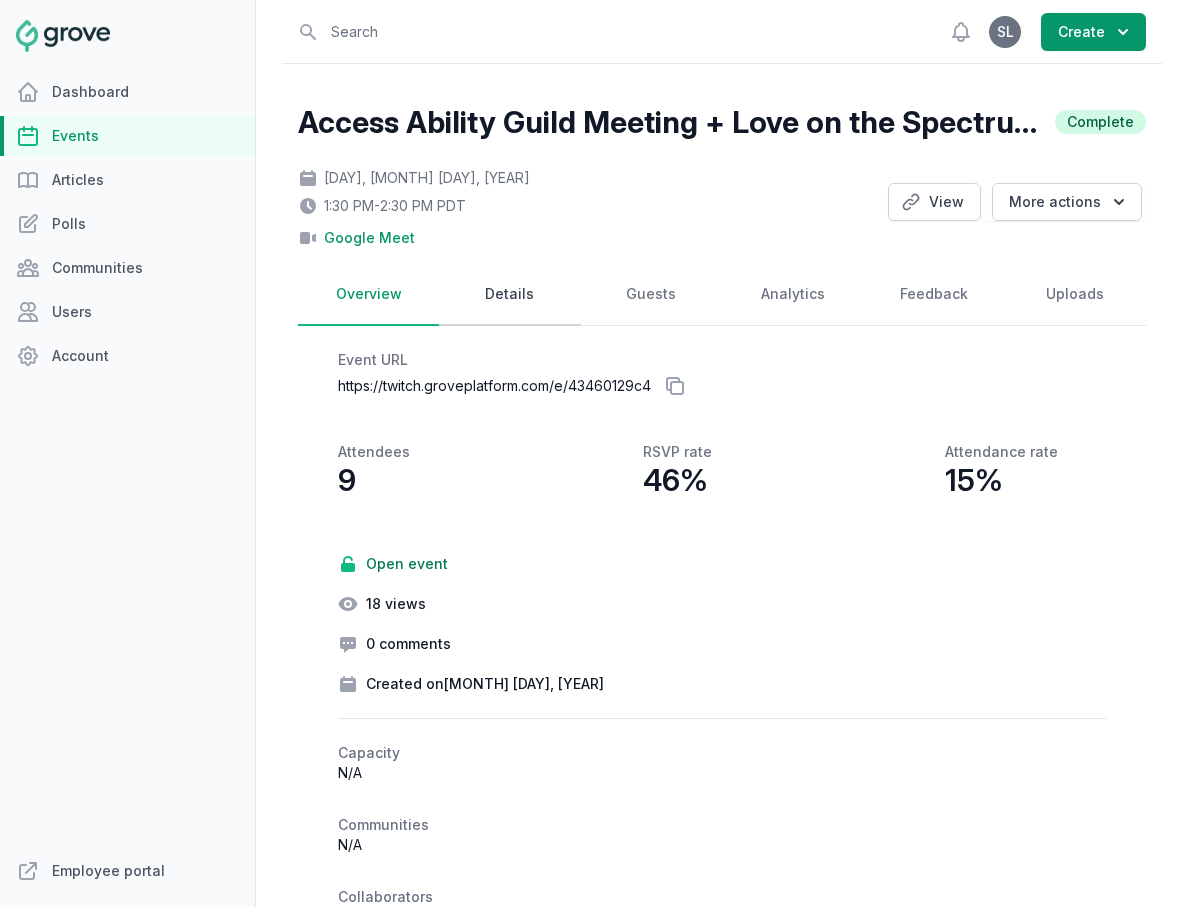 click on "Details" at bounding box center (509, 295) 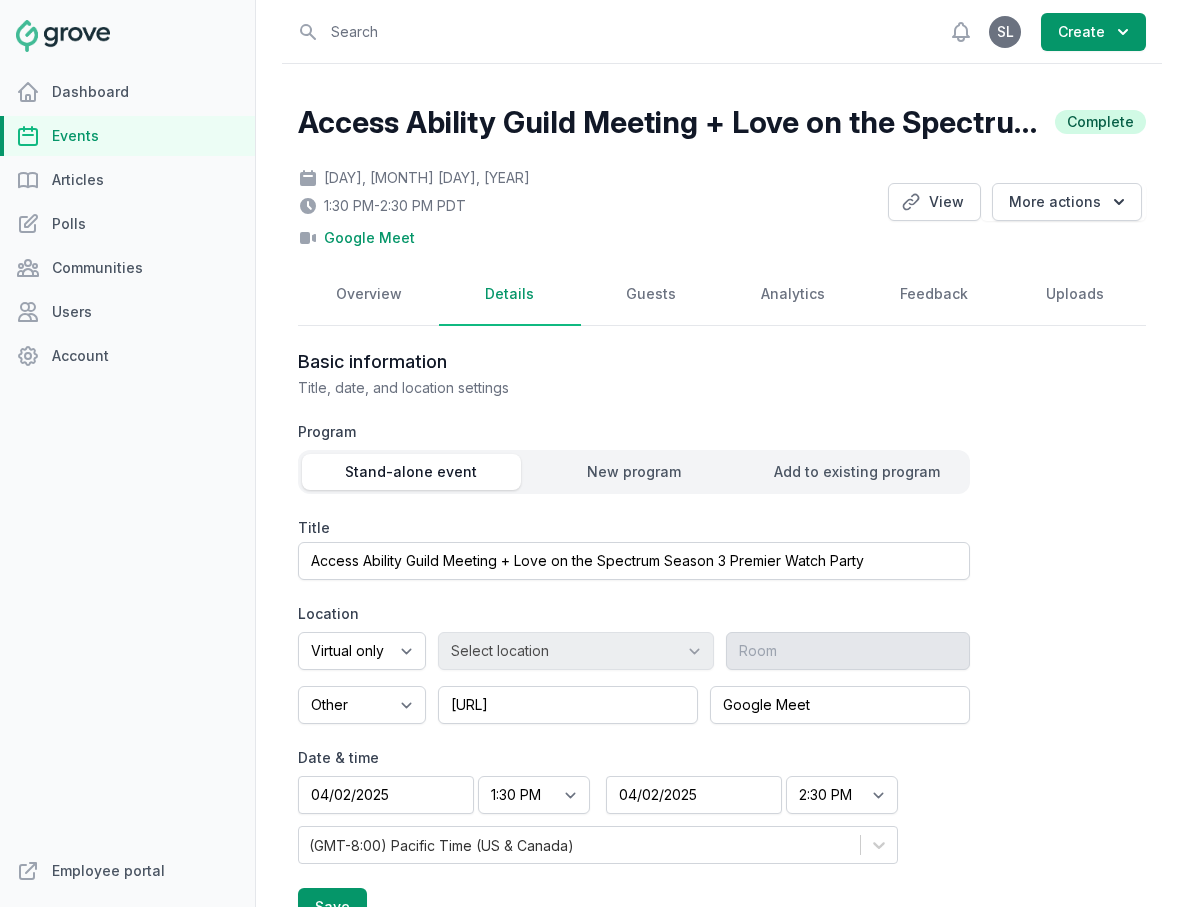 scroll, scrollTop: 3, scrollLeft: 0, axis: vertical 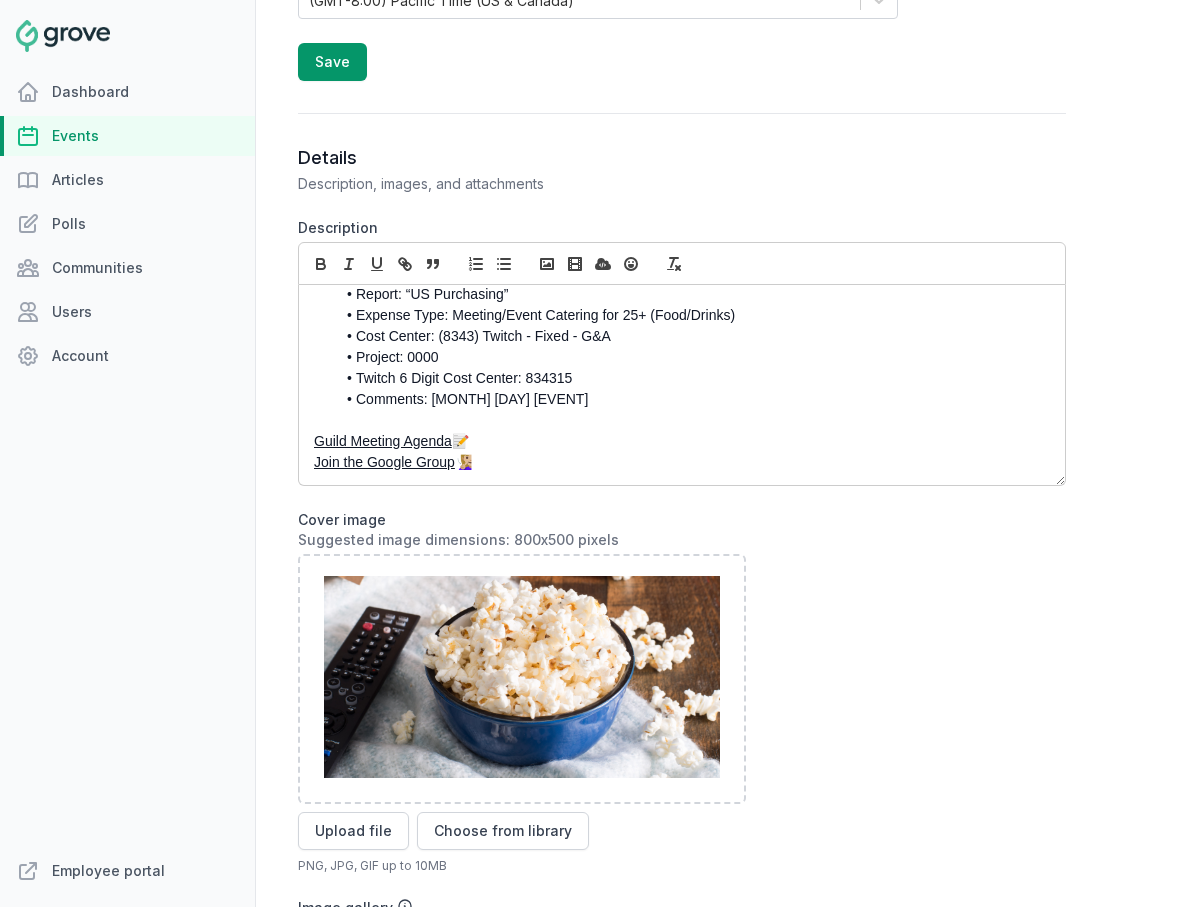 click on "Events" at bounding box center [127, 136] 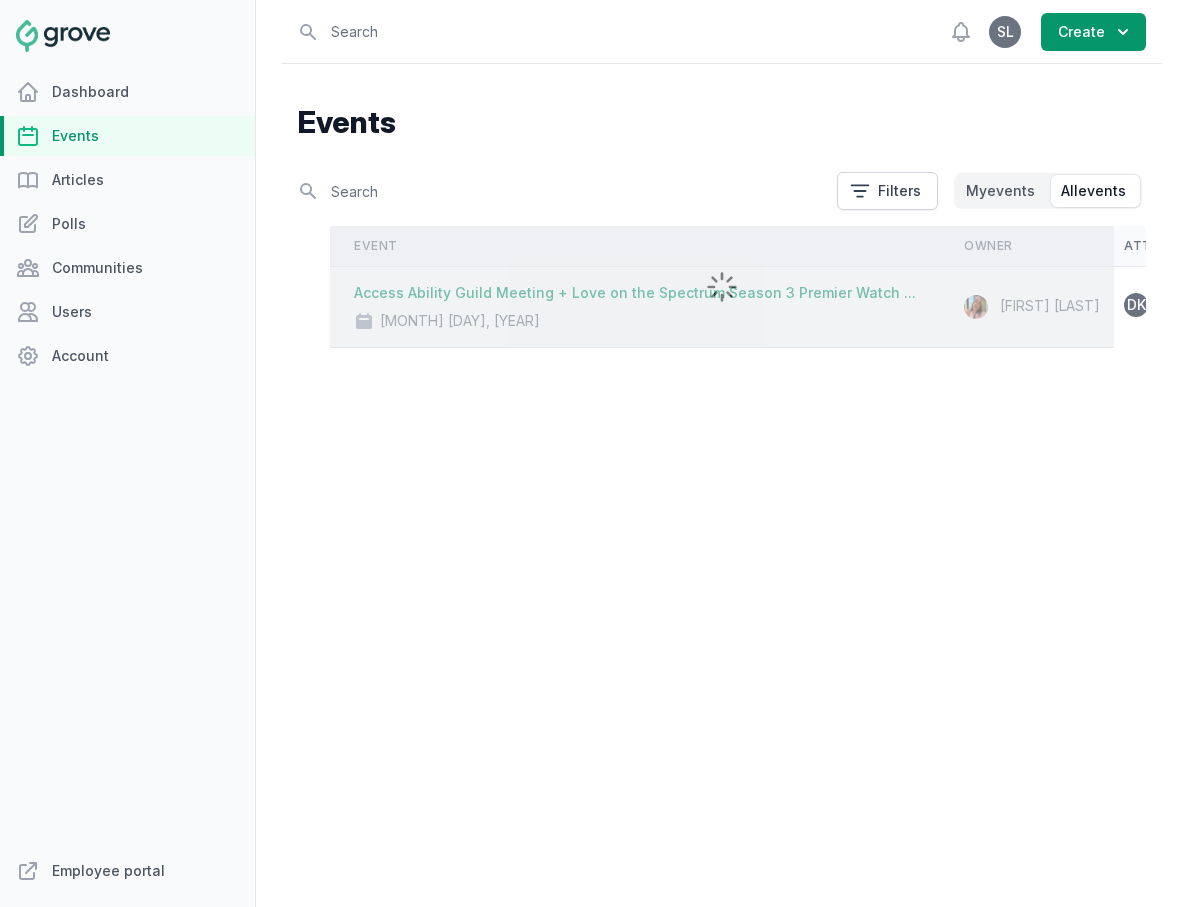 scroll, scrollTop: 0, scrollLeft: 0, axis: both 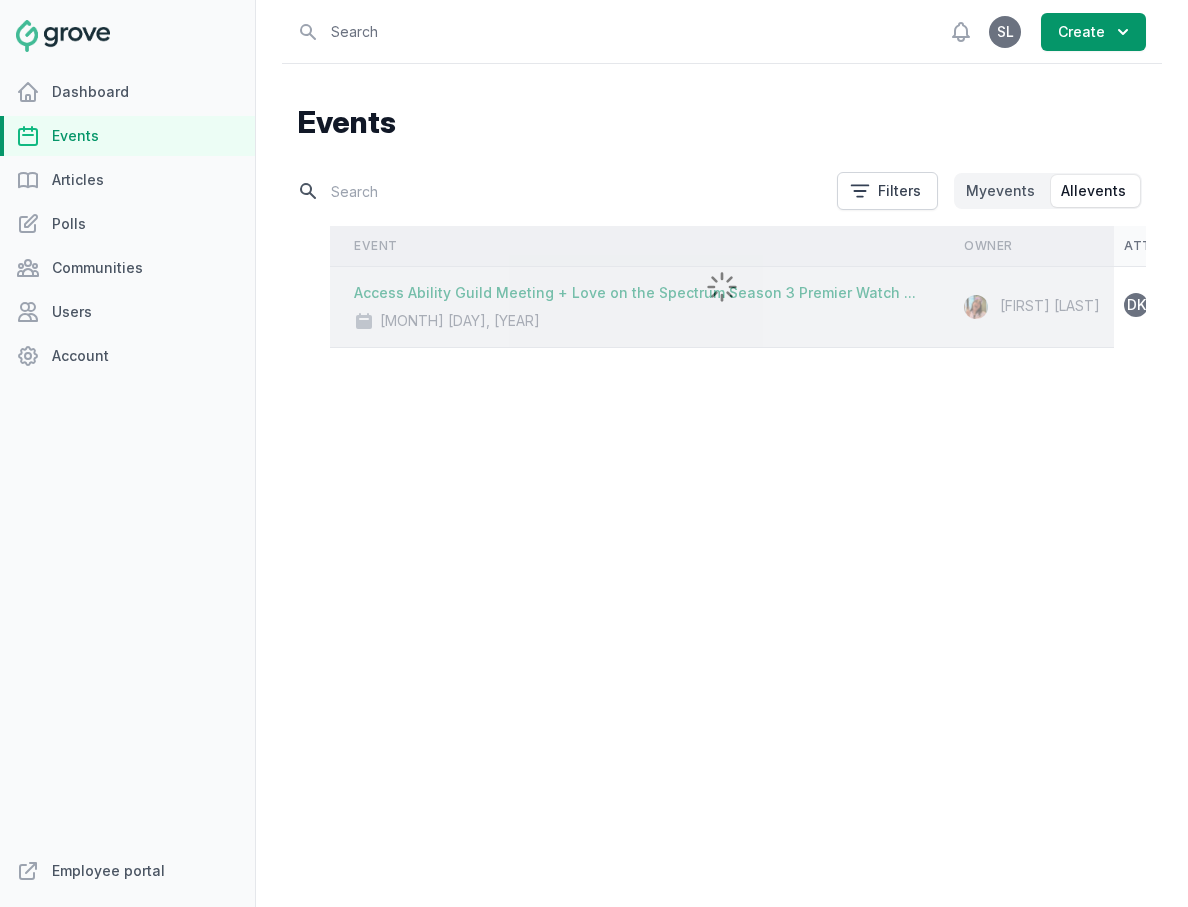 click at bounding box center [561, 191] 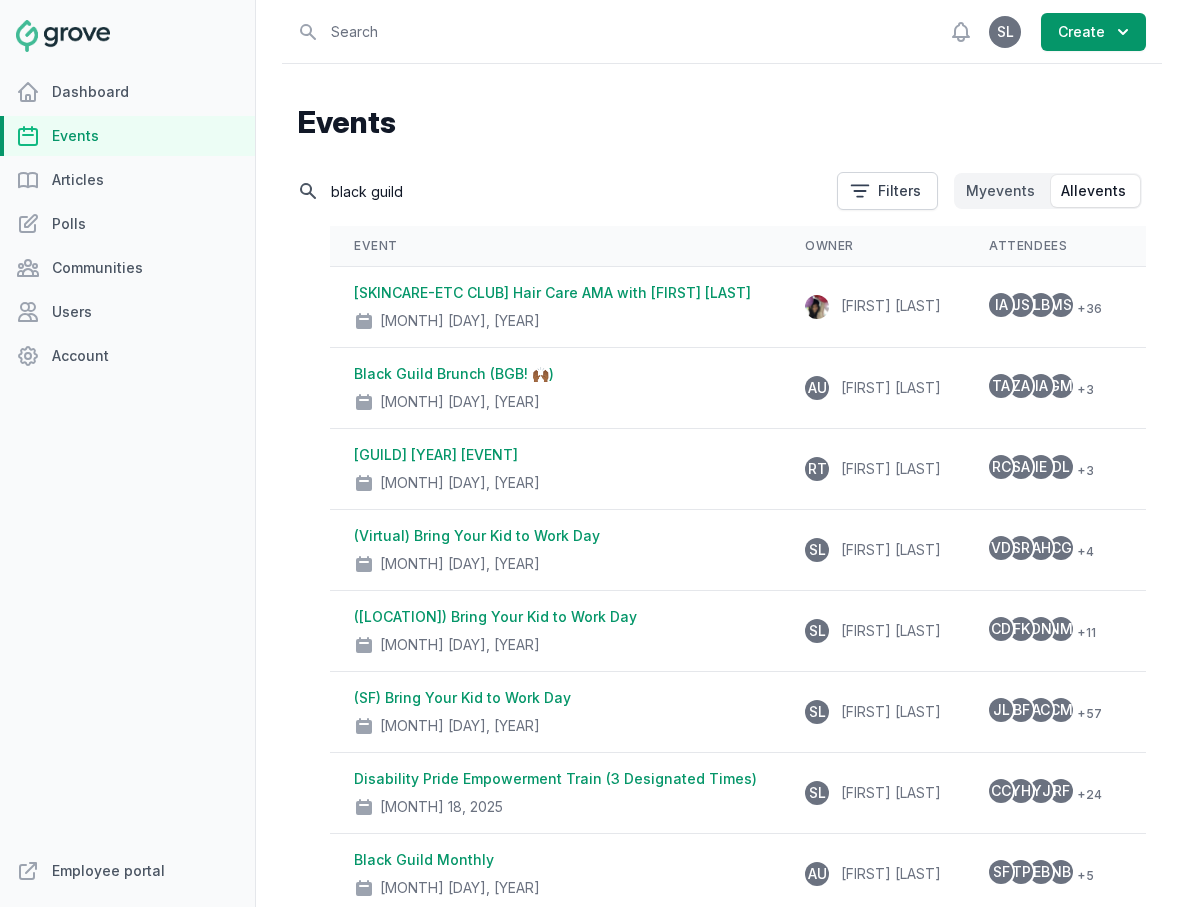 type on "black guild" 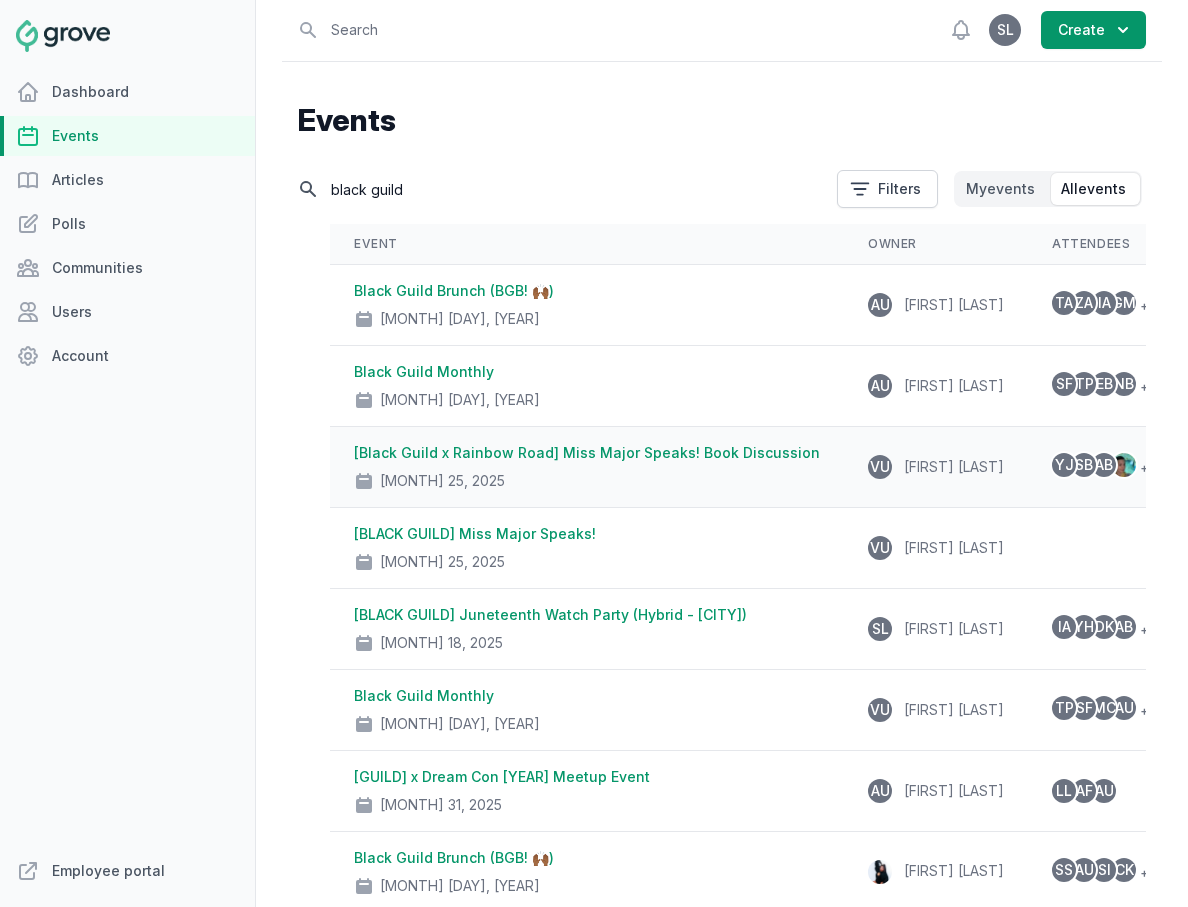 scroll, scrollTop: 0, scrollLeft: 0, axis: both 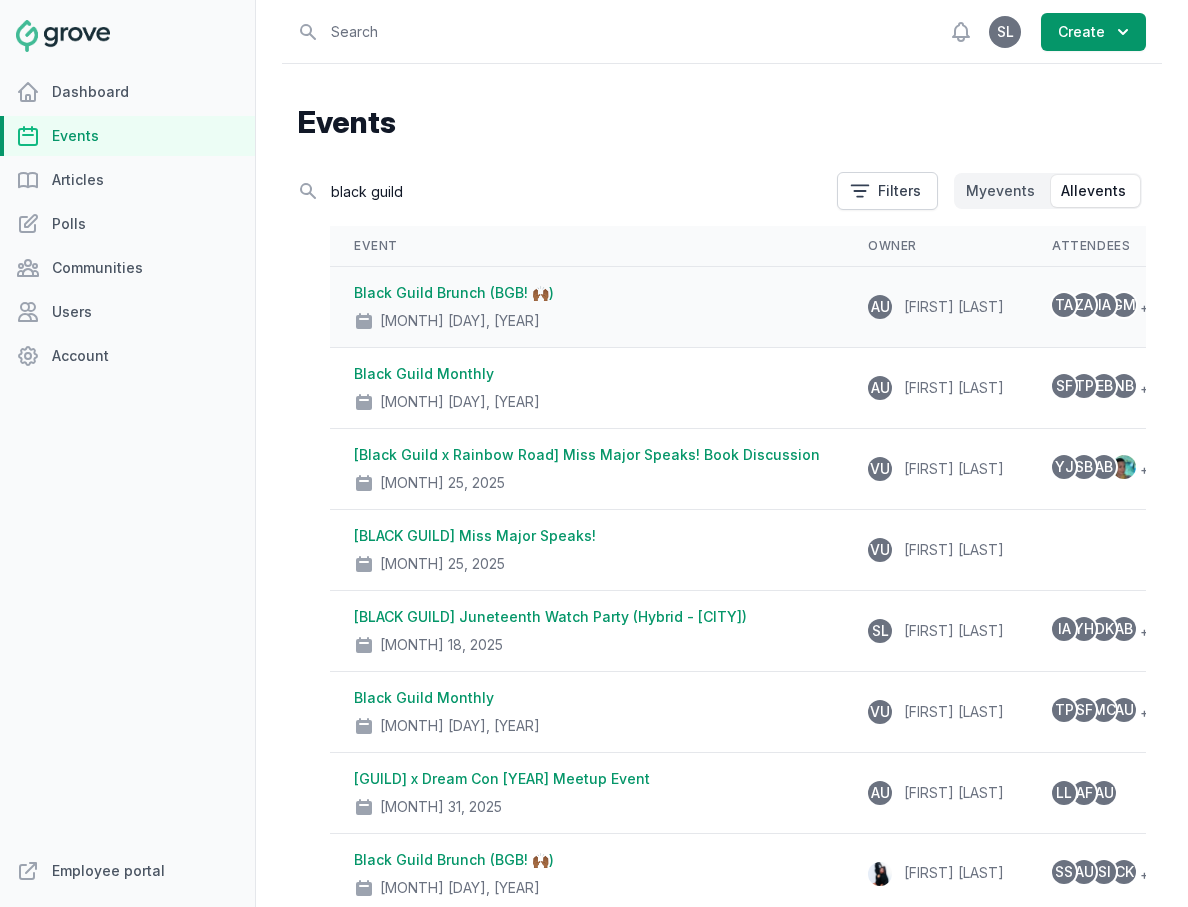 click on "Black Guild Brunch (BGB! 🙌🏾) [MONTH] 25, 2025" at bounding box center [587, 307] 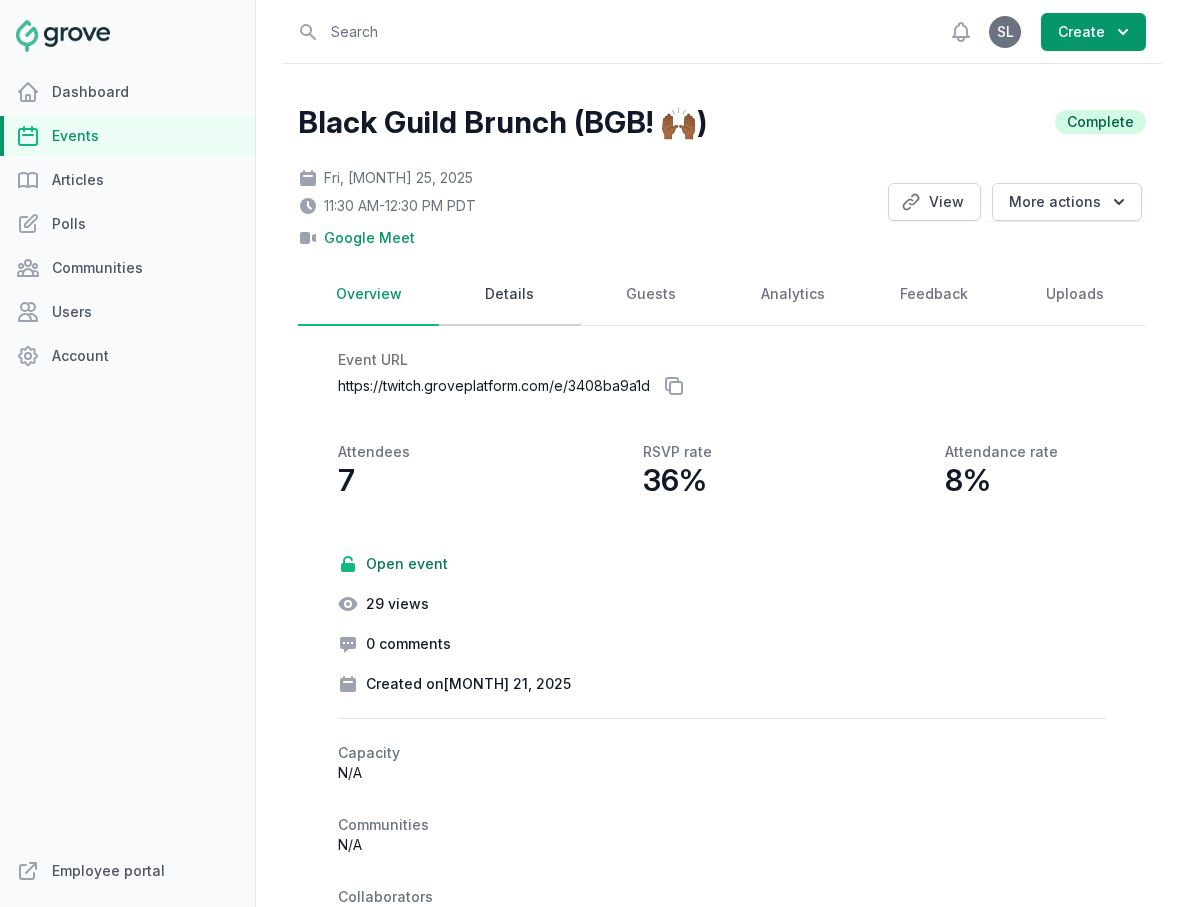 click on "Details" at bounding box center (509, 295) 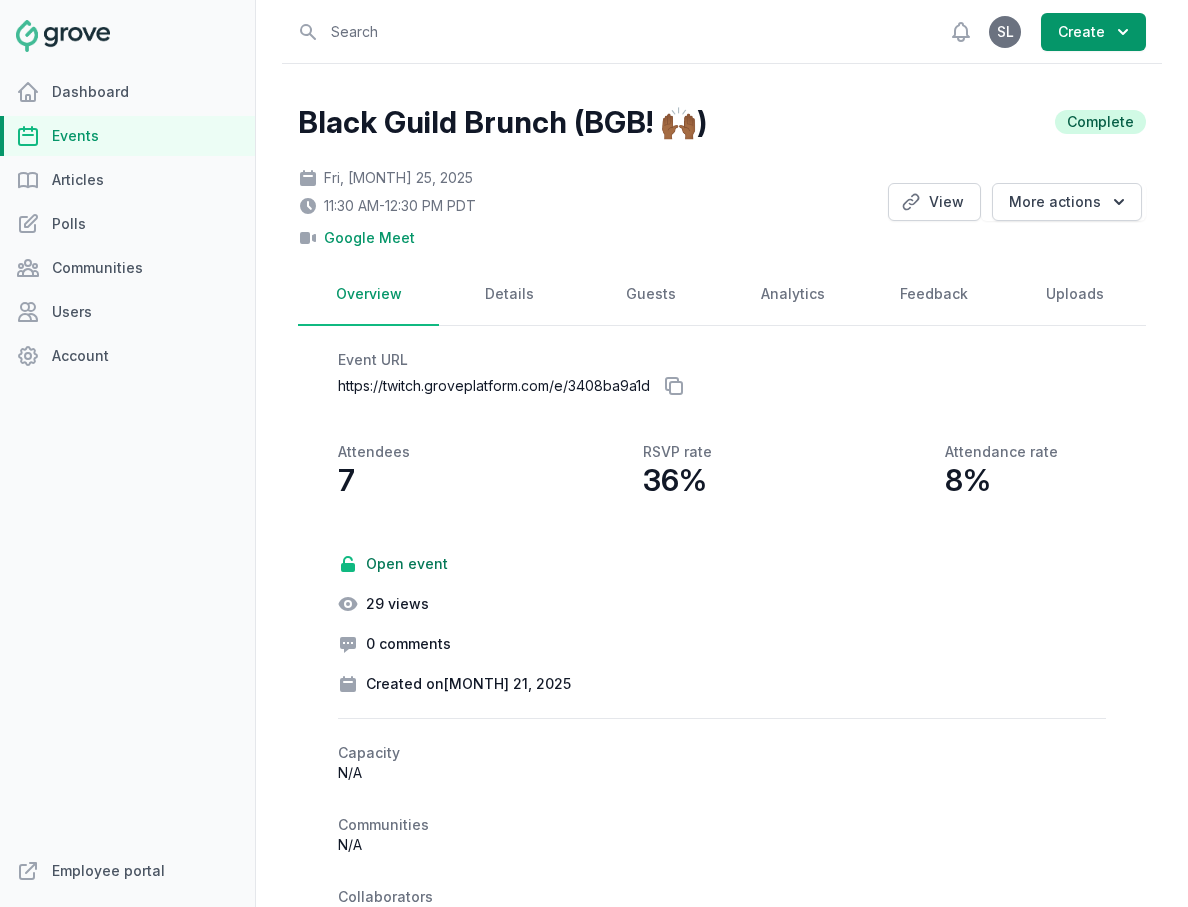 select on "virtual" 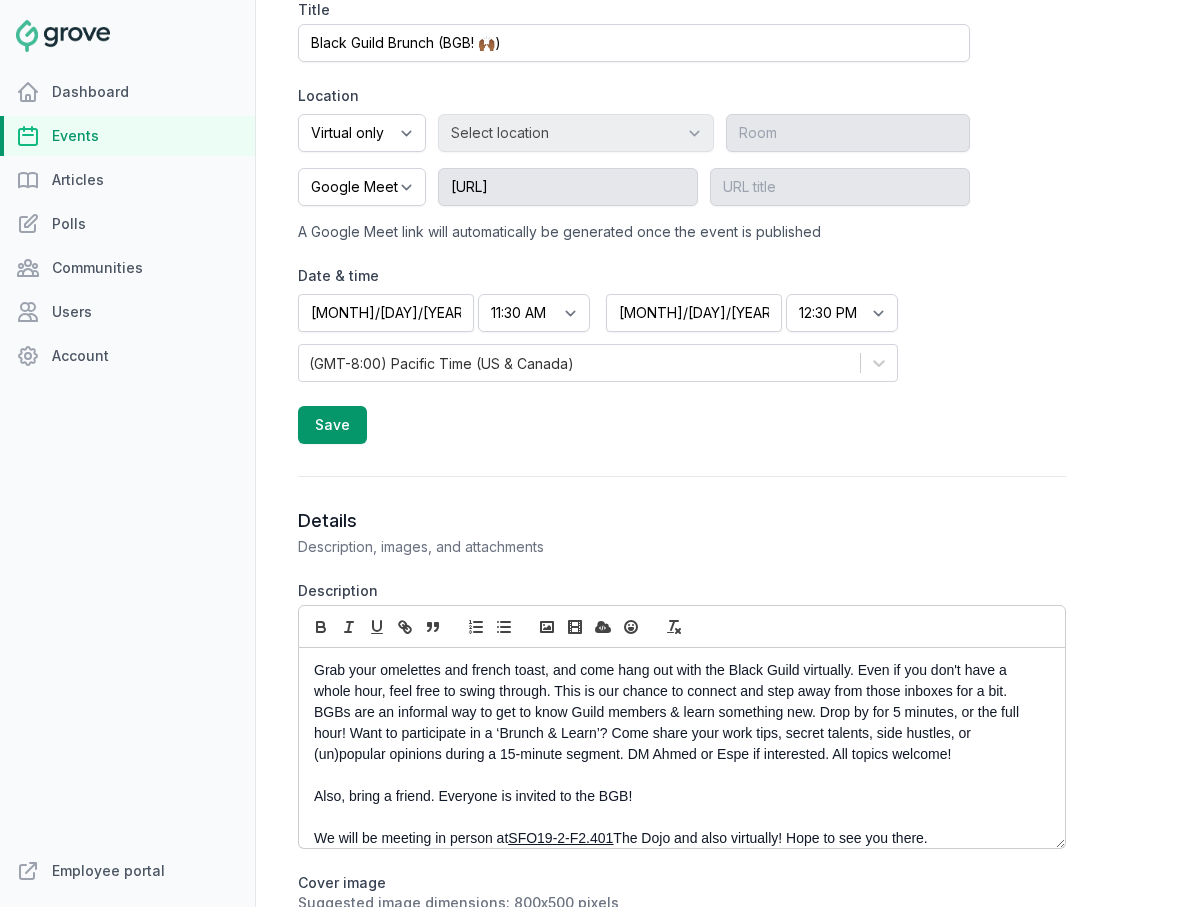 scroll, scrollTop: 598, scrollLeft: 0, axis: vertical 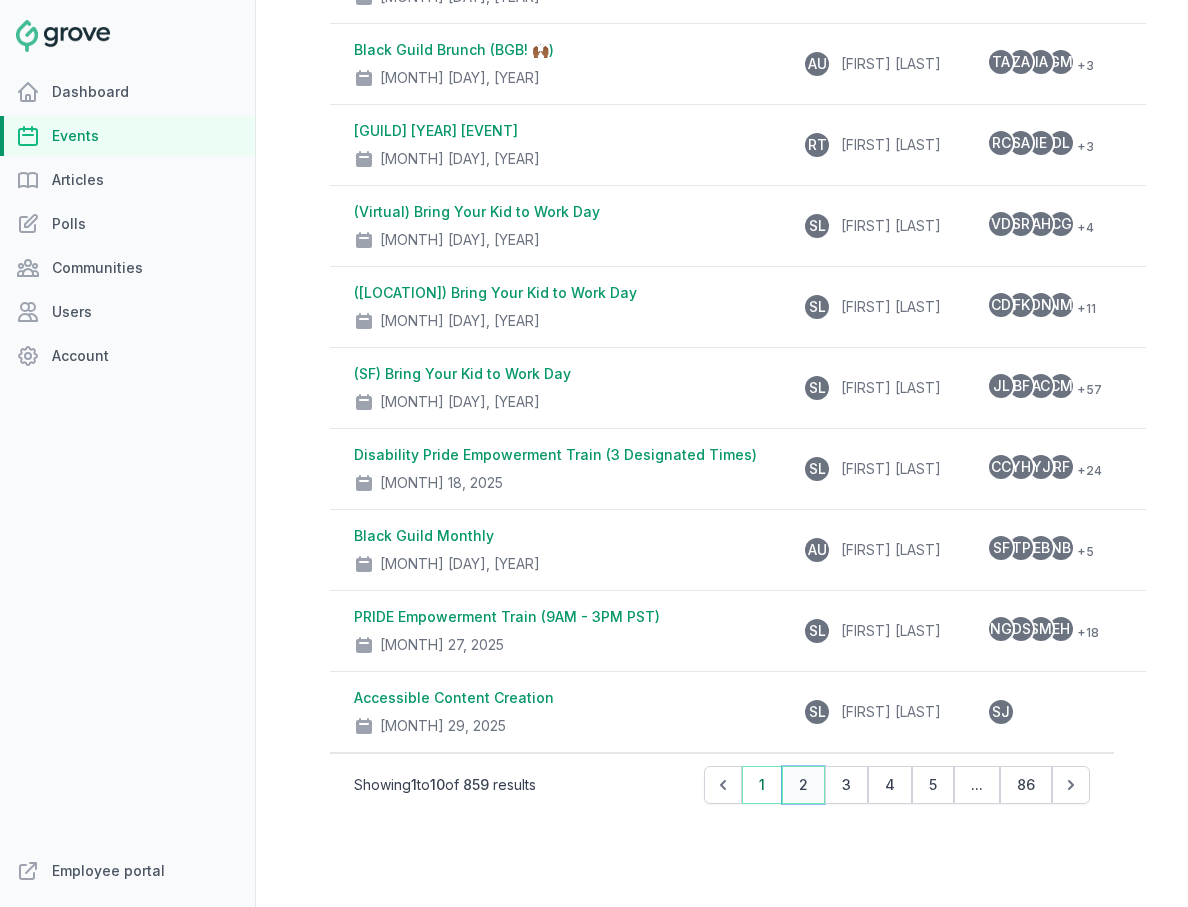 click on "2" at bounding box center (803, 785) 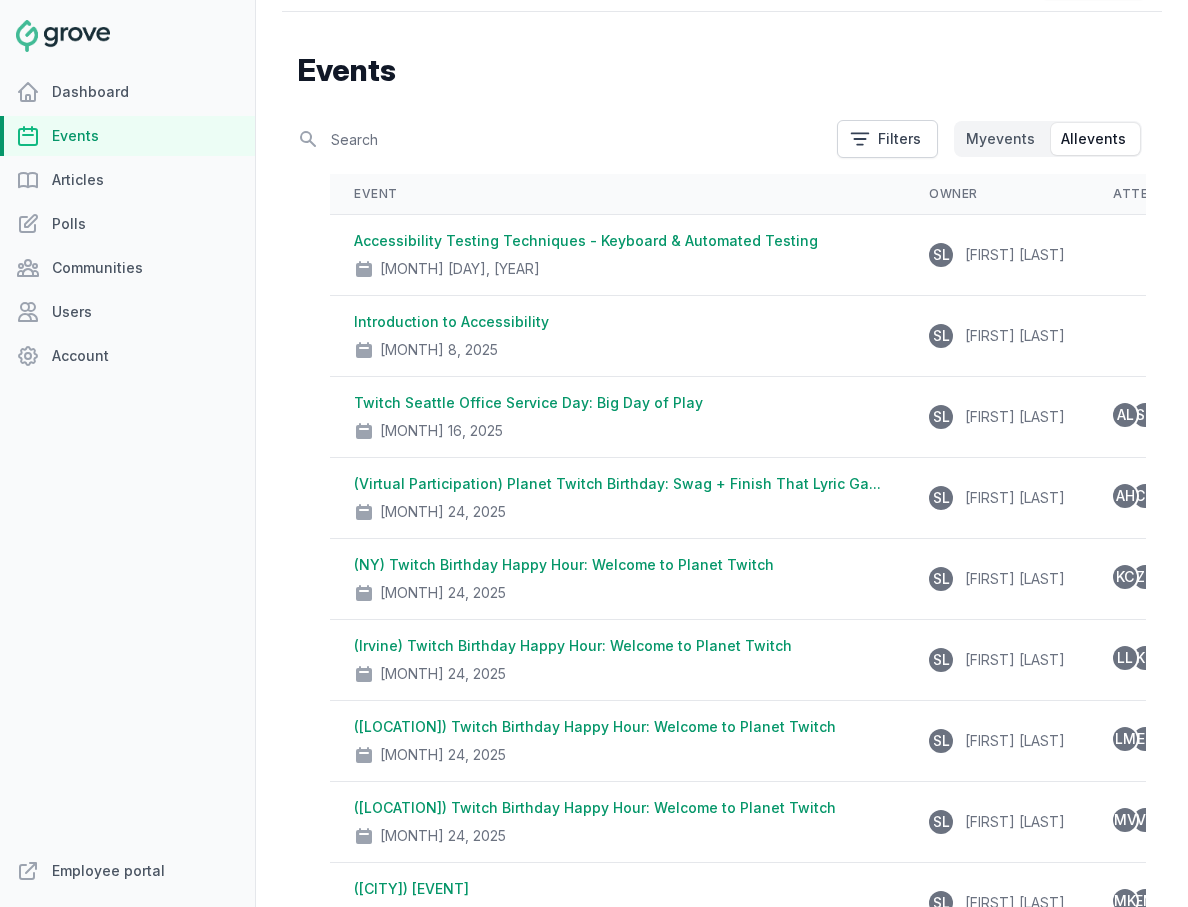 scroll, scrollTop: 50, scrollLeft: 0, axis: vertical 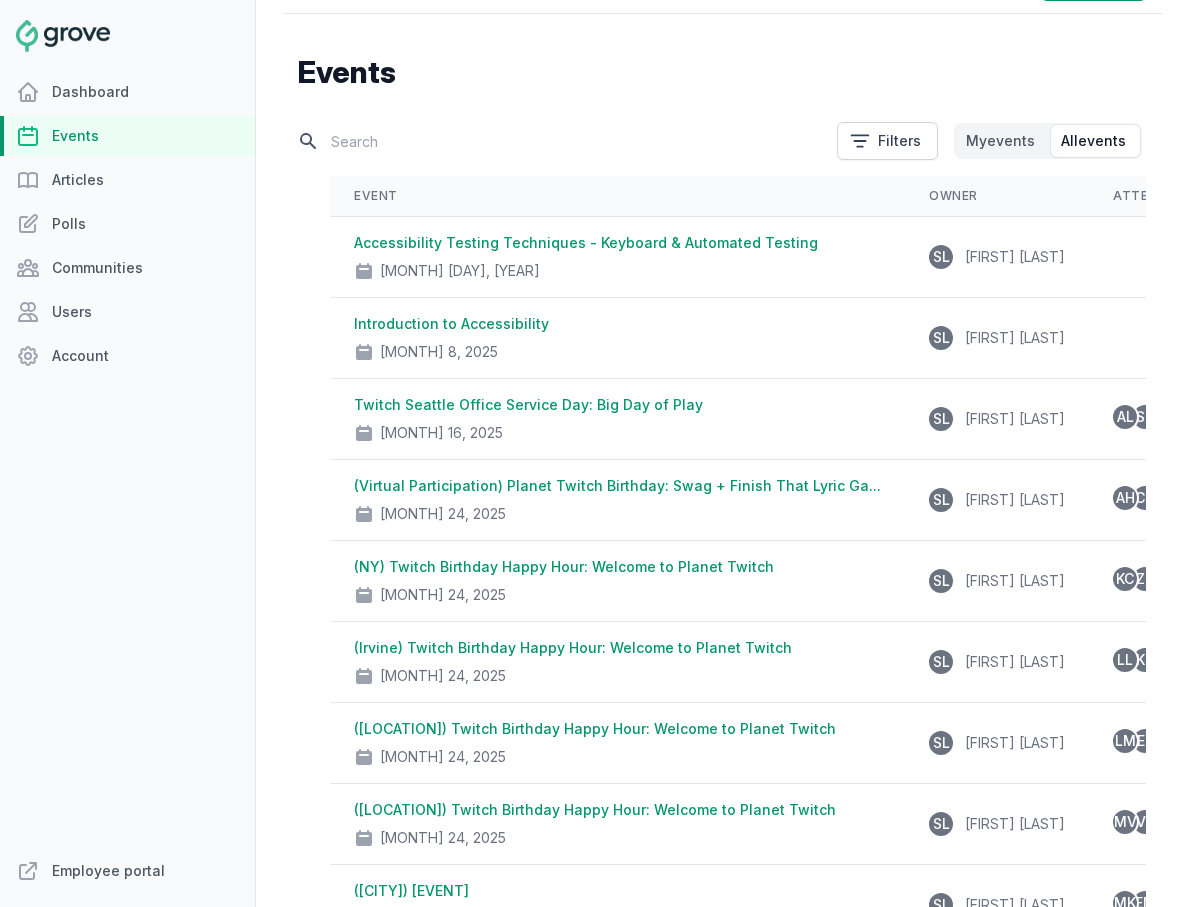 click at bounding box center (561, 141) 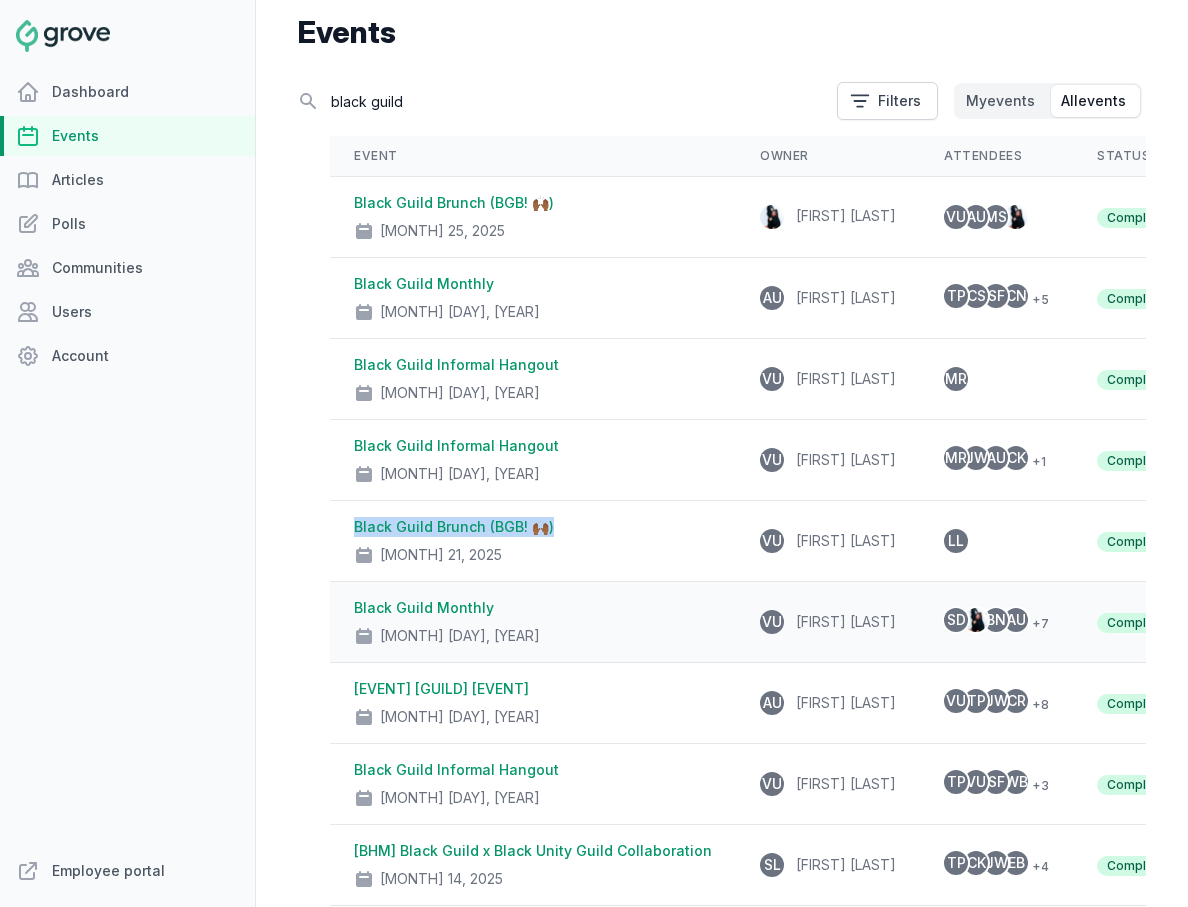 scroll, scrollTop: 0, scrollLeft: 0, axis: both 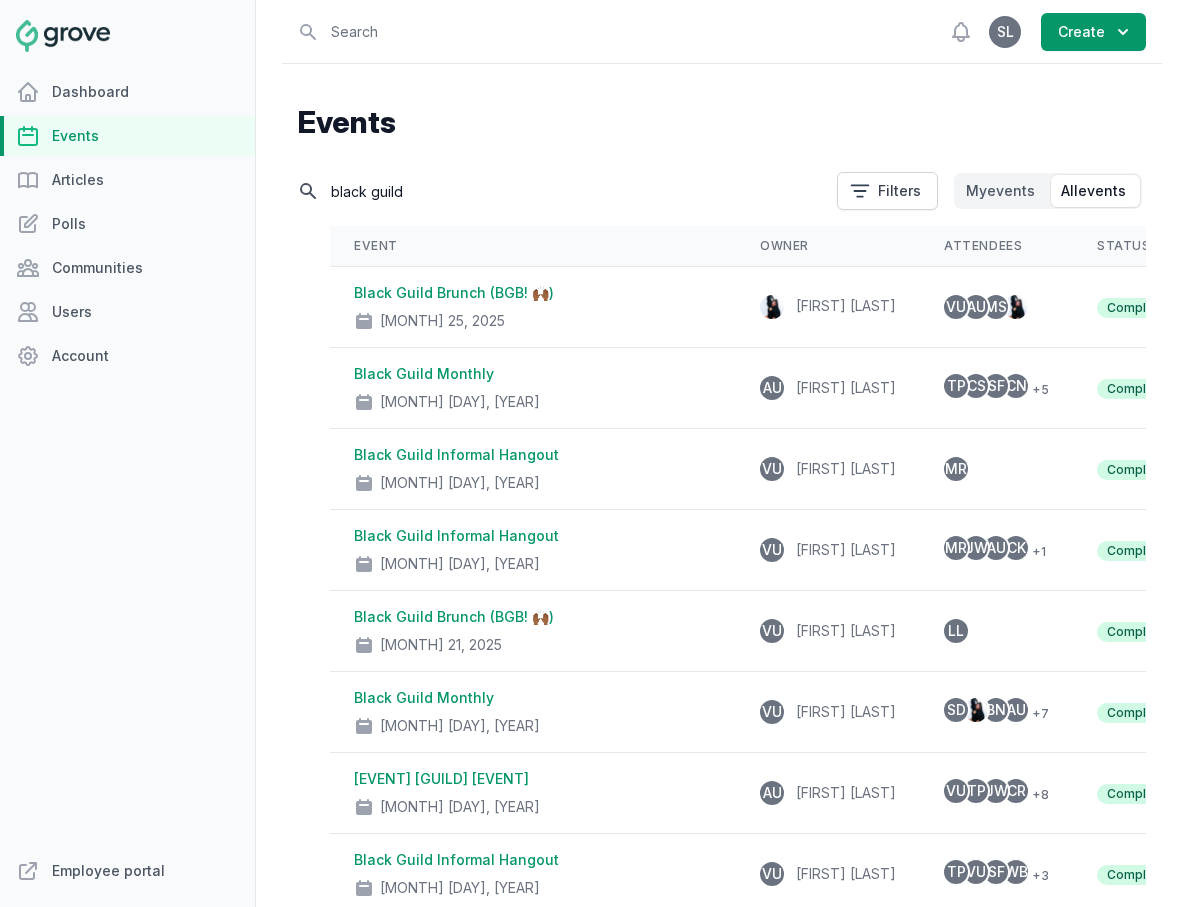 click on "black guild" at bounding box center (561, 191) 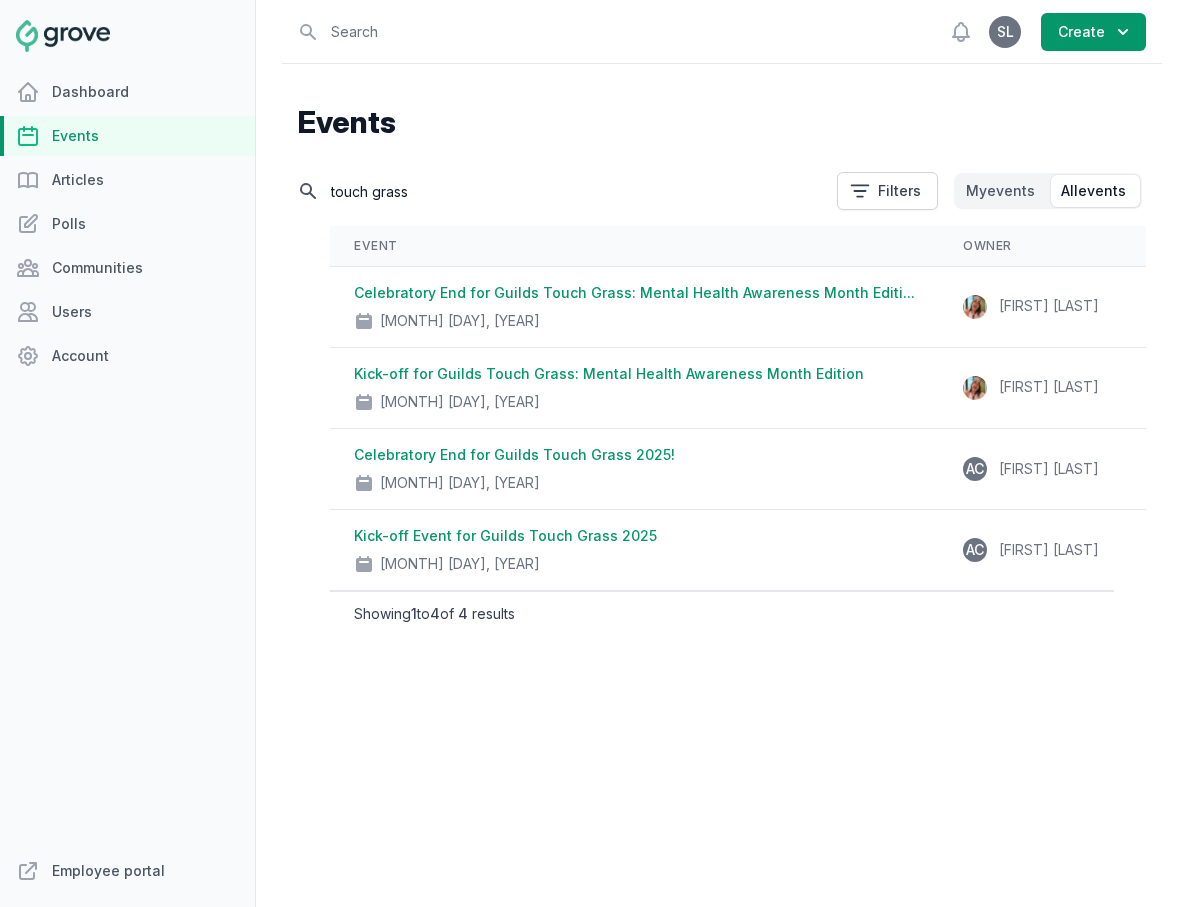 type on "touch grass" 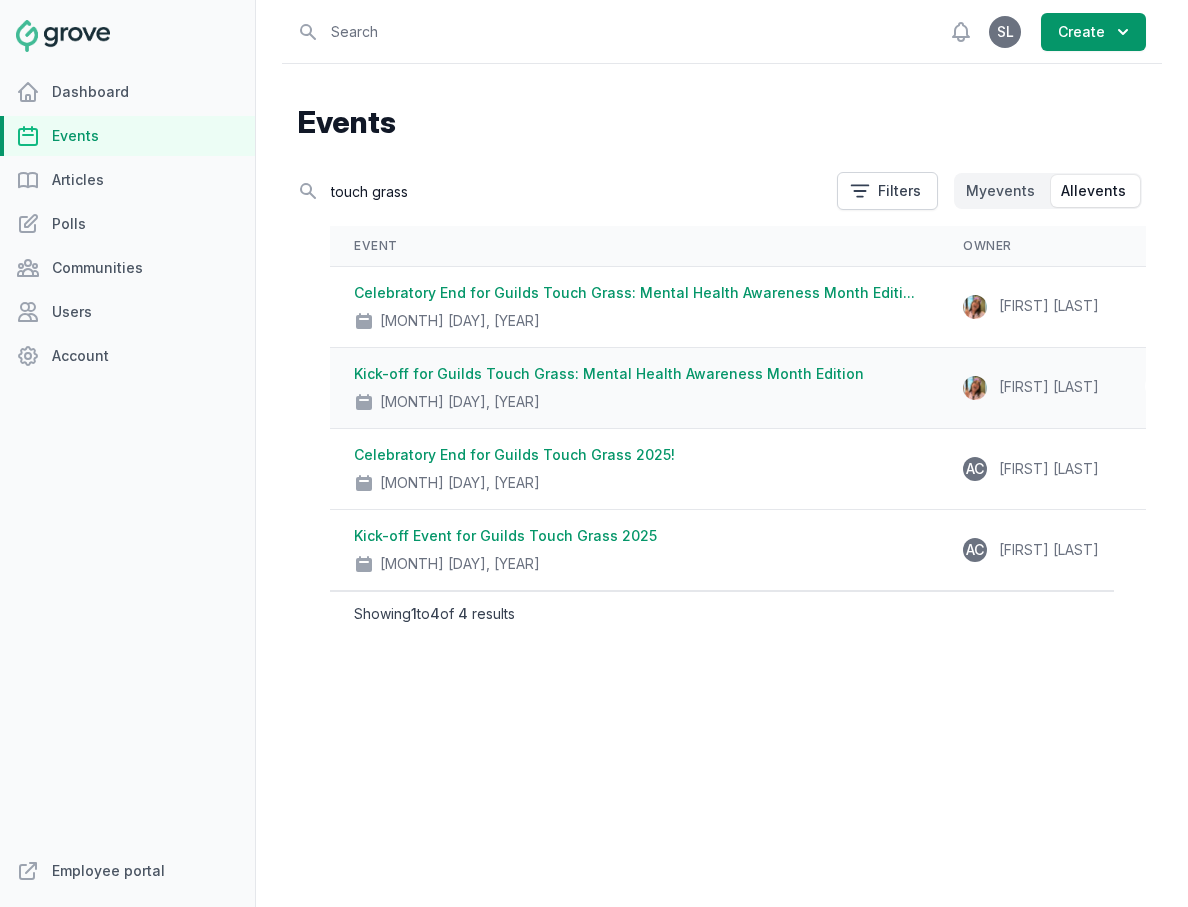 click on "Kick-off for Guilds Touch Grass: Mental Health Awareness Month Edition" at bounding box center [609, 373] 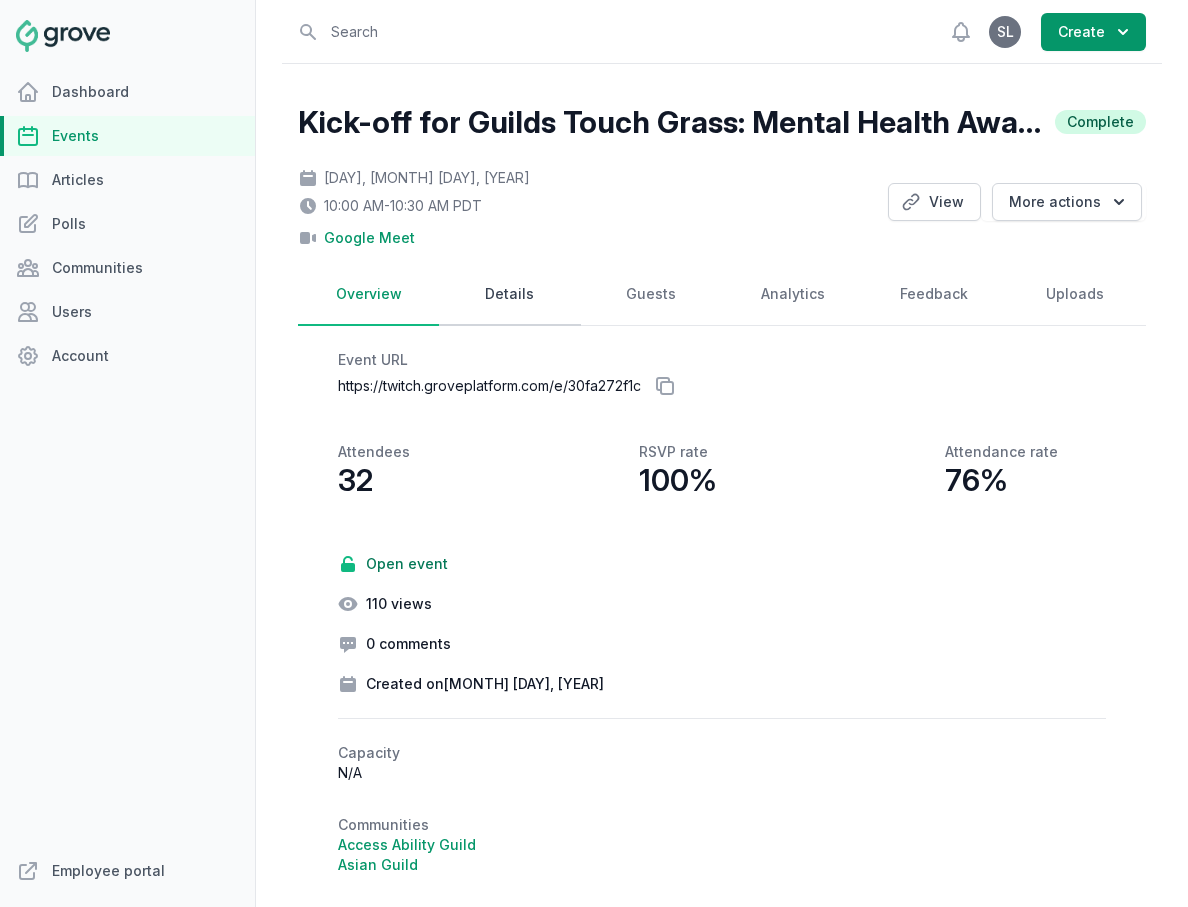 click on "Details" at bounding box center (509, 295) 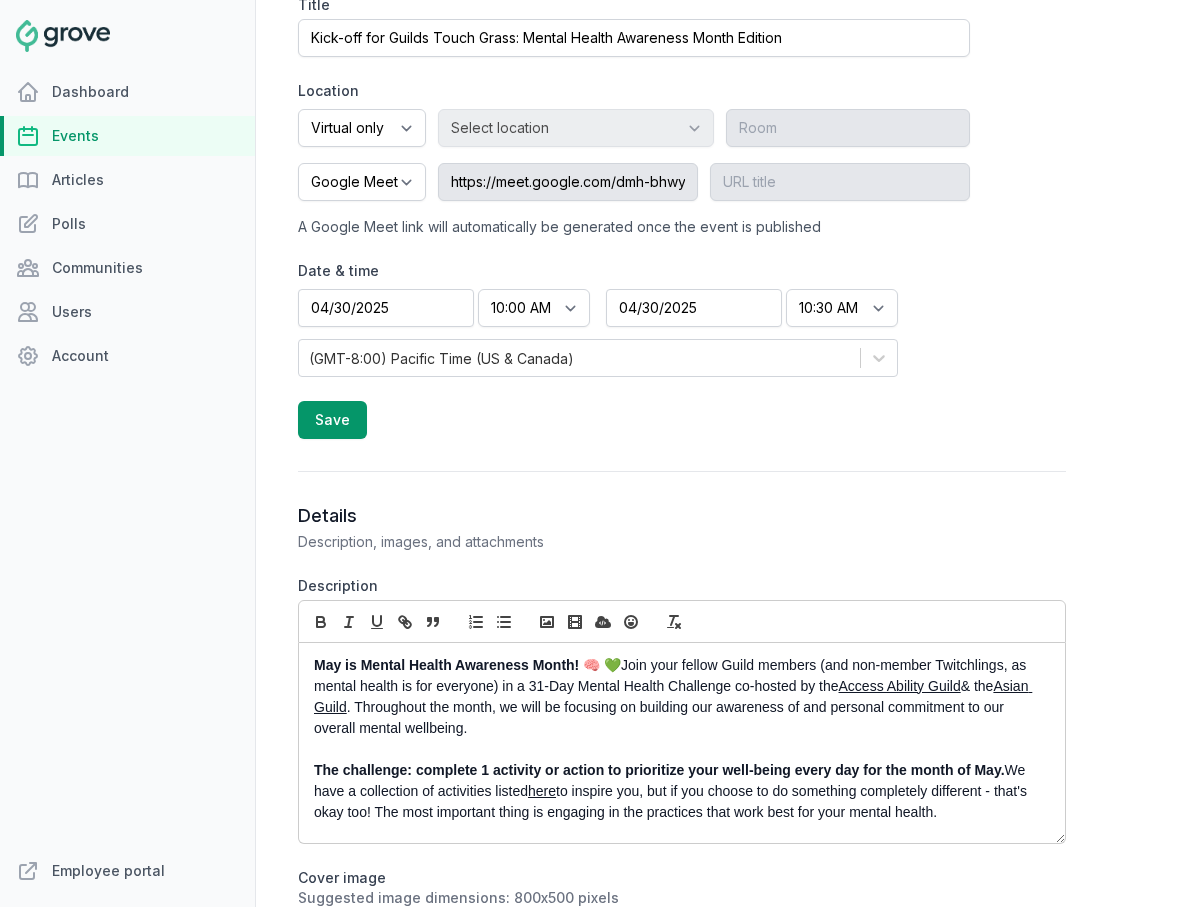 scroll, scrollTop: 728, scrollLeft: 0, axis: vertical 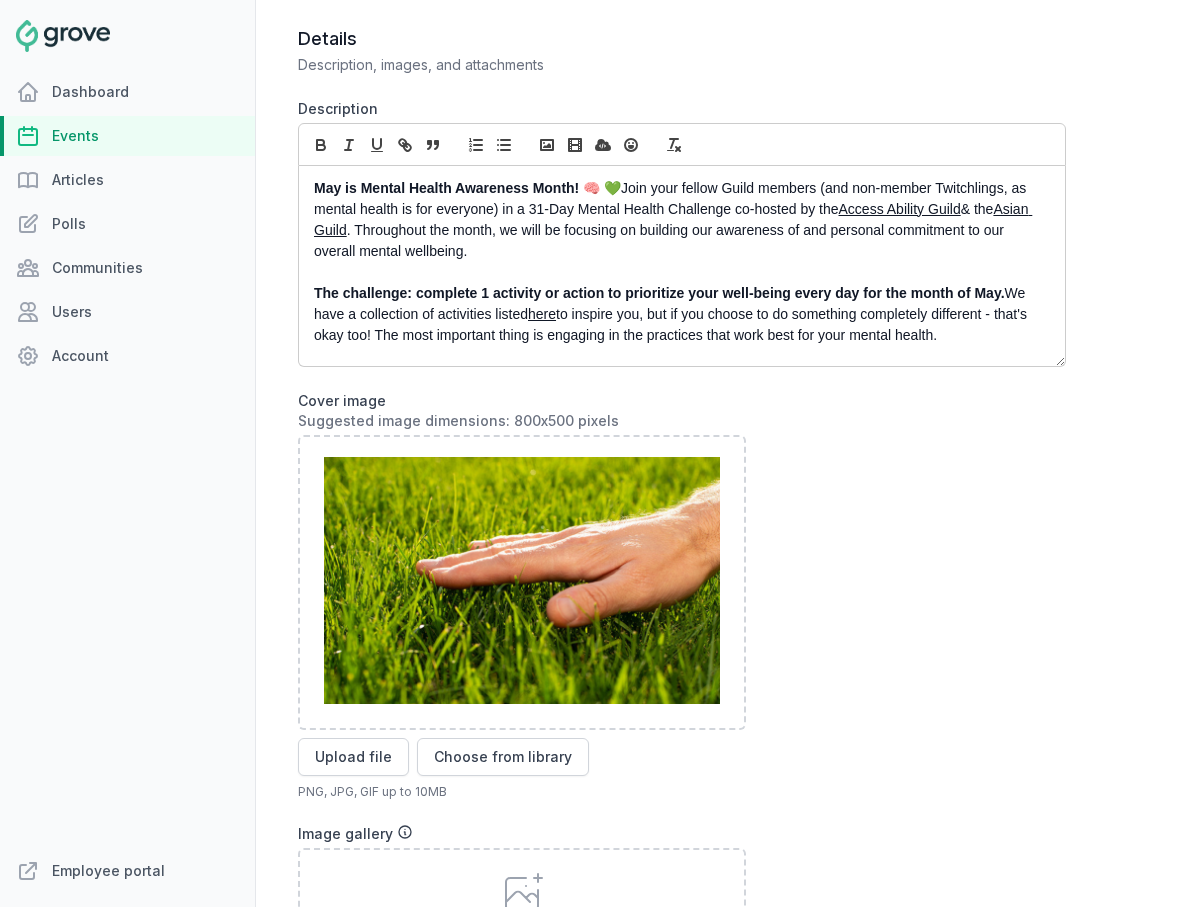 click on "Events" at bounding box center (127, 136) 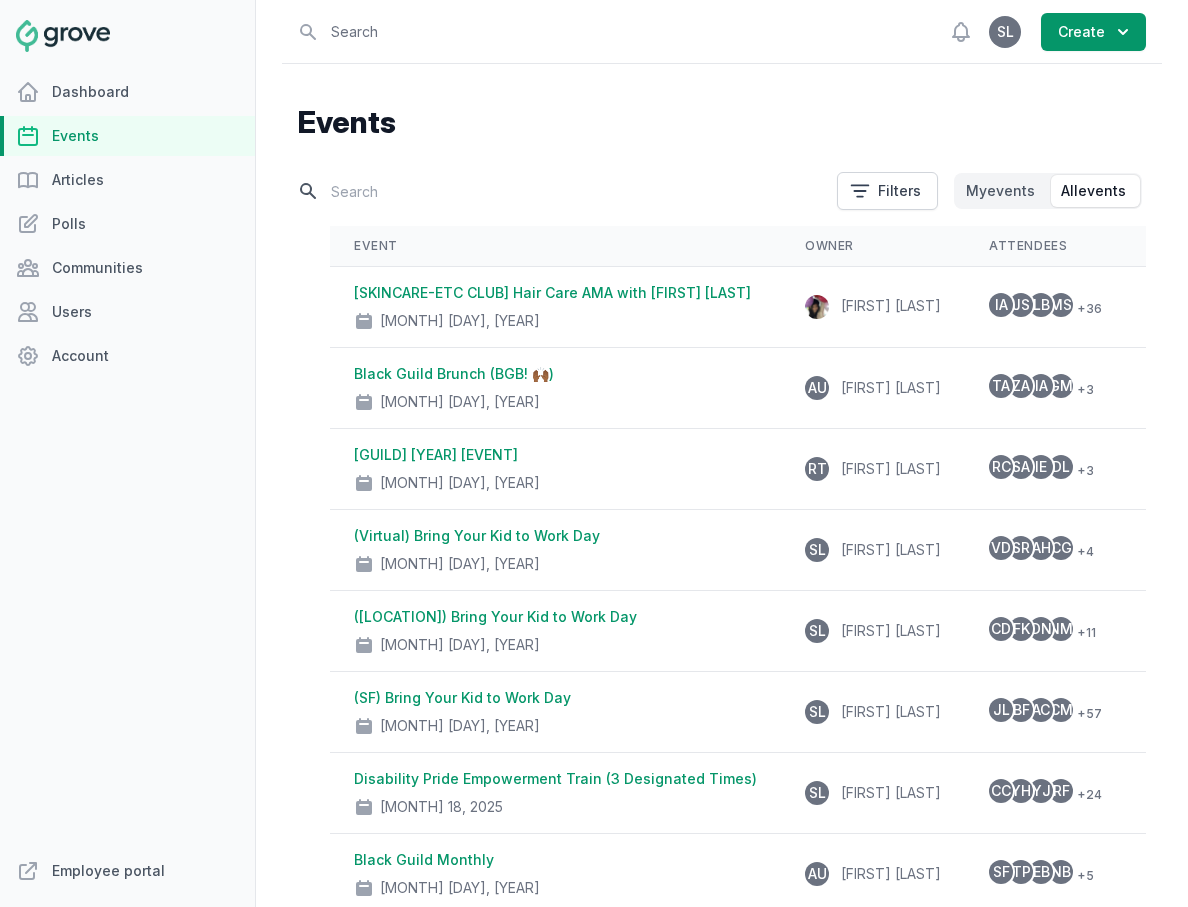 click at bounding box center [561, 191] 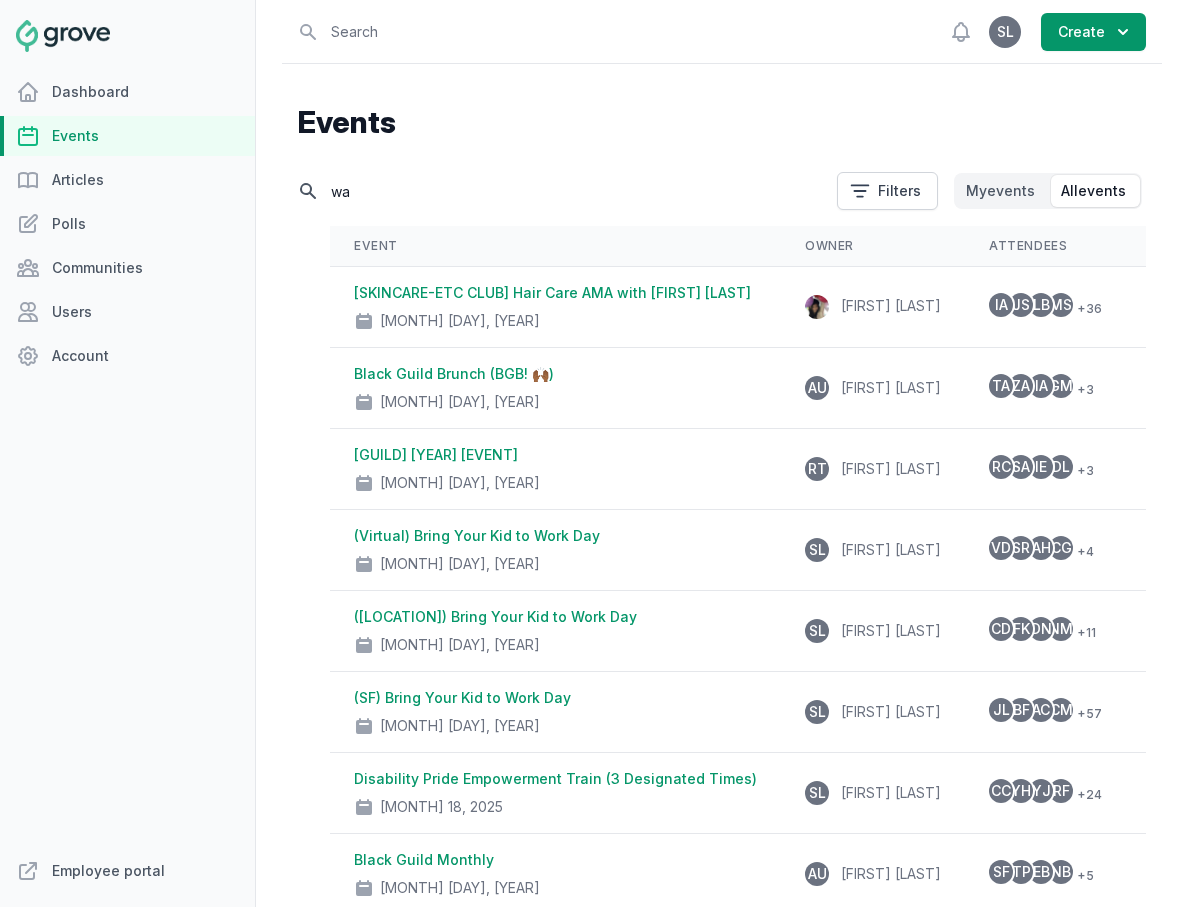type on "w" 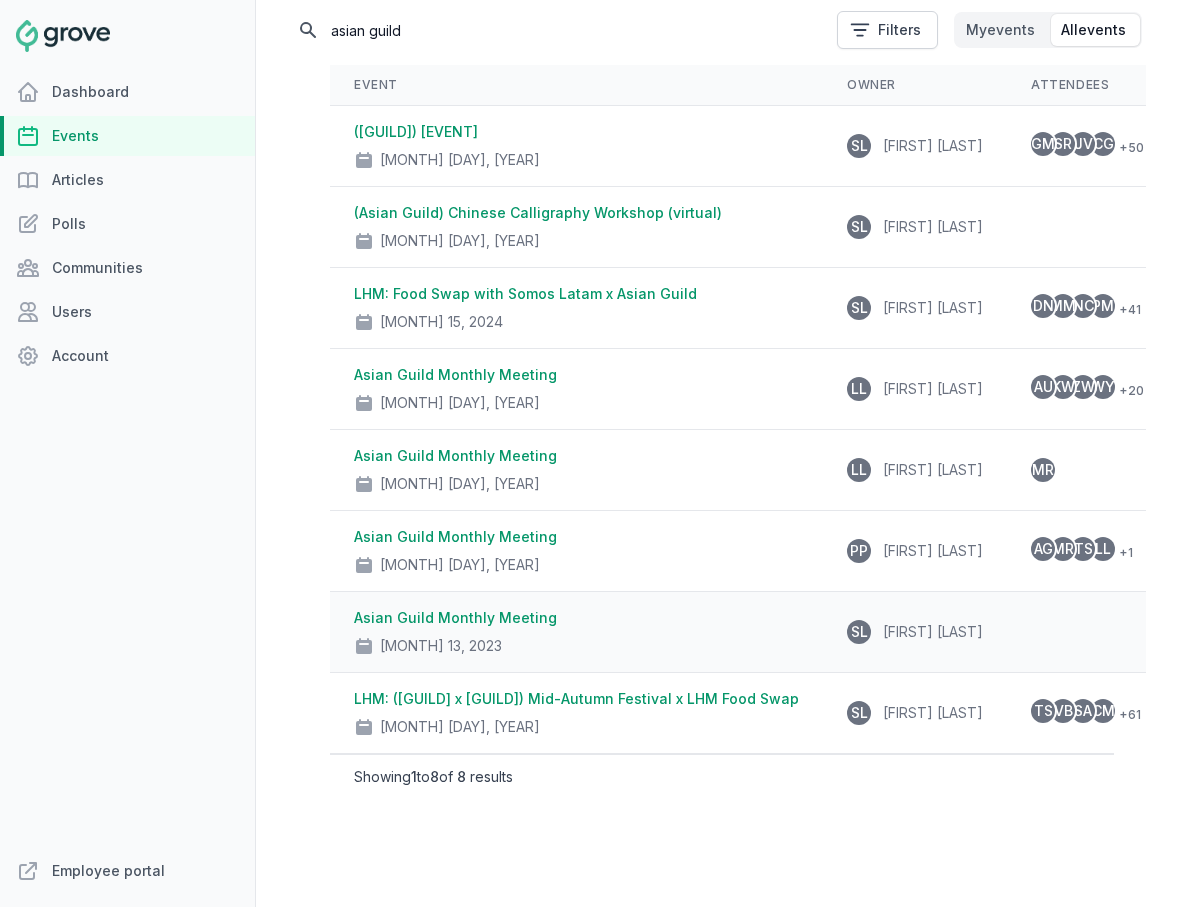 scroll, scrollTop: 189, scrollLeft: 0, axis: vertical 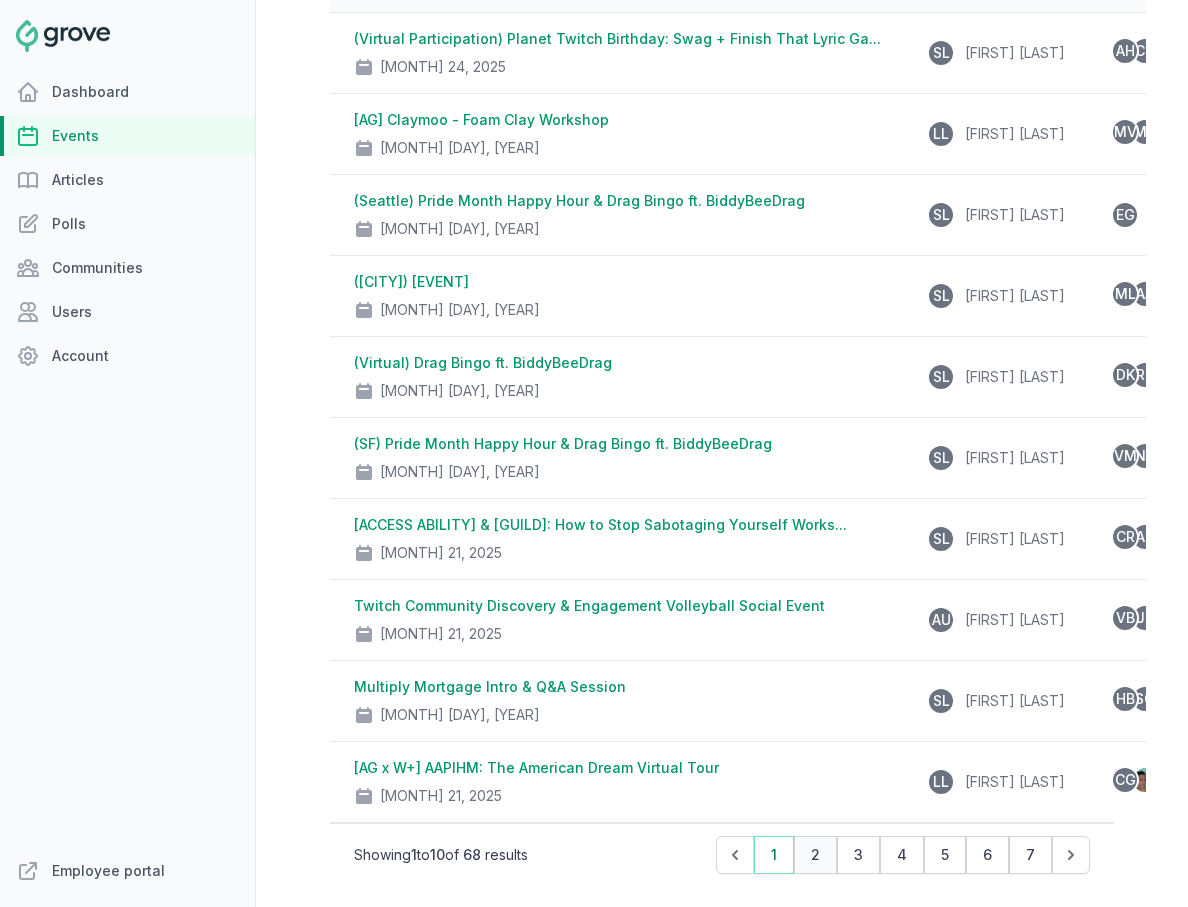 type on "ag" 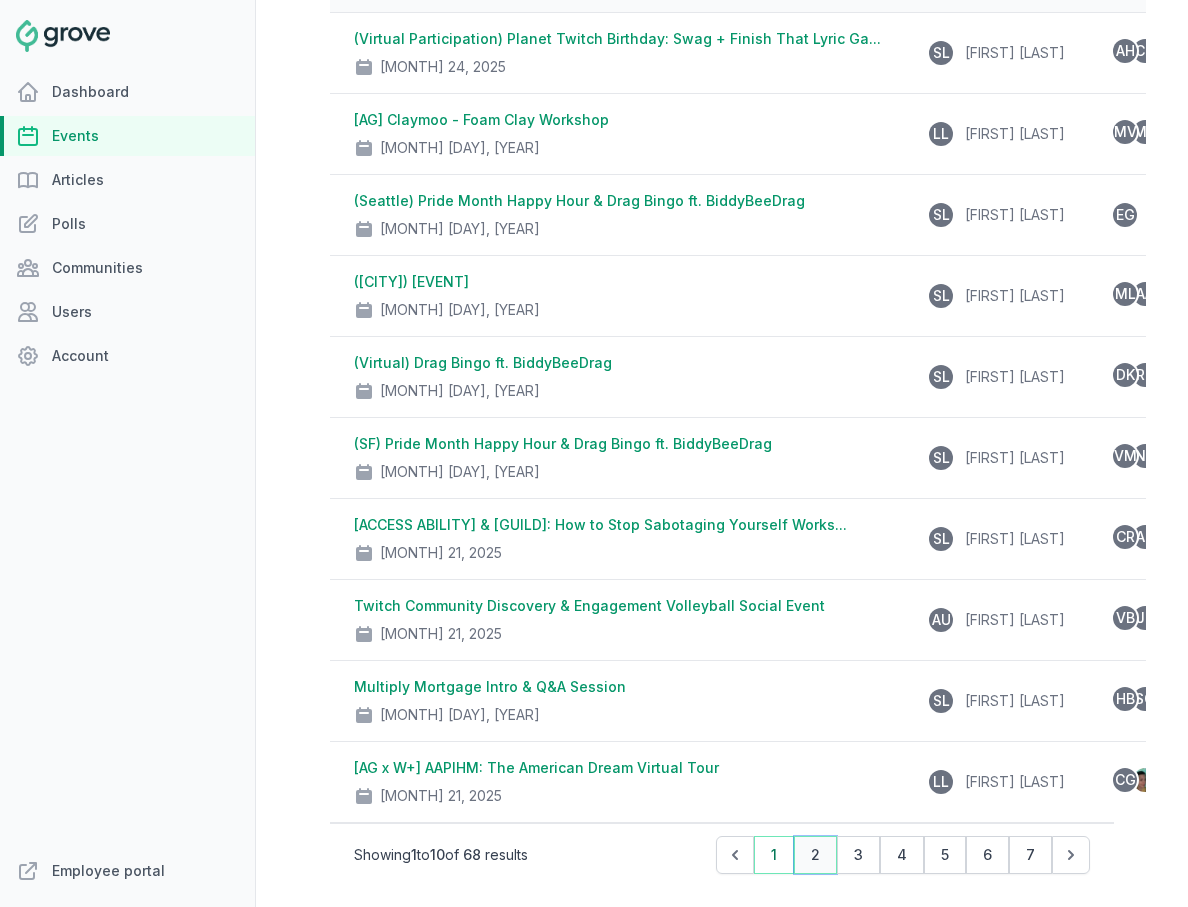 click on "2" at bounding box center [815, 855] 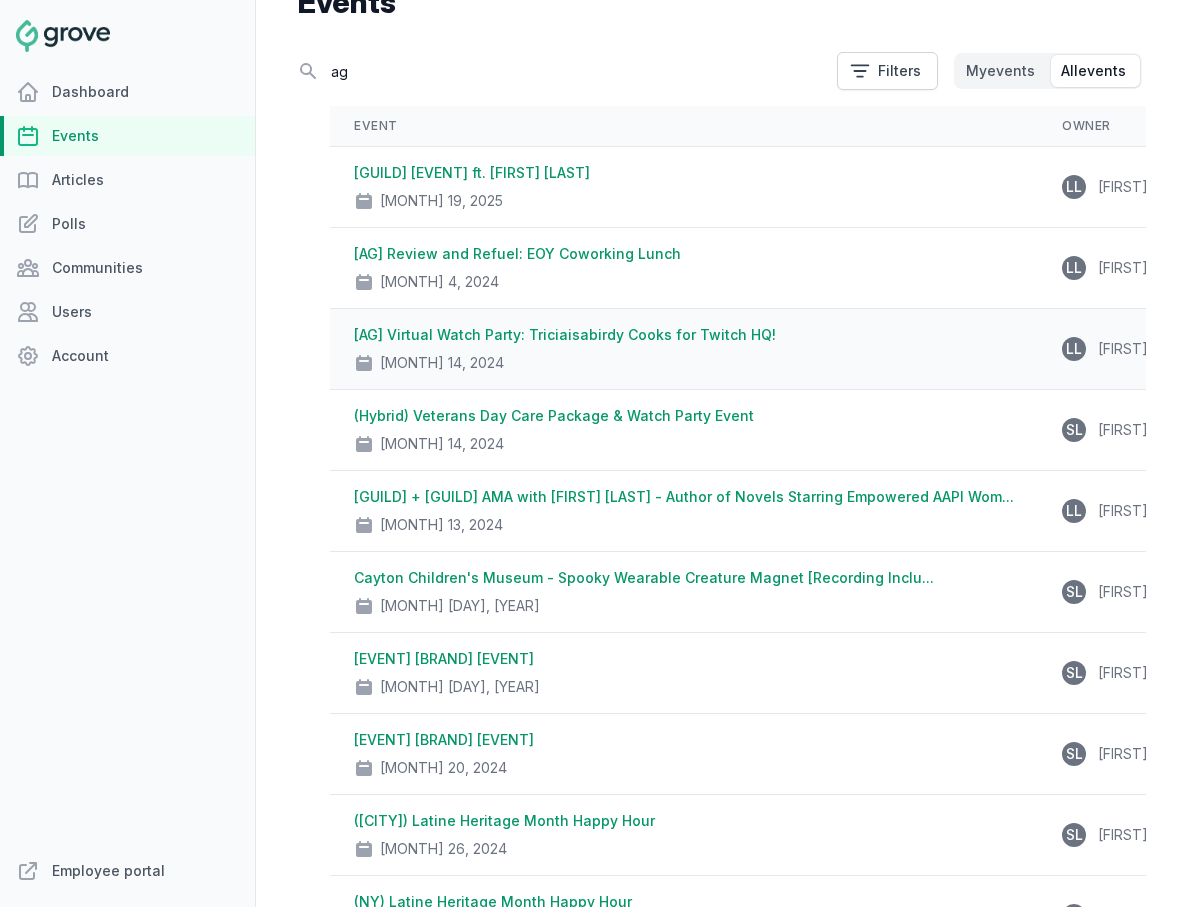 scroll, scrollTop: 106, scrollLeft: 0, axis: vertical 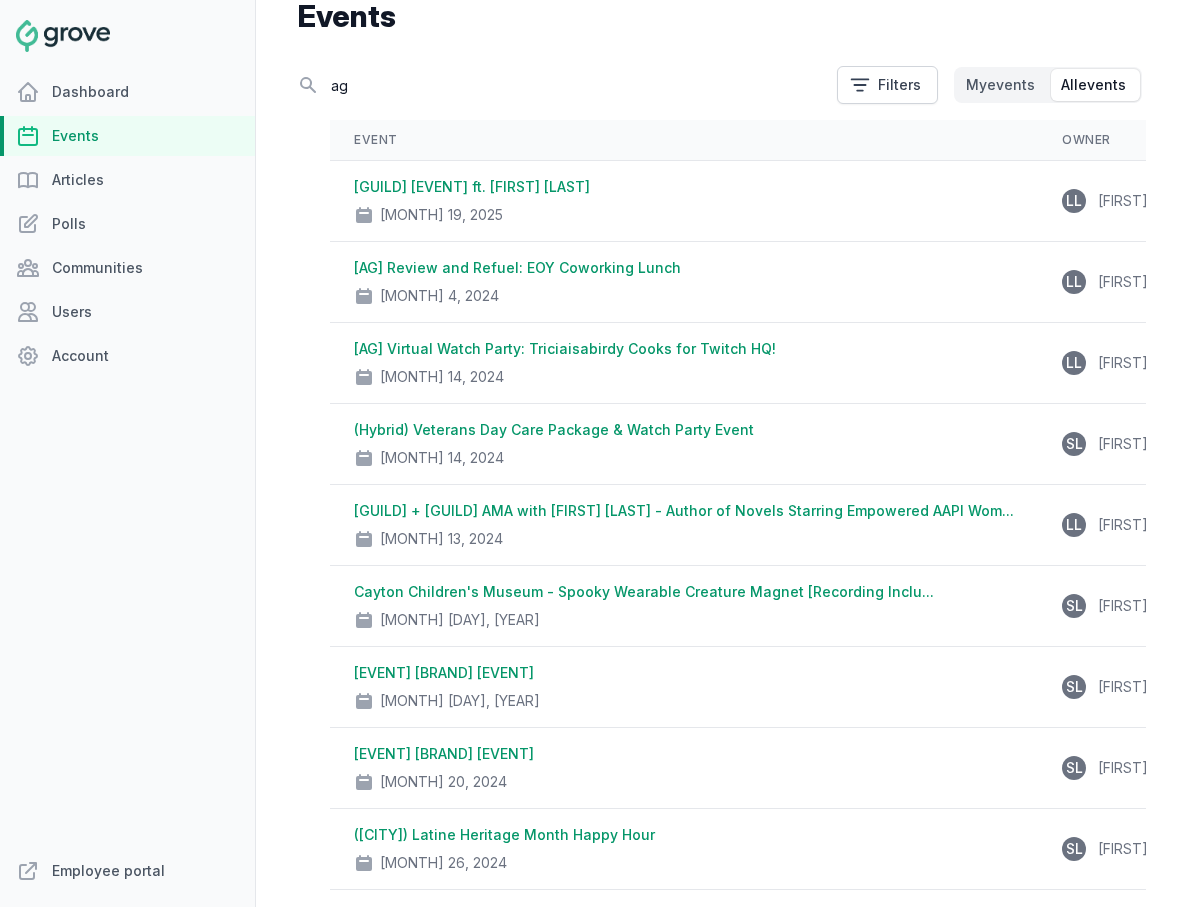 click on "Events" at bounding box center (127, 136) 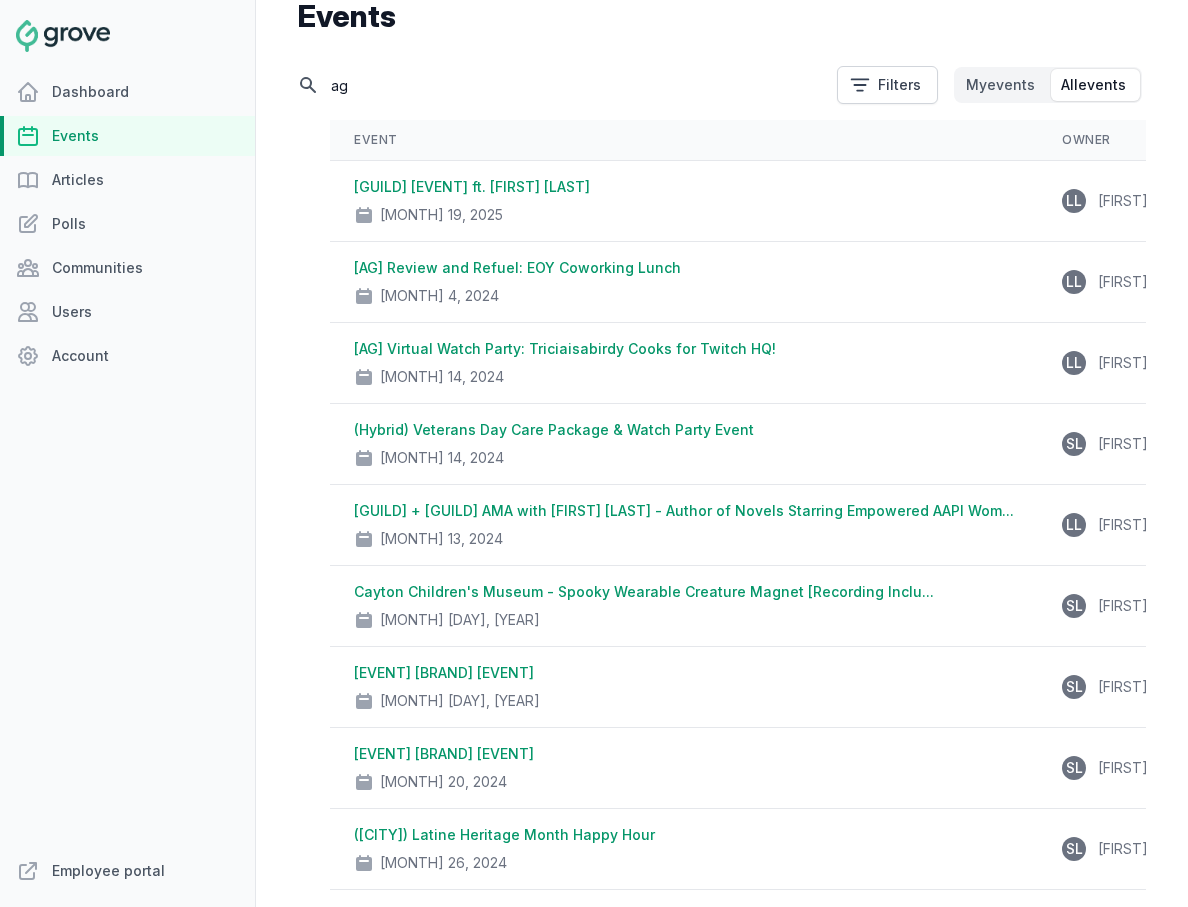 drag, startPoint x: 364, startPoint y: 79, endPoint x: 271, endPoint y: 81, distance: 93.0215 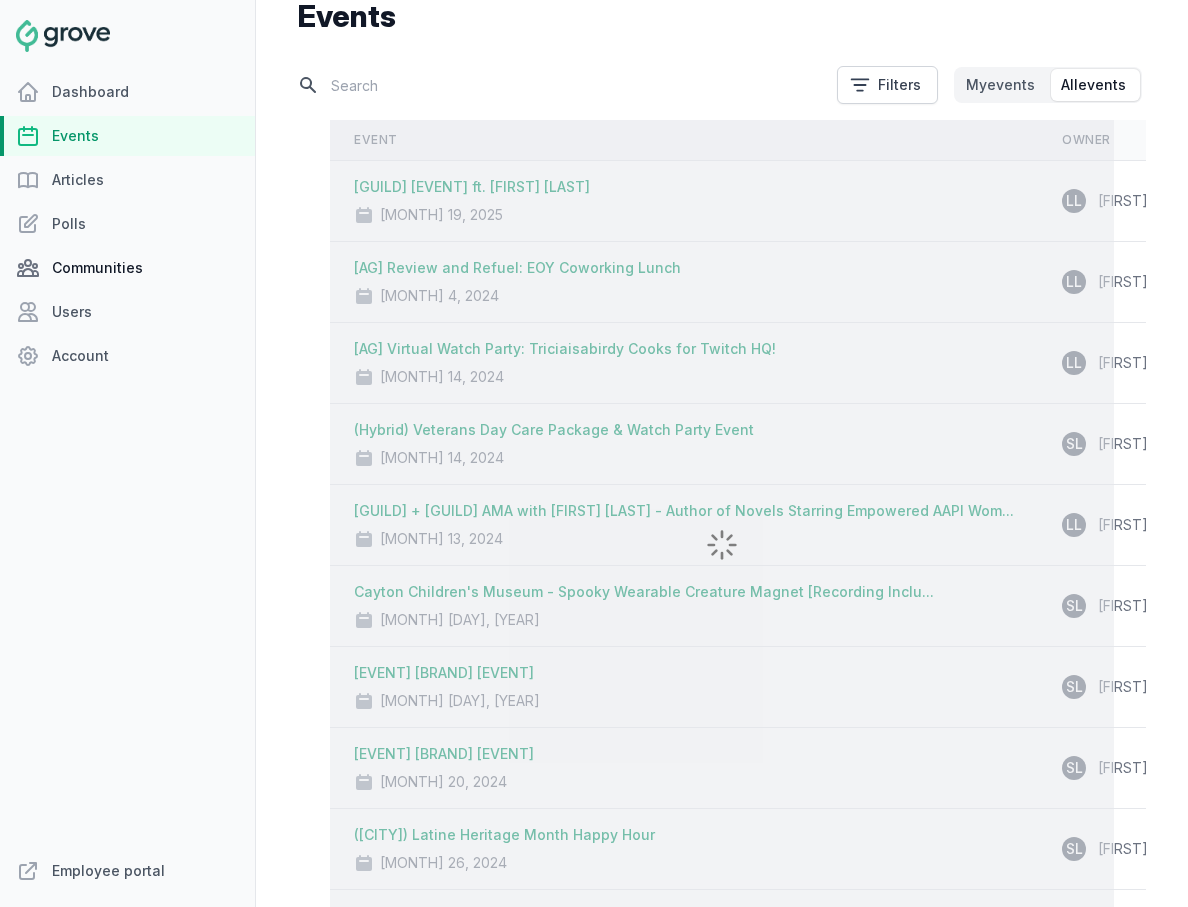 type 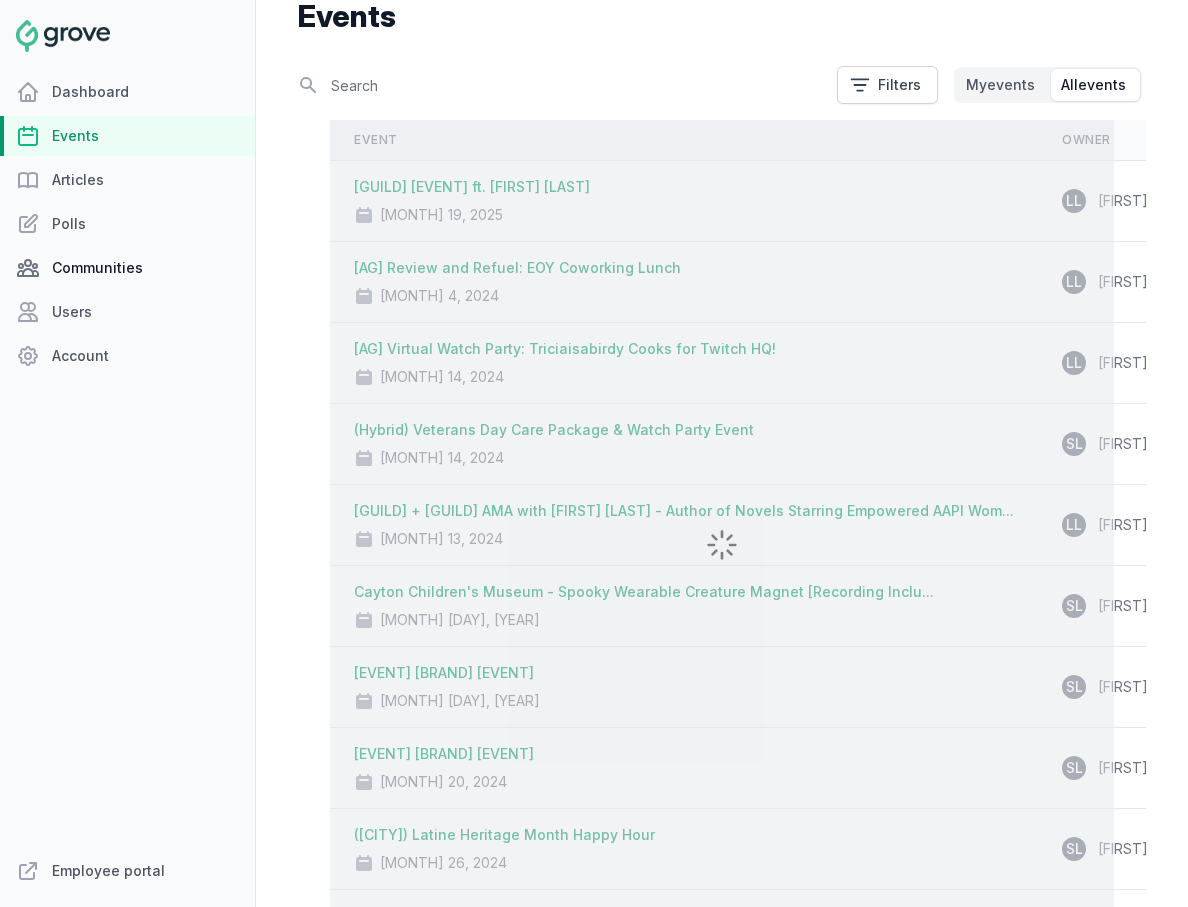 click on "Communities" at bounding box center [127, 268] 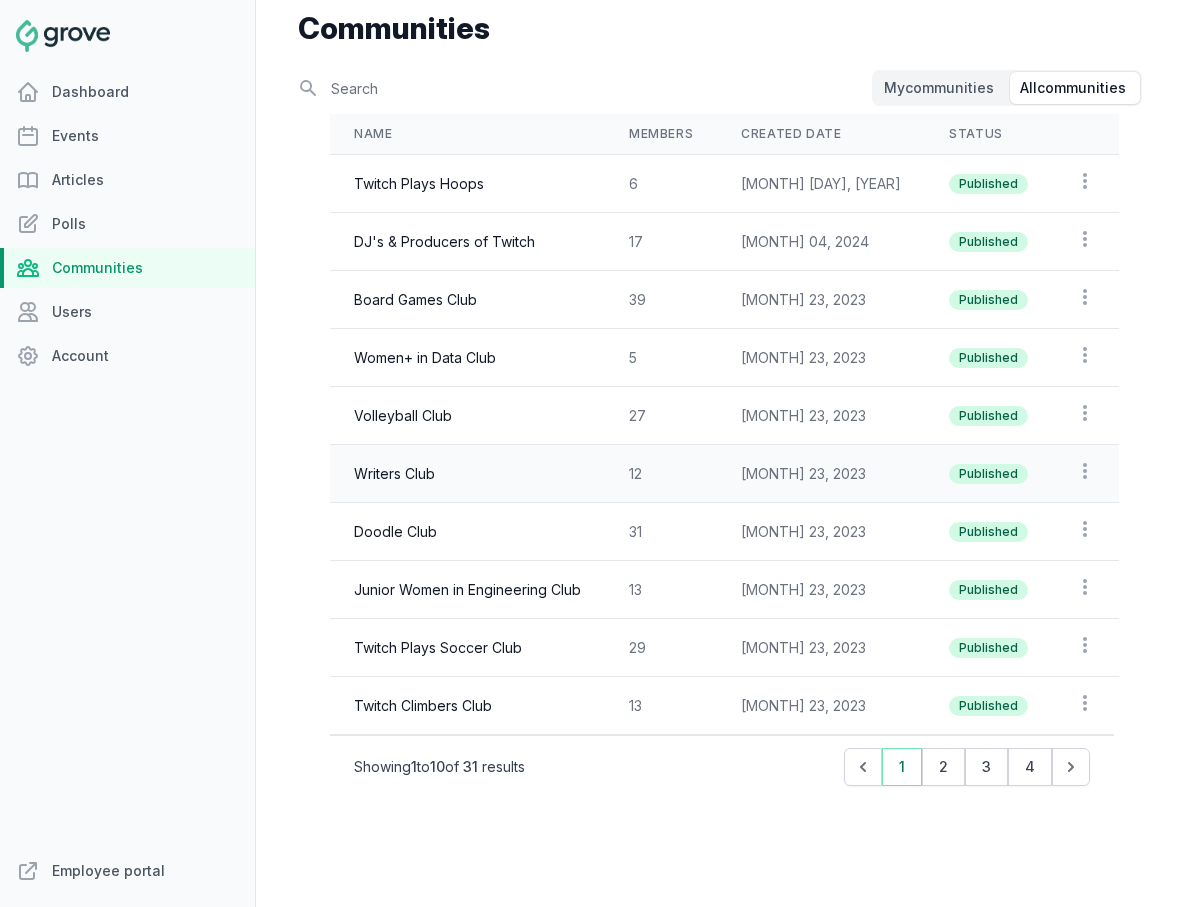 scroll, scrollTop: 102, scrollLeft: 0, axis: vertical 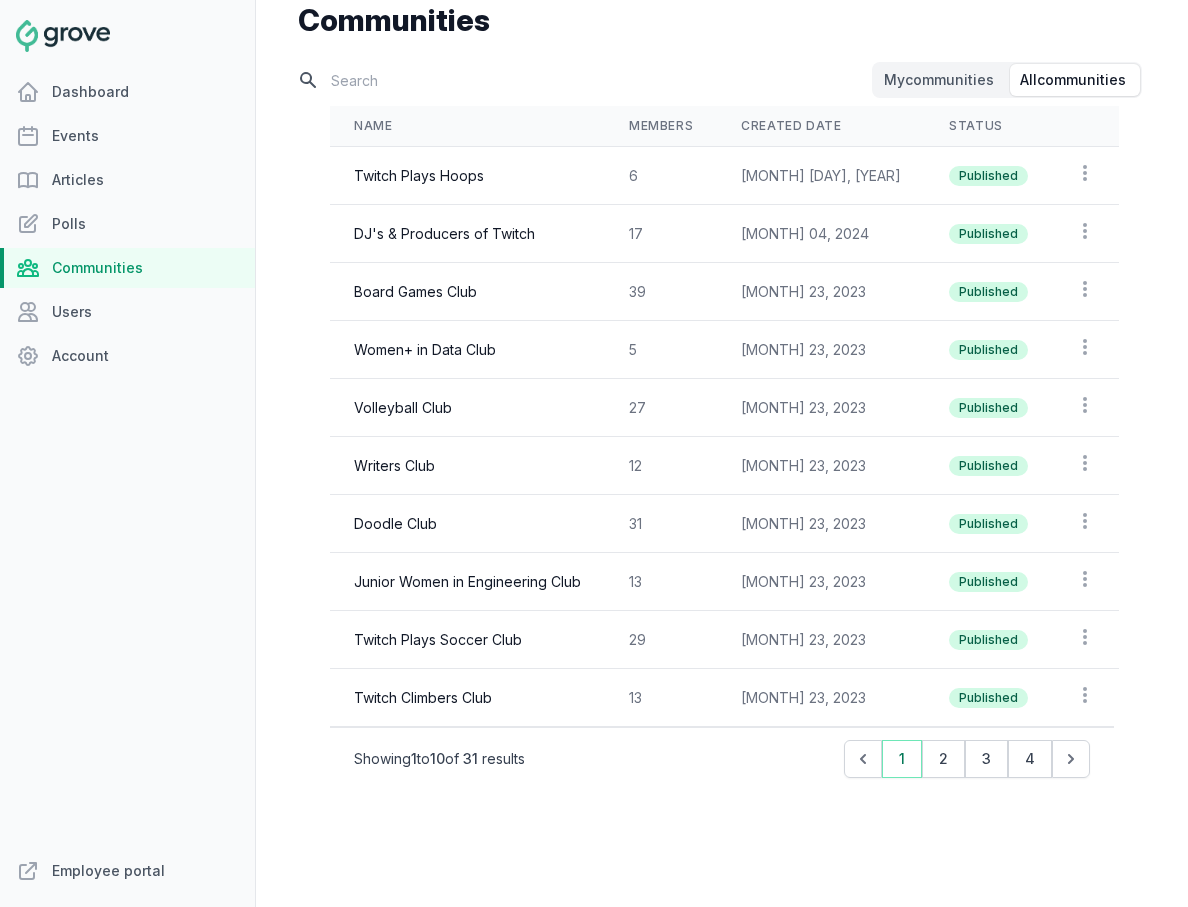 click at bounding box center [583, 80] 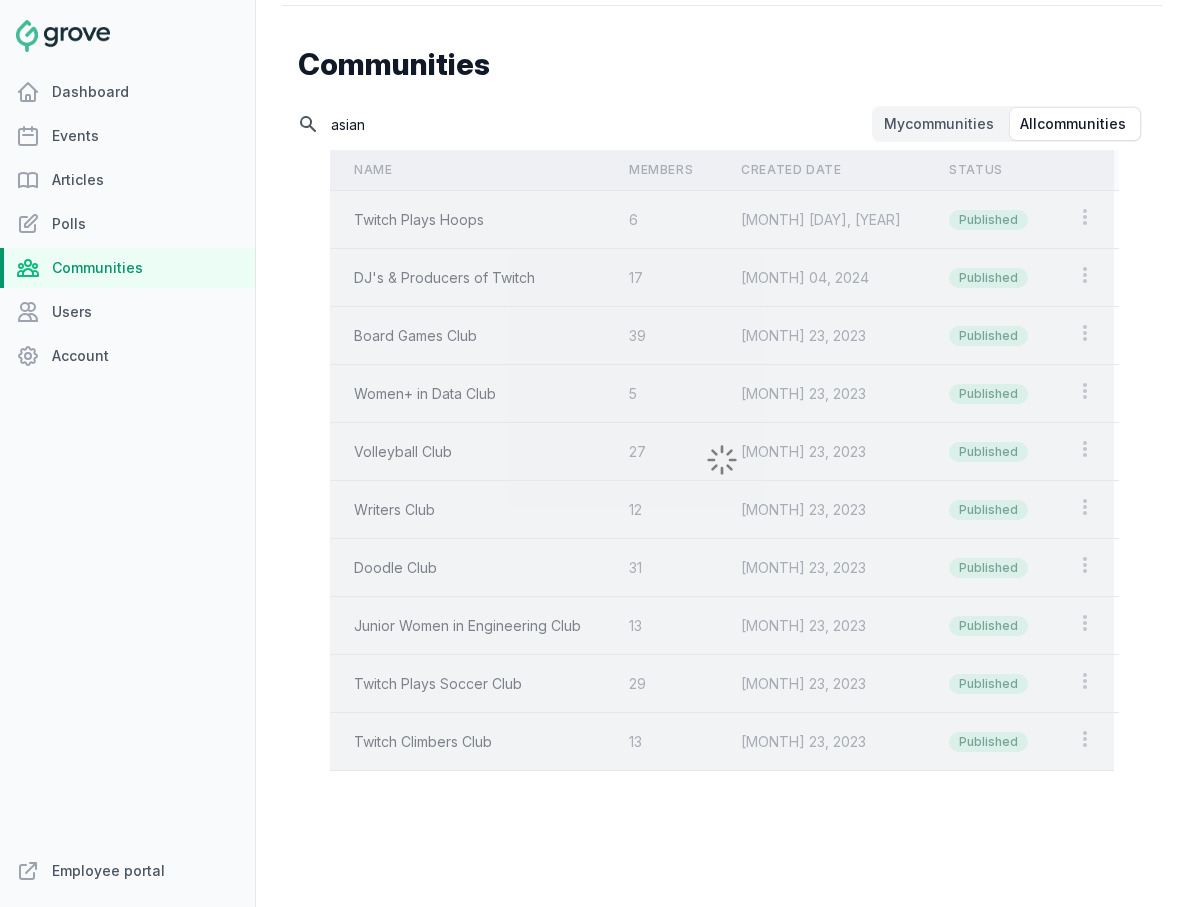 scroll, scrollTop: 0, scrollLeft: 0, axis: both 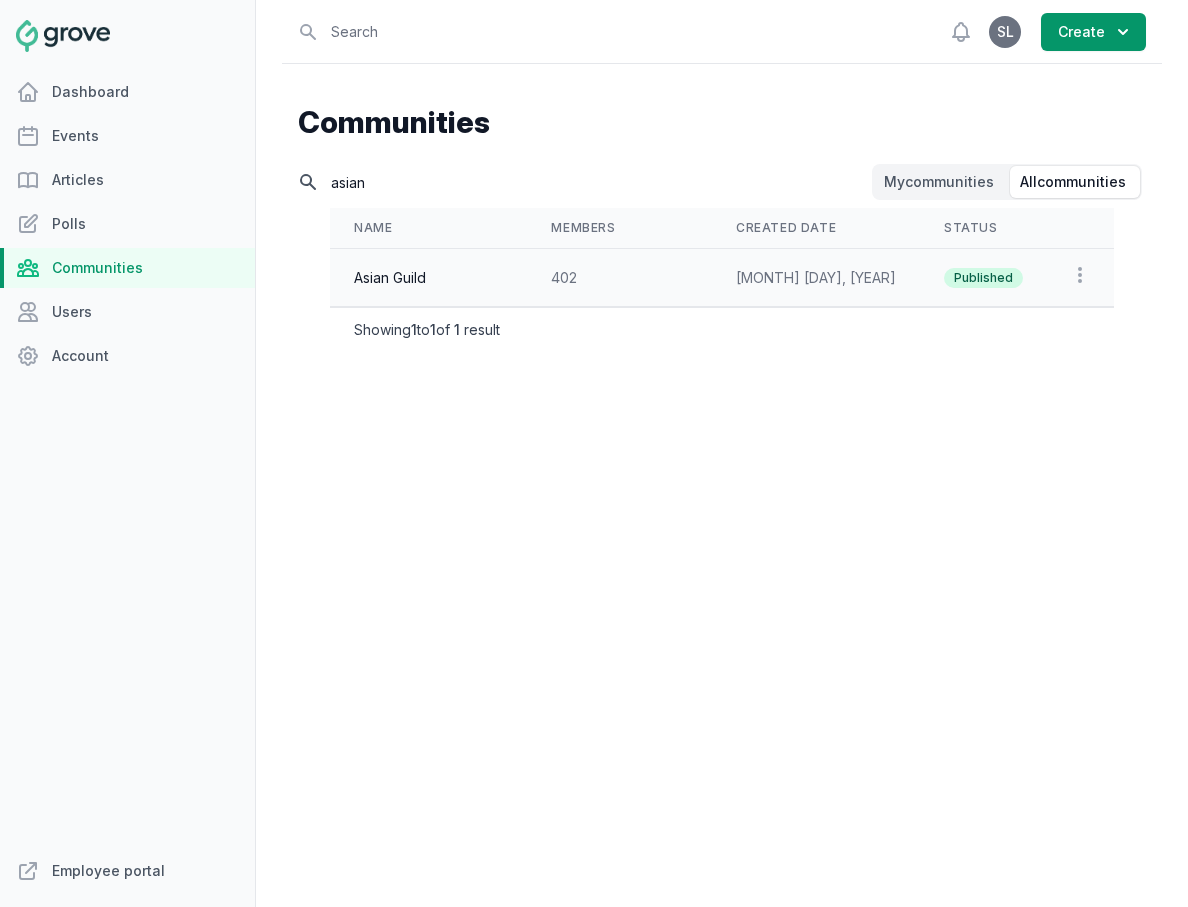 type on "asian" 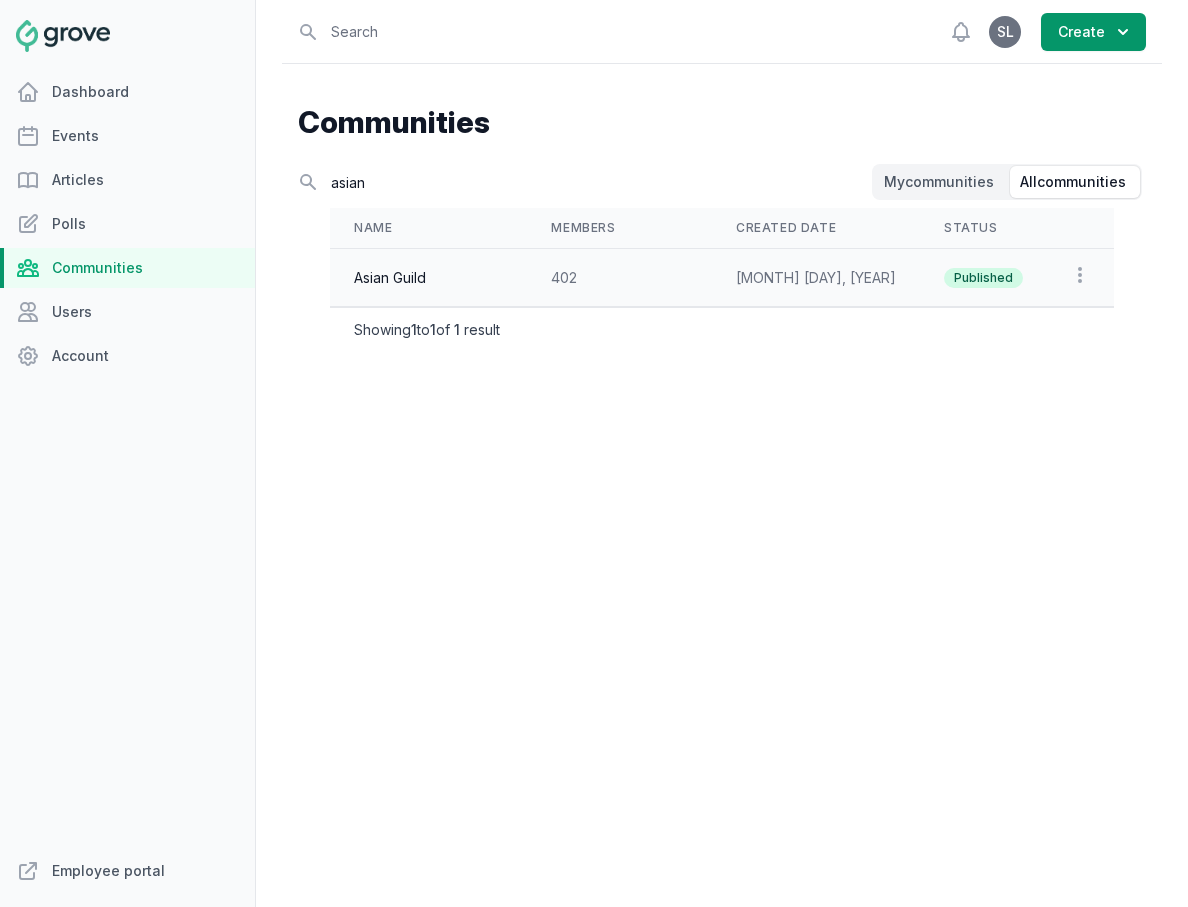 click on "Asian Guild" at bounding box center (428, 278) 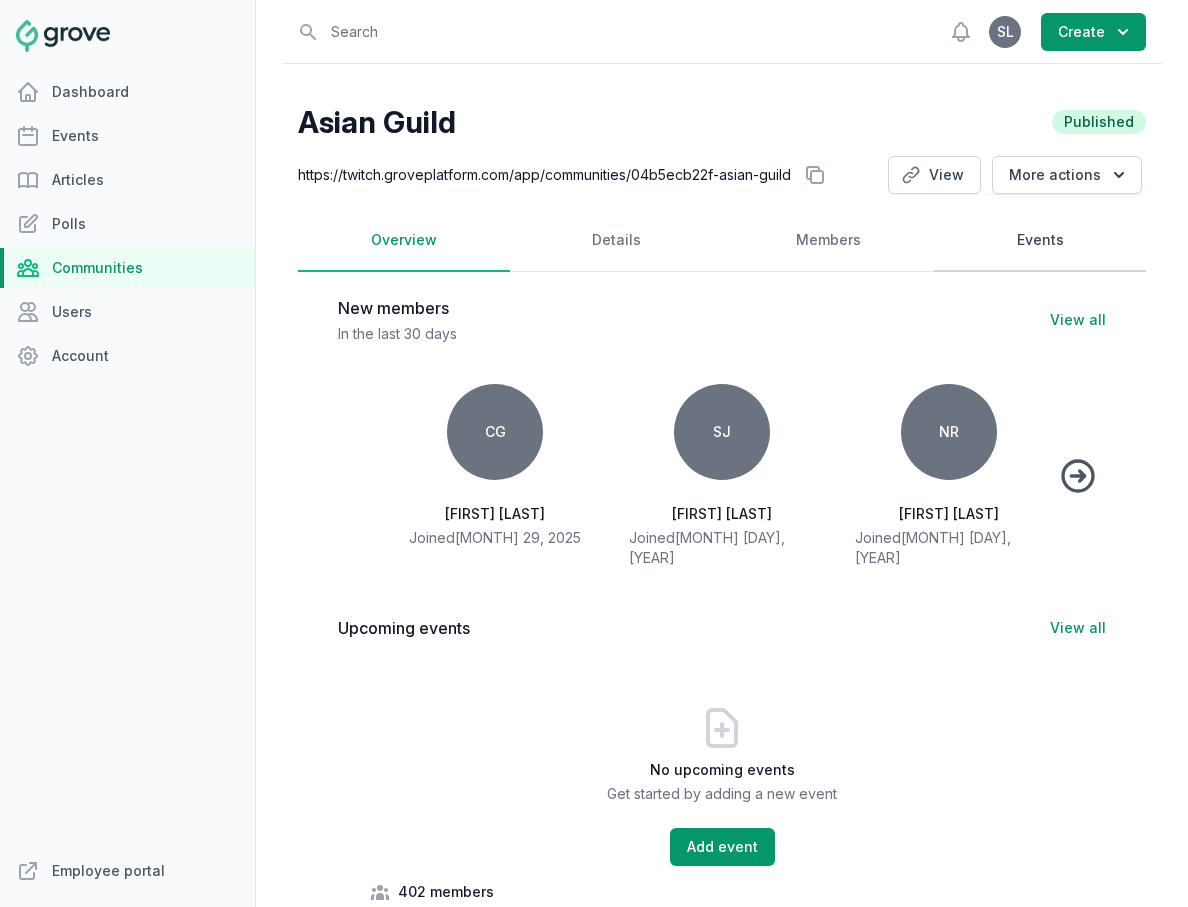 click on "Events" at bounding box center [1040, 241] 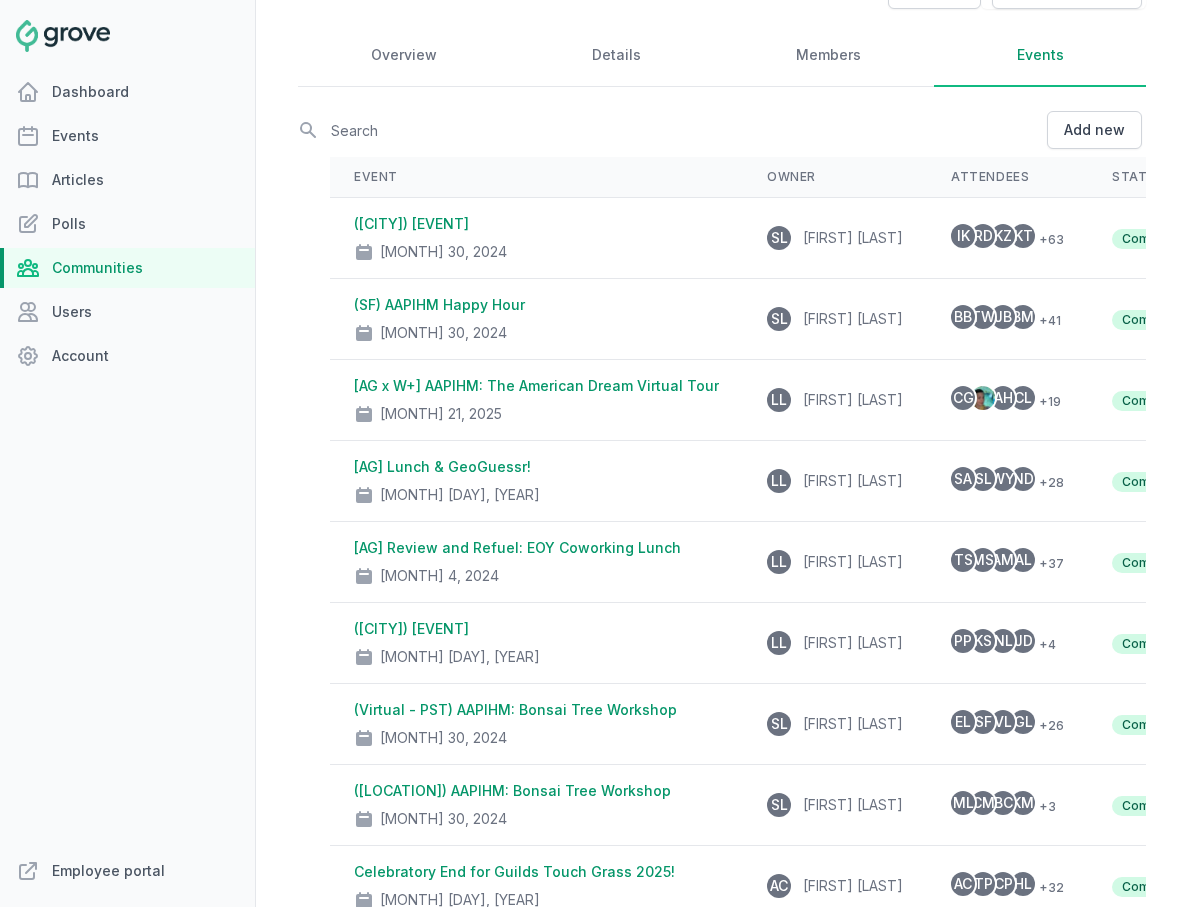scroll, scrollTop: 24, scrollLeft: 0, axis: vertical 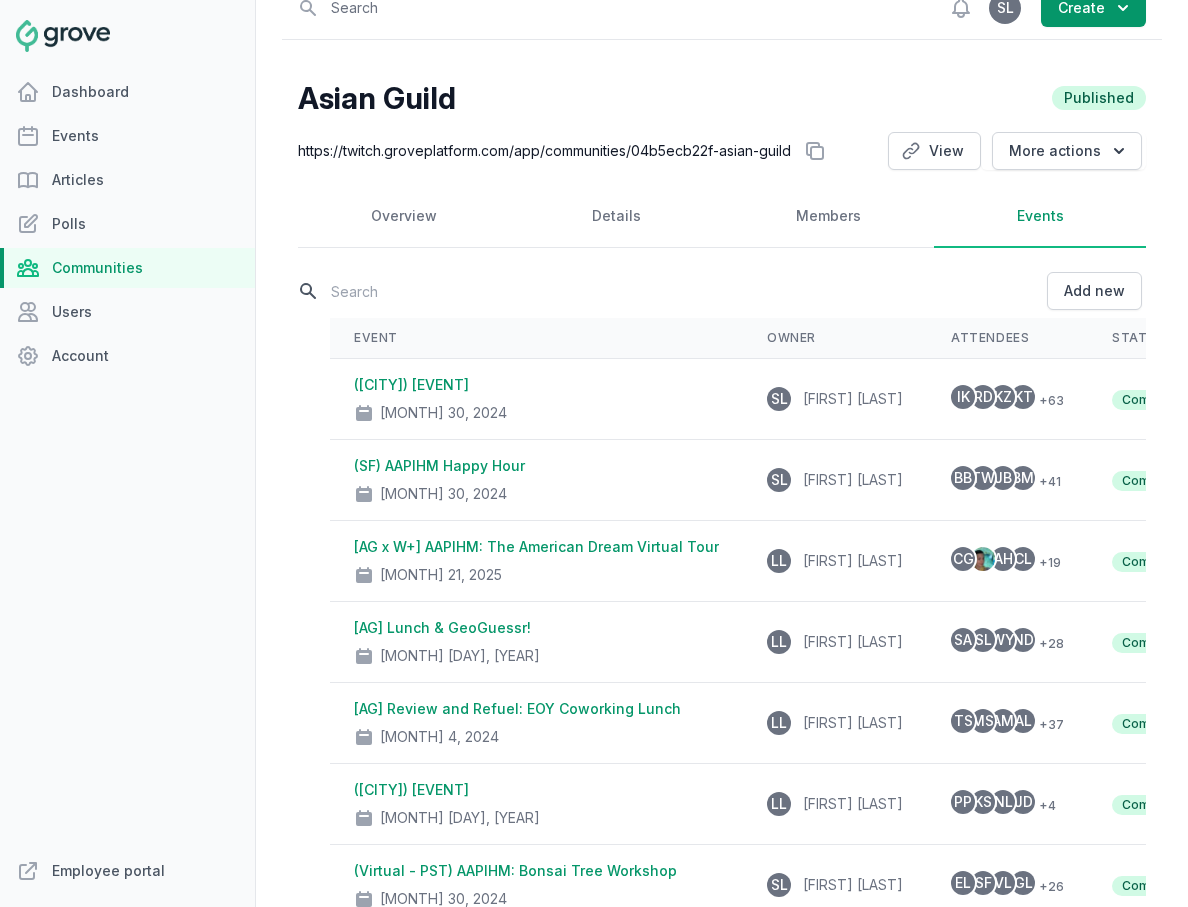 click at bounding box center [670, 291] 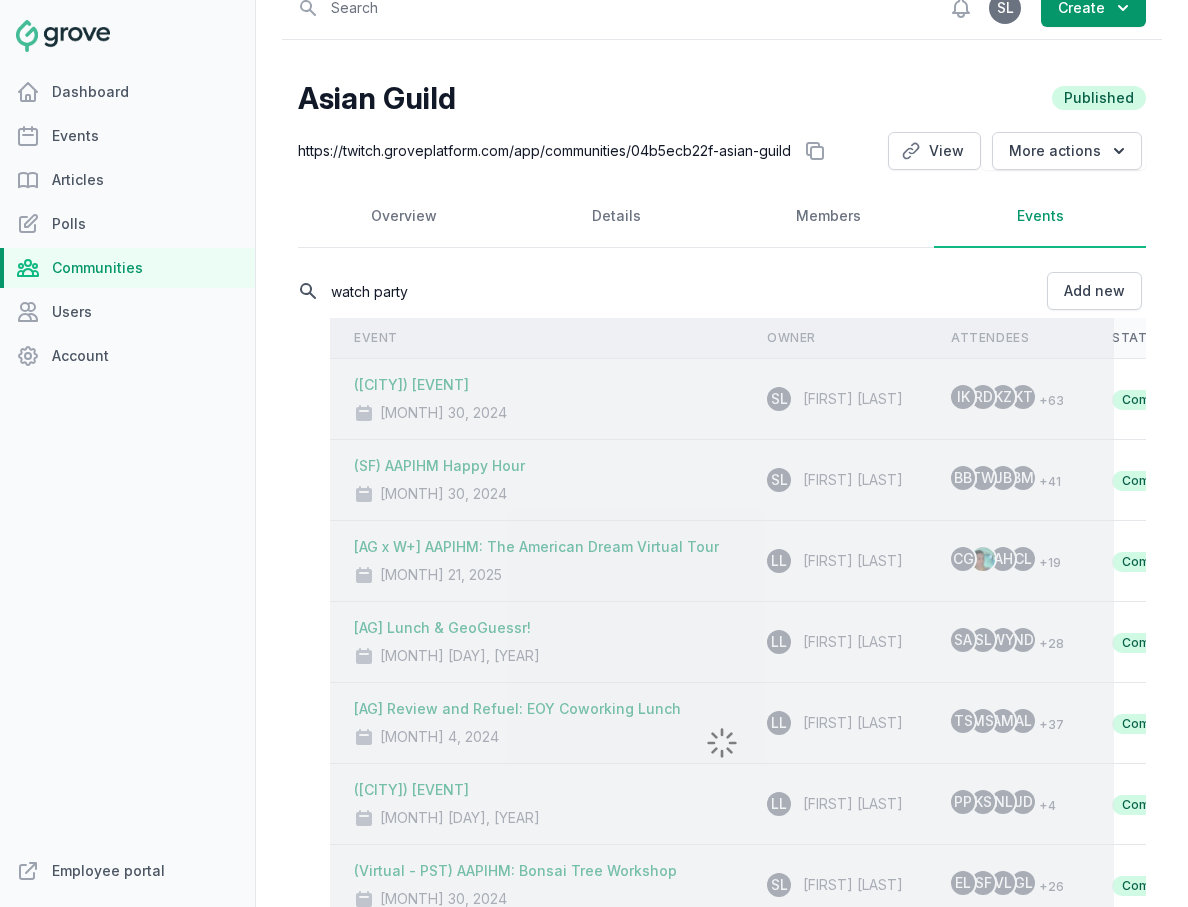 scroll, scrollTop: 0, scrollLeft: 0, axis: both 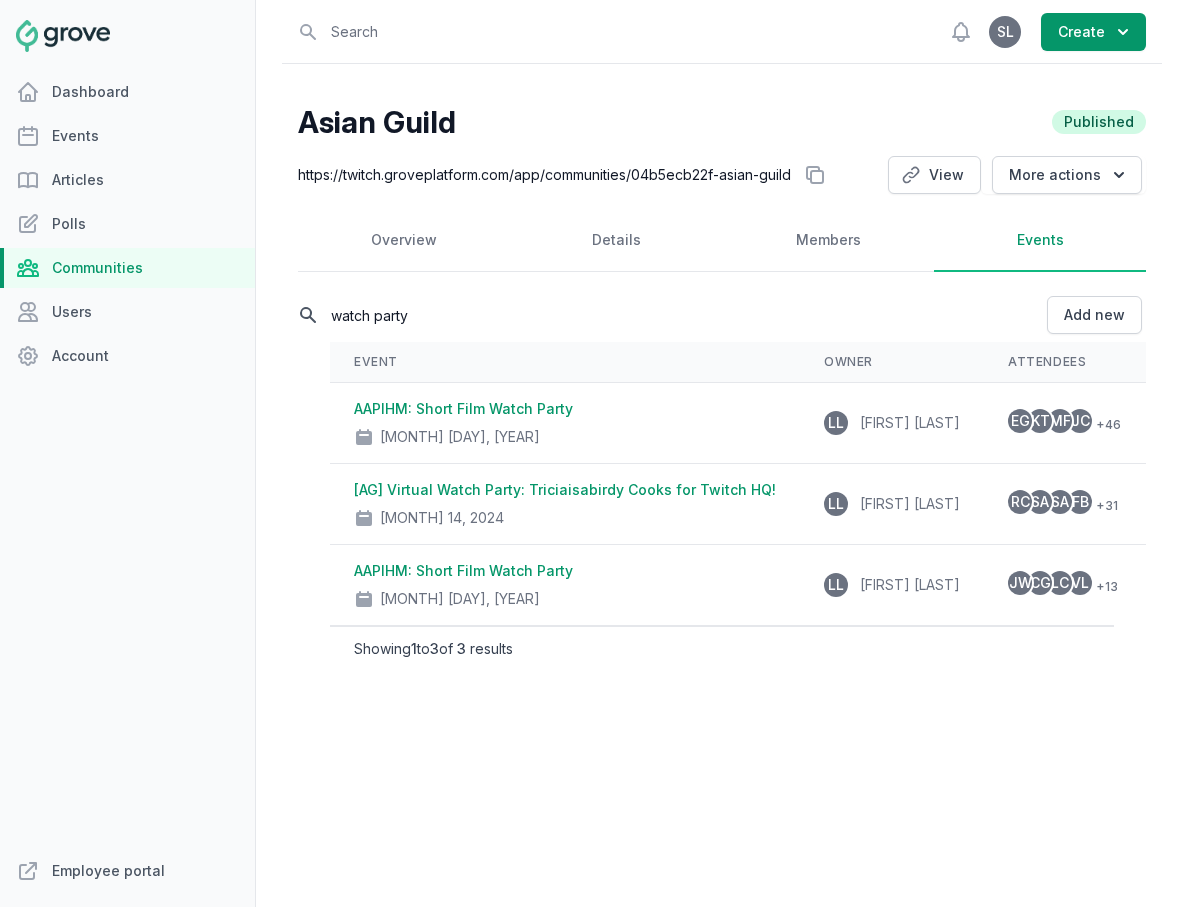 type on "watch party" 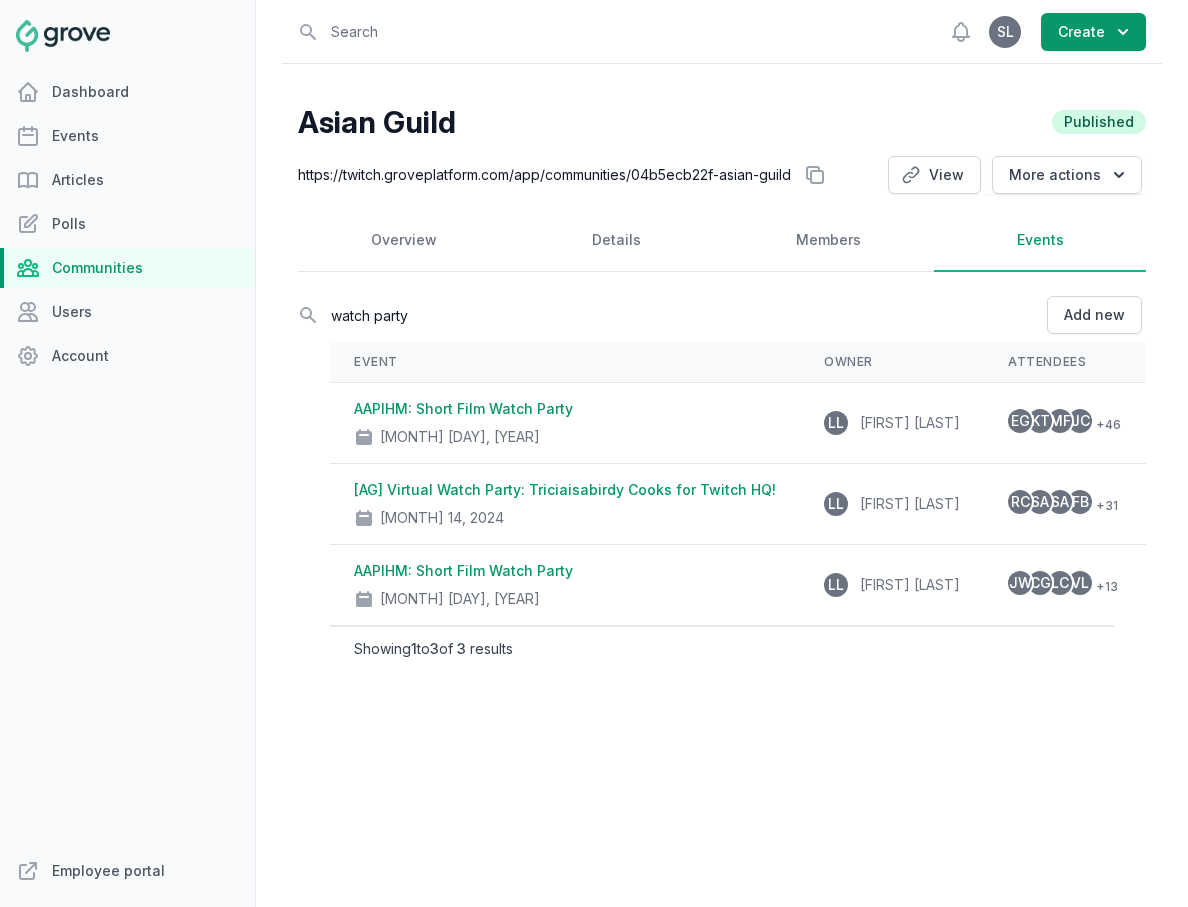 click on "AAPIHM: Short Film Watch Party" at bounding box center [463, 570] 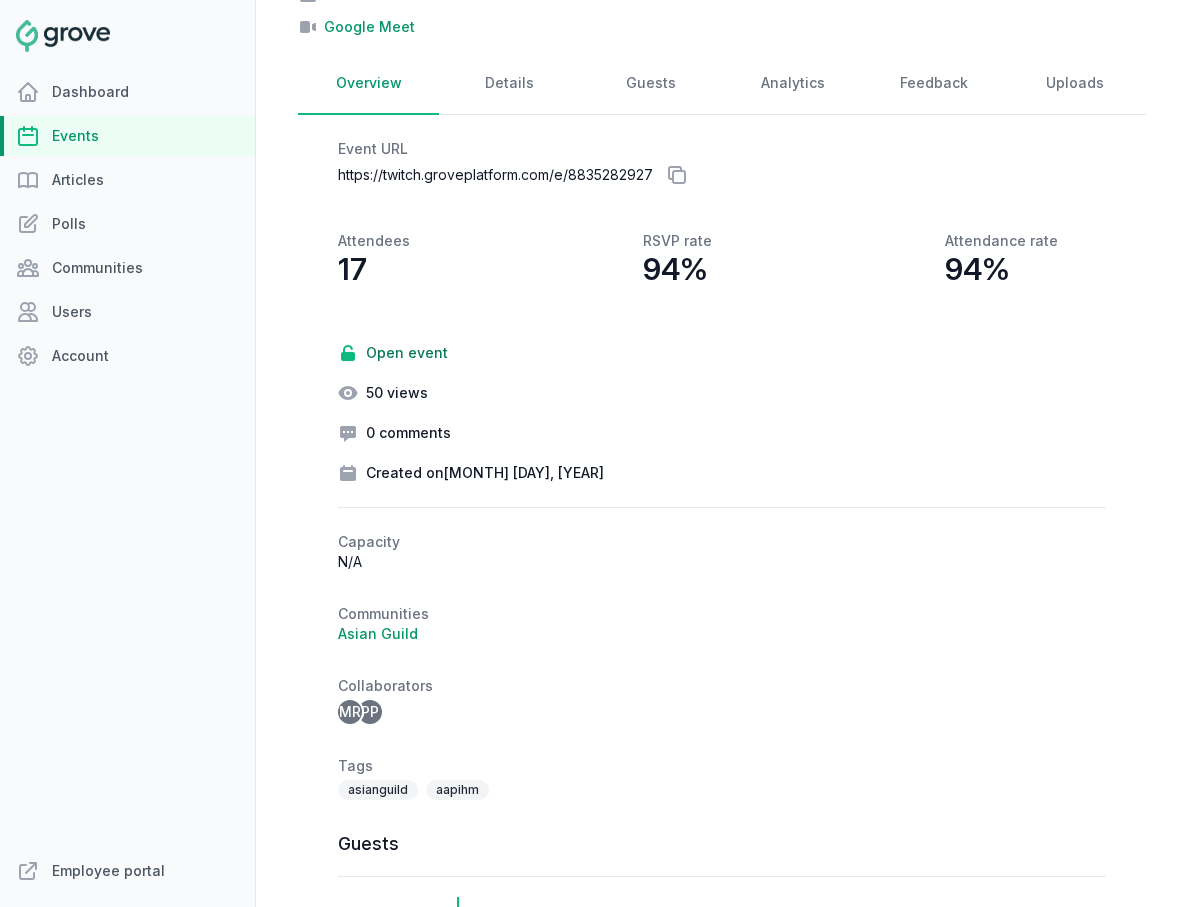 scroll, scrollTop: 216, scrollLeft: 0, axis: vertical 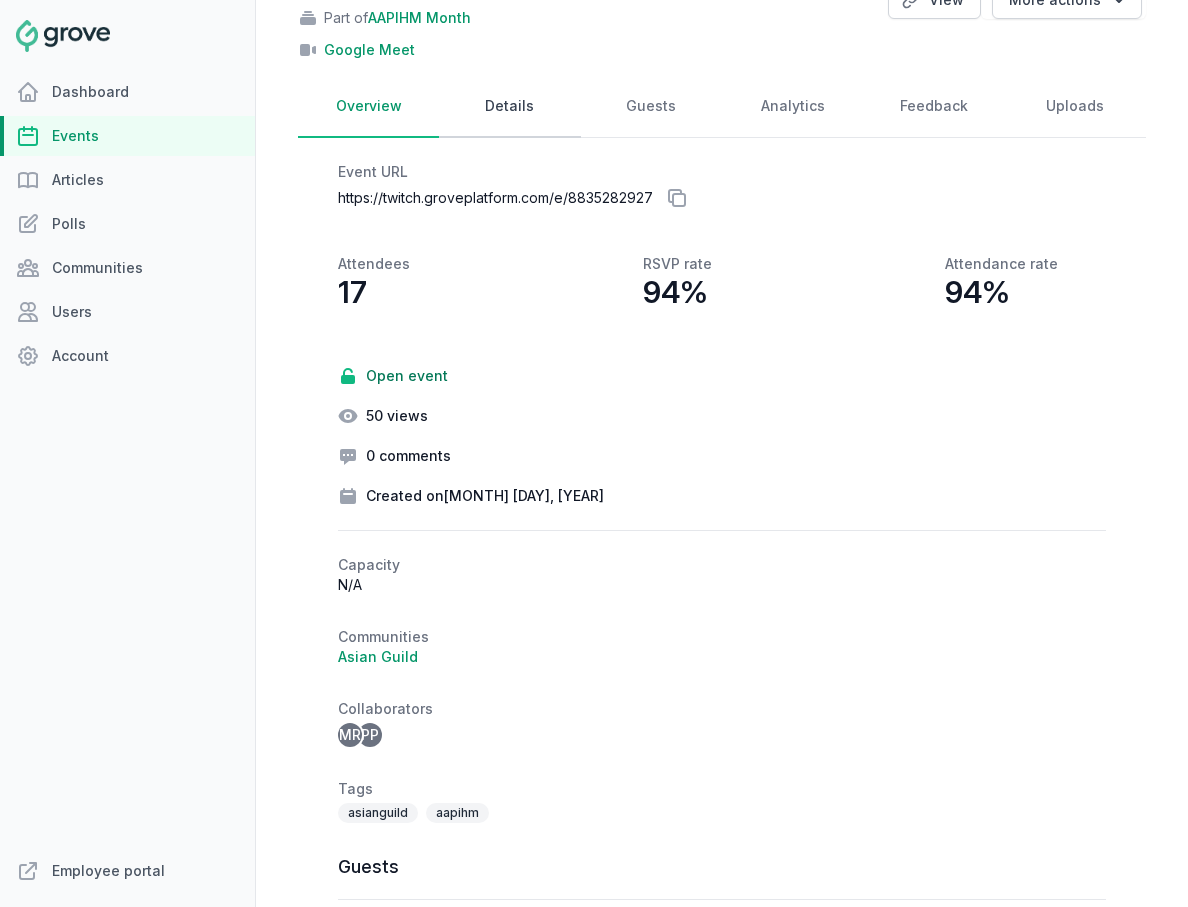 click on "Details" at bounding box center (509, 107) 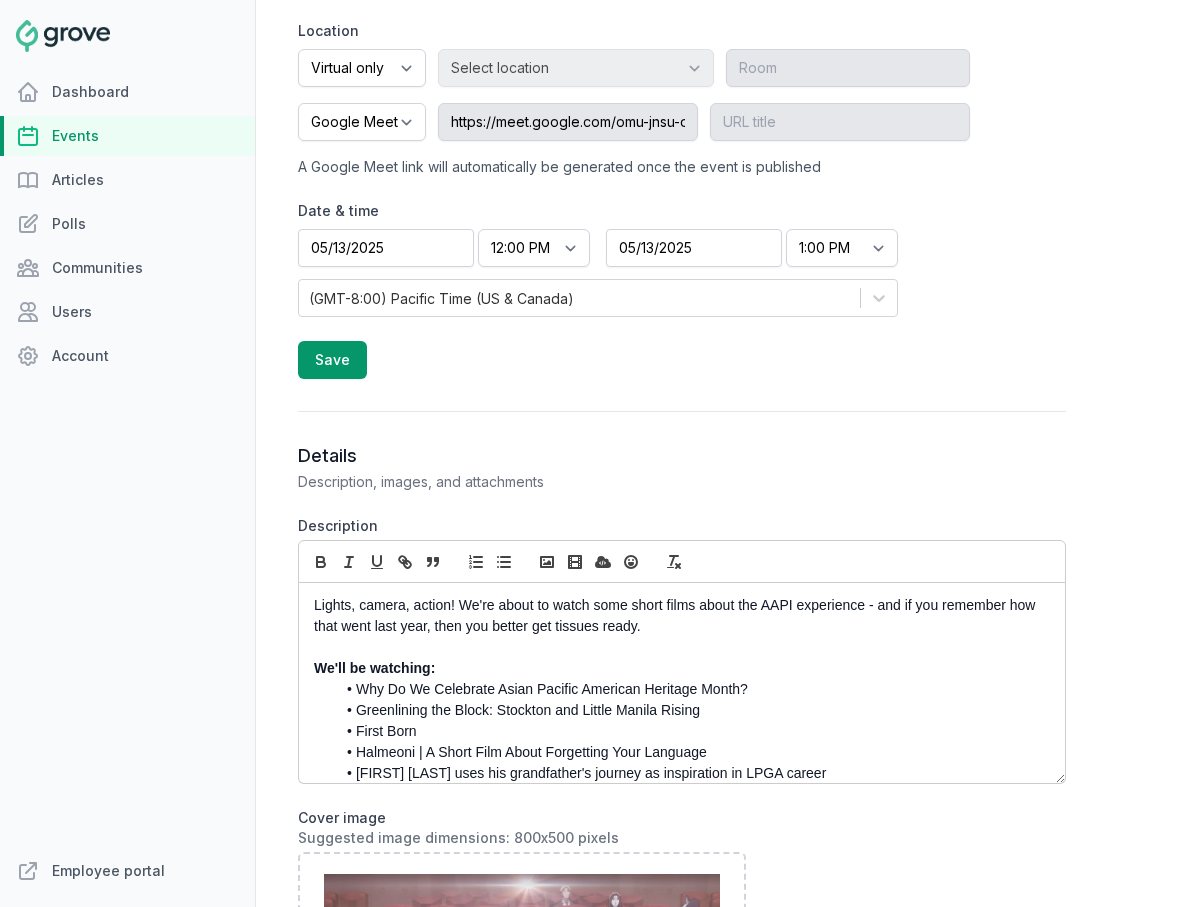 scroll, scrollTop: 718, scrollLeft: 0, axis: vertical 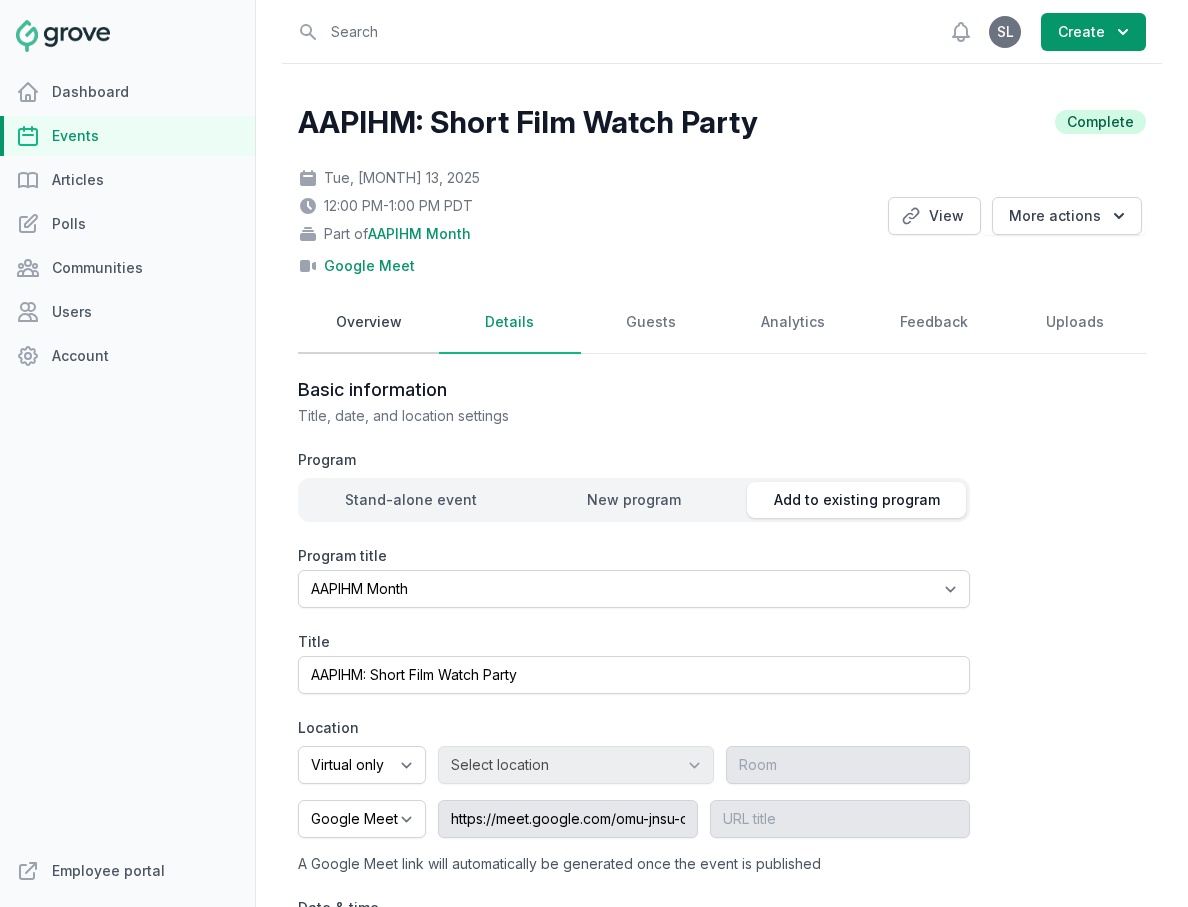 click on "Overview" at bounding box center (368, 323) 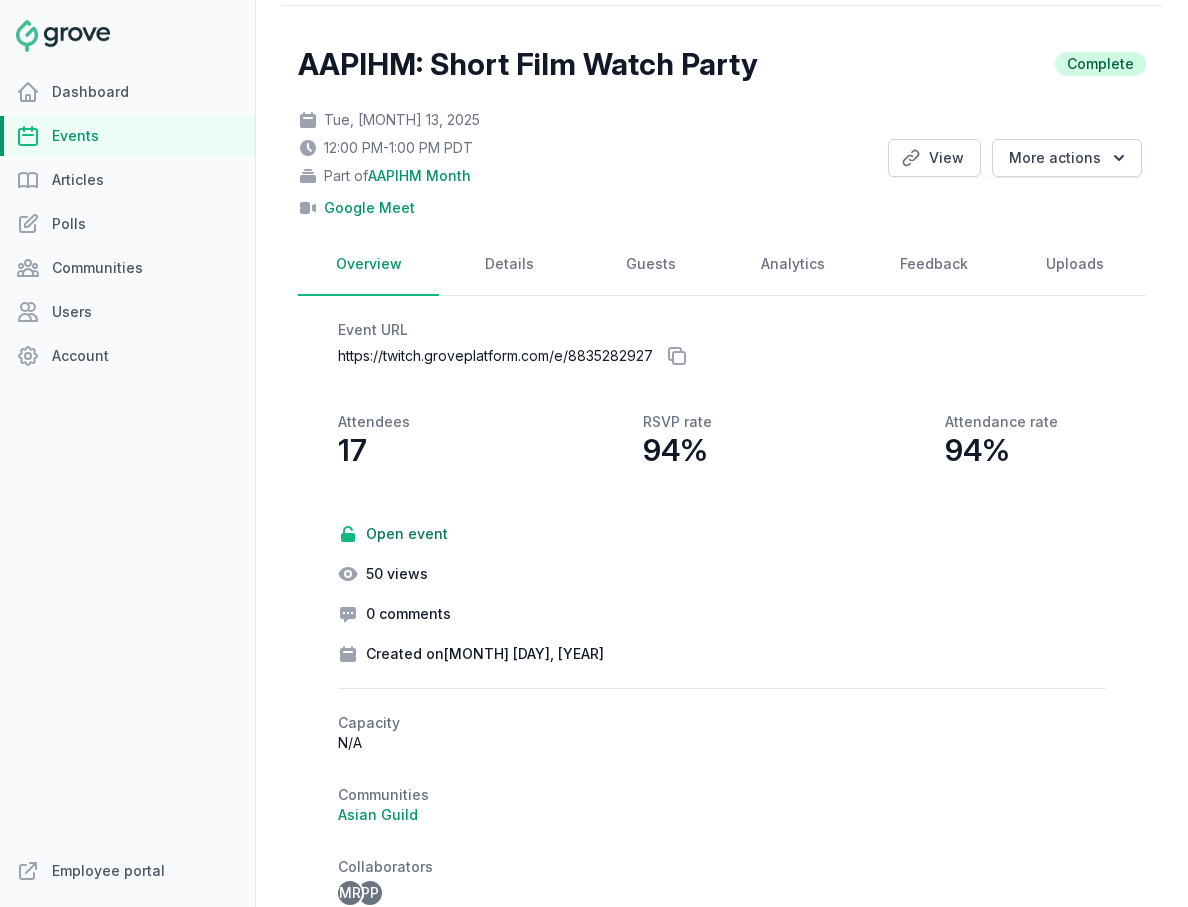 scroll, scrollTop: 83, scrollLeft: 0, axis: vertical 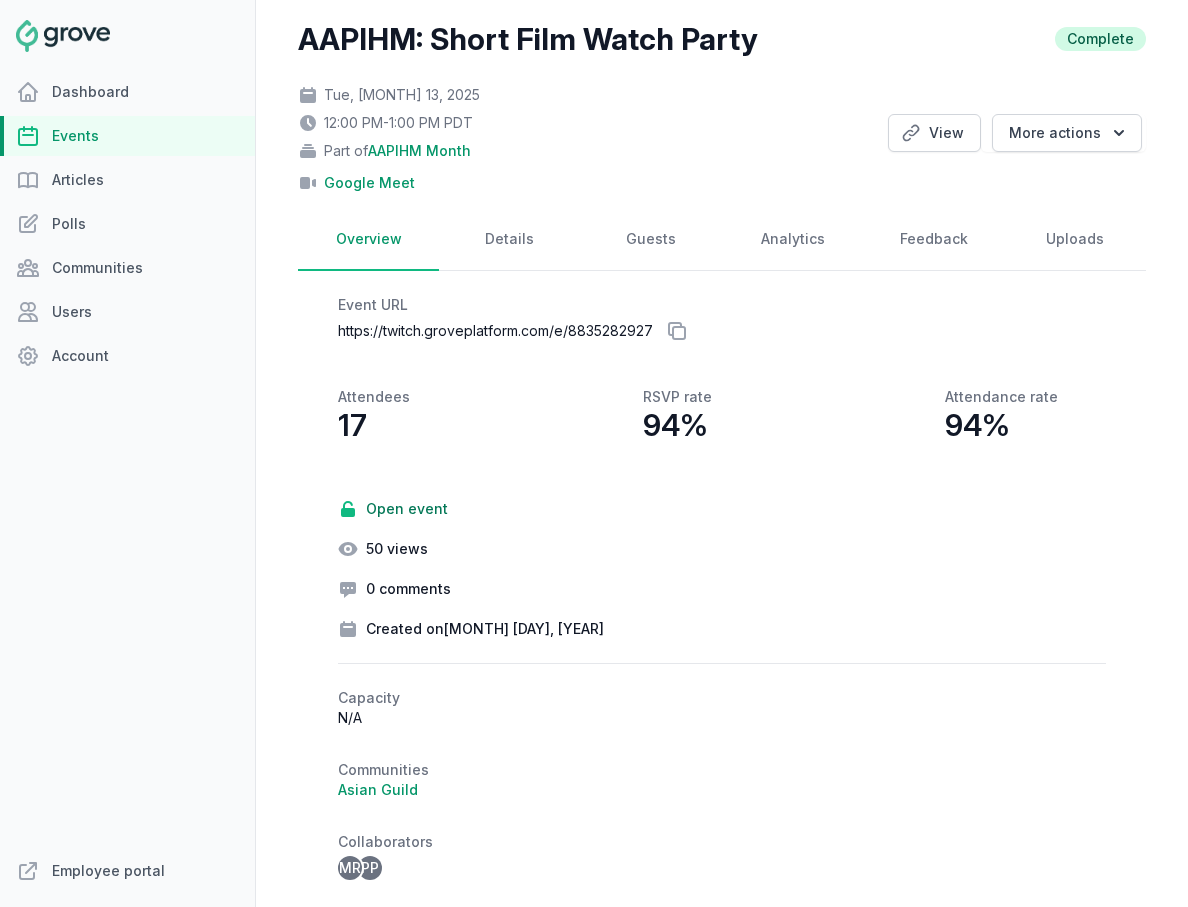 click on "Events" at bounding box center [127, 136] 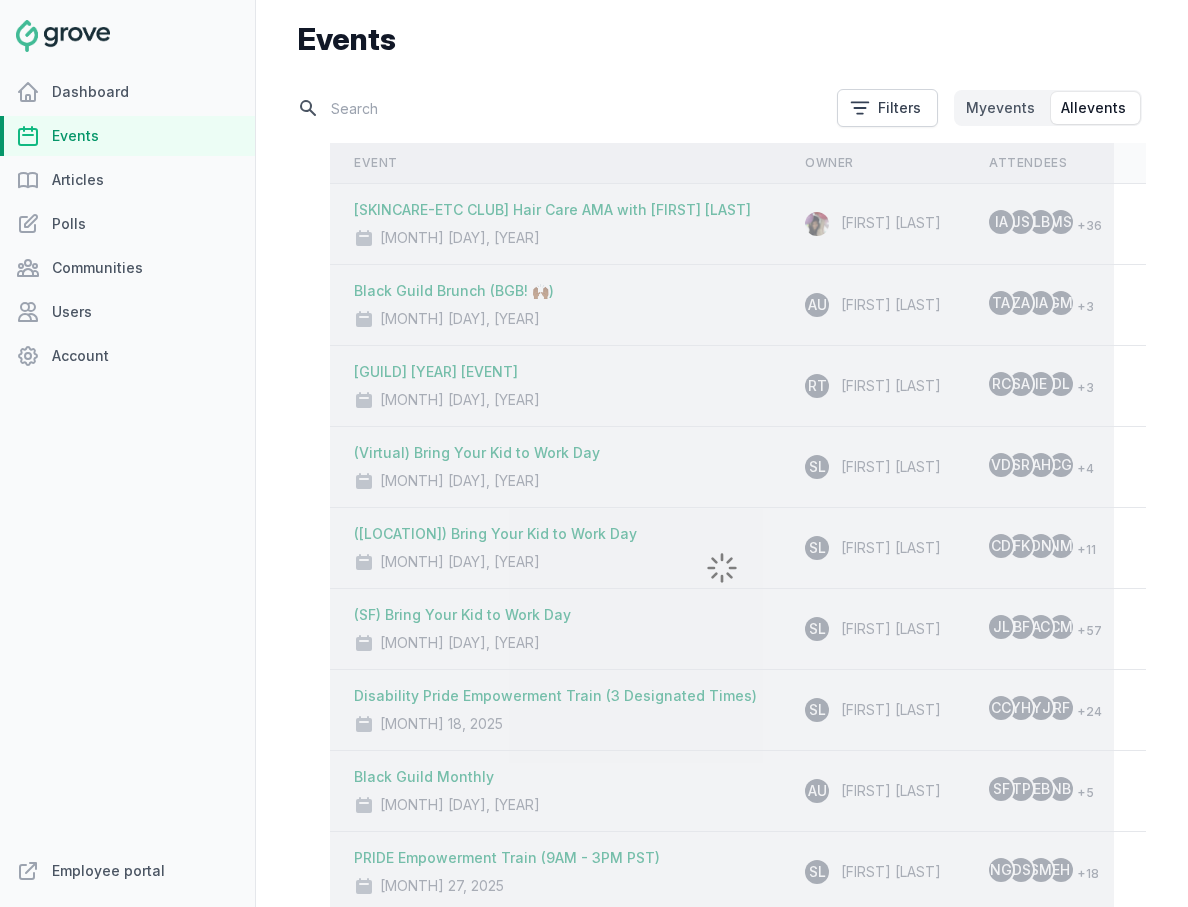 click at bounding box center [561, 108] 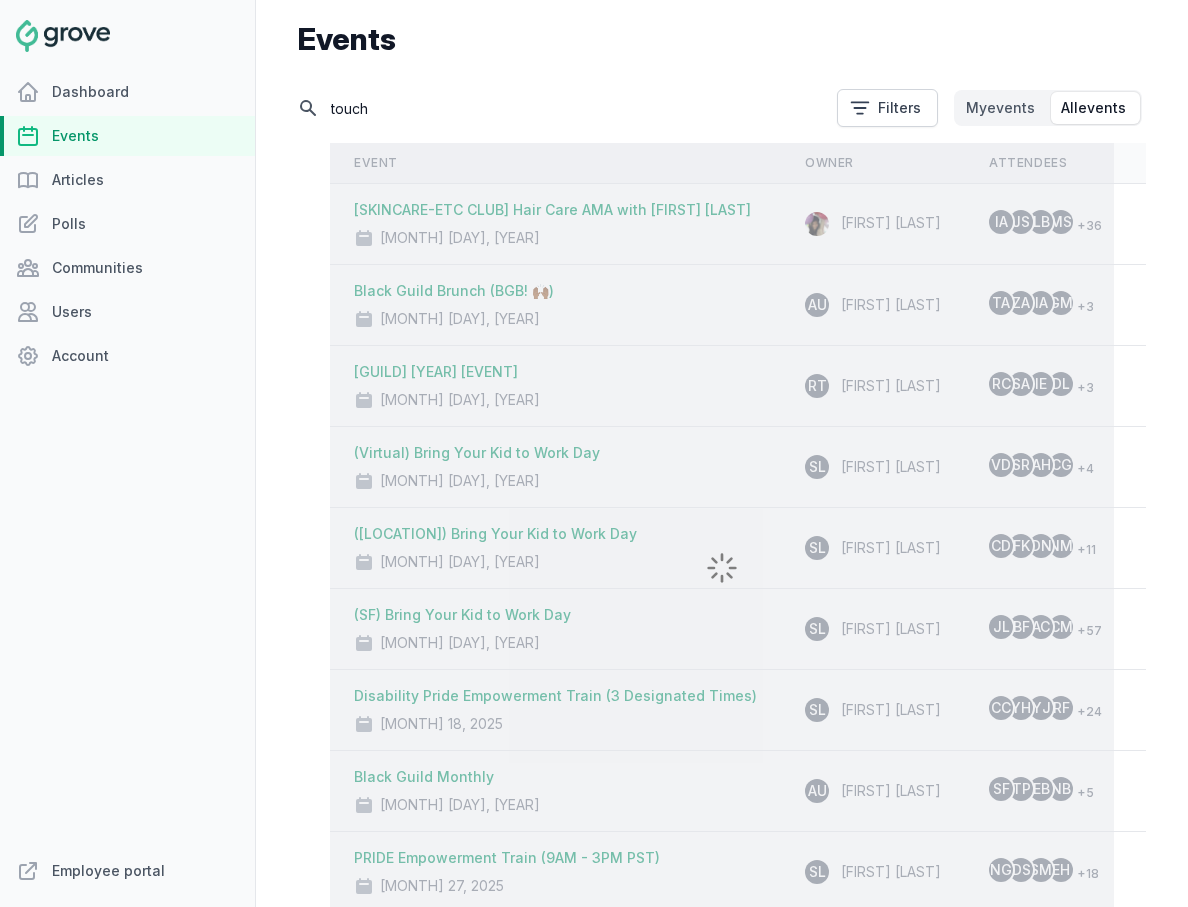 scroll, scrollTop: 0, scrollLeft: 0, axis: both 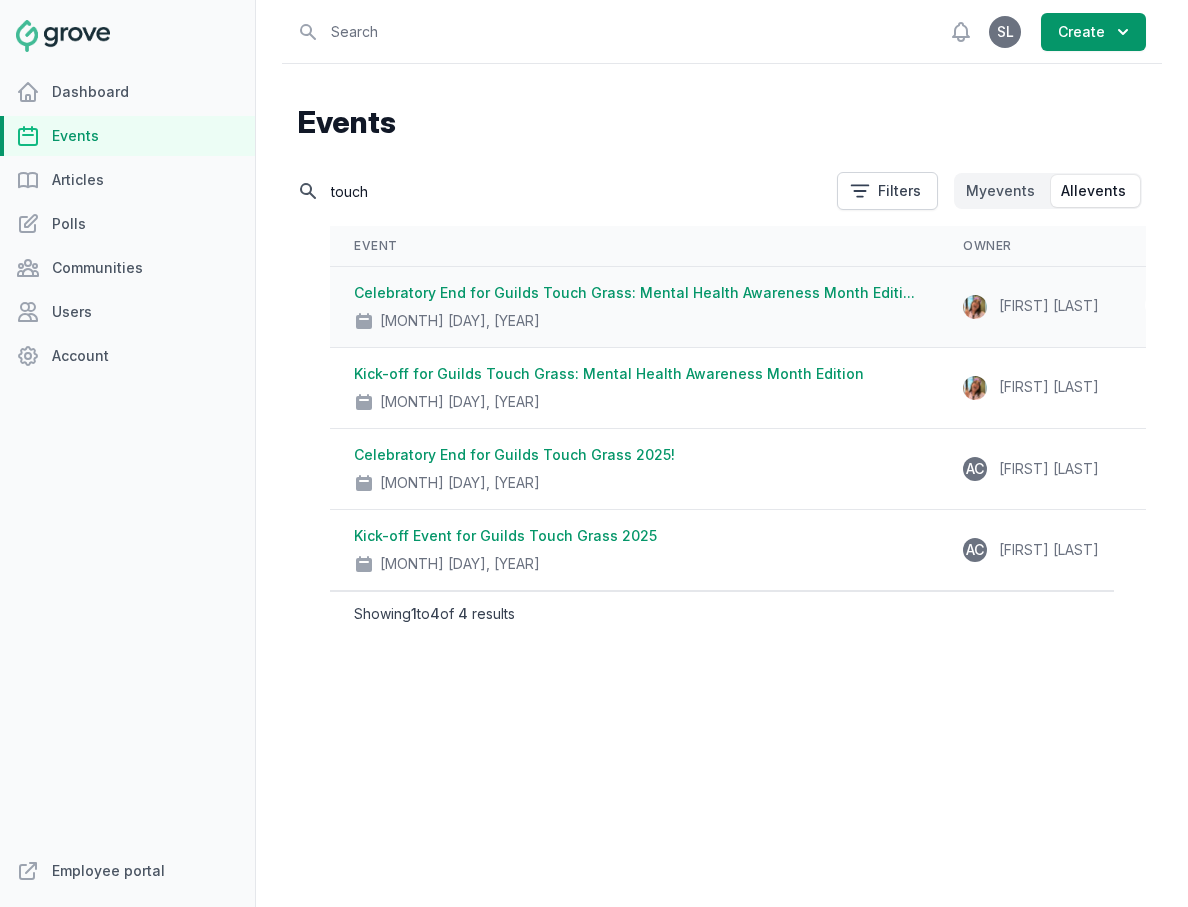 type on "touch" 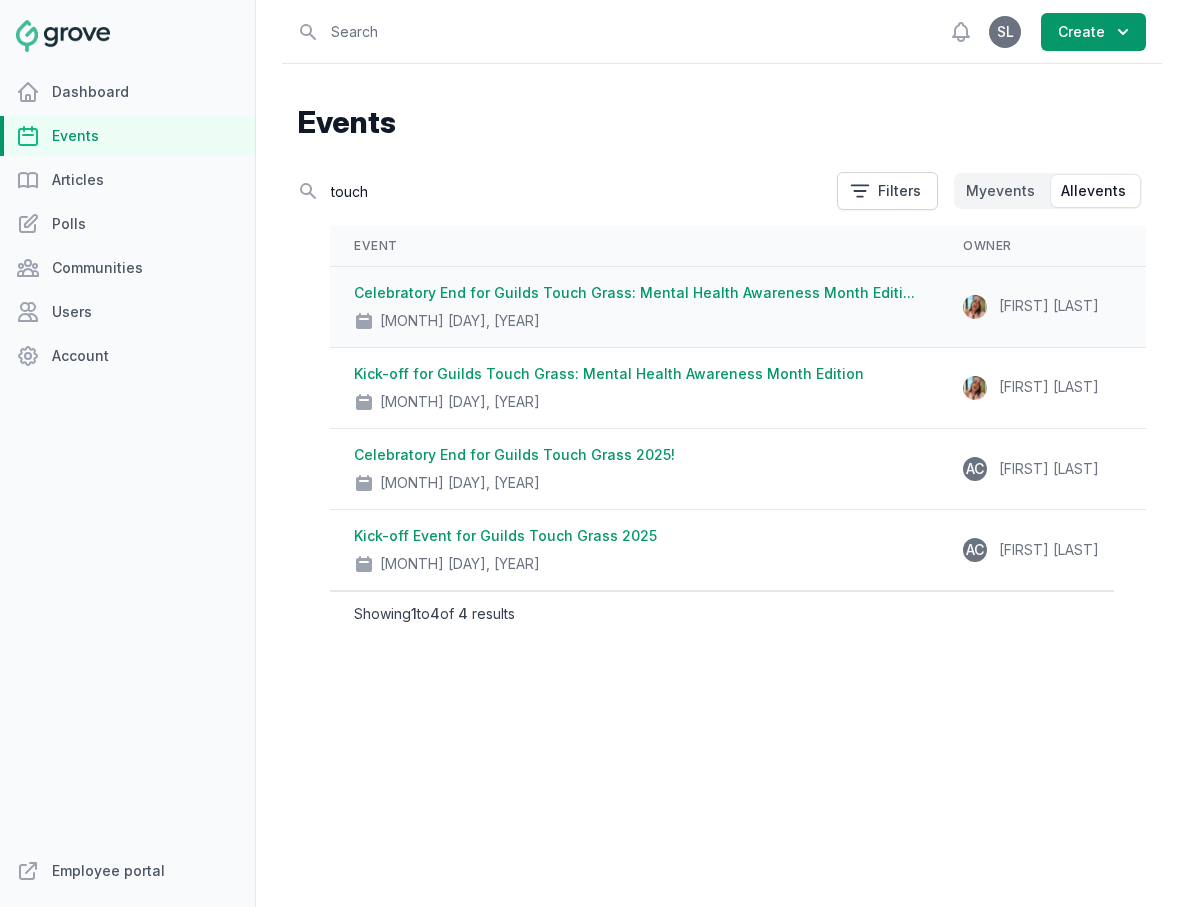 click on "[MONTH] [DAY], [YEAR]" at bounding box center (634, 317) 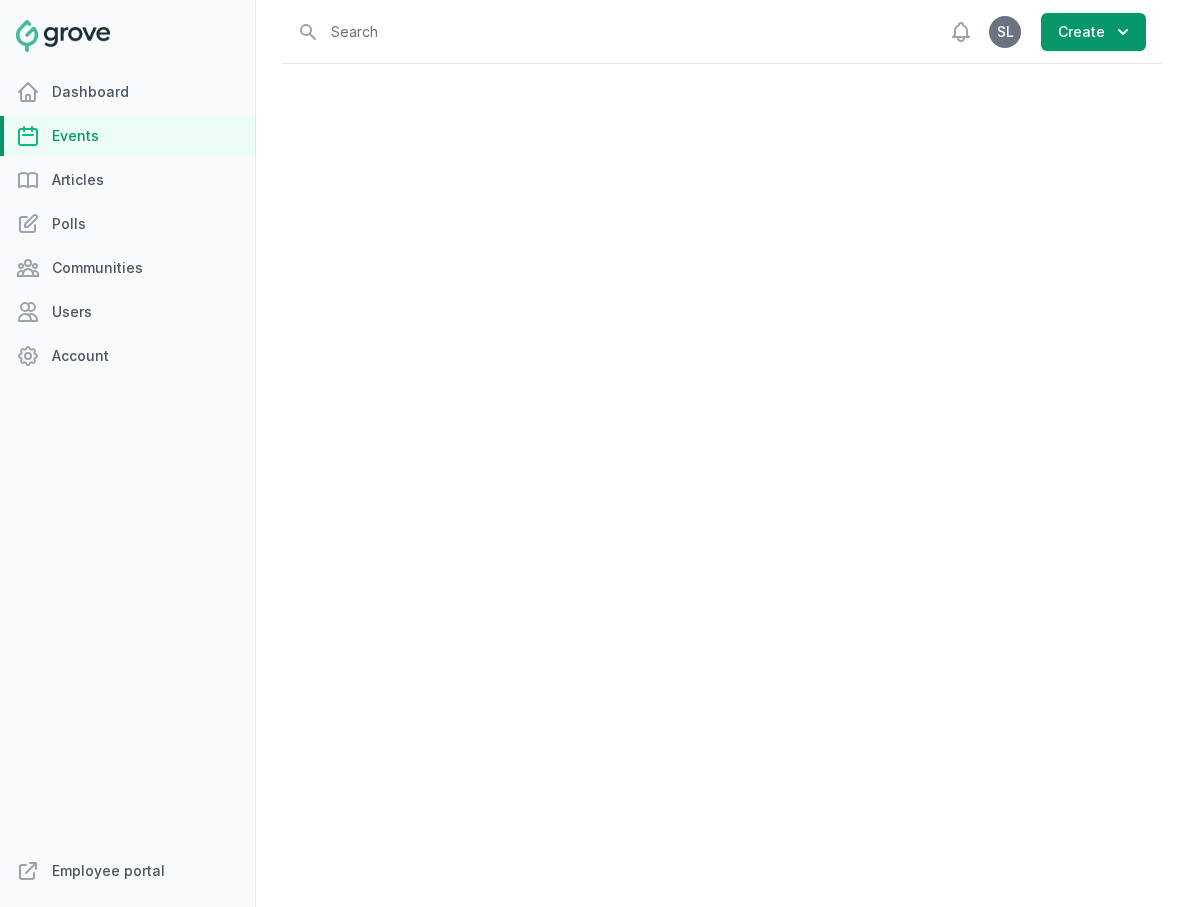 click on "Open sidebar Search View notifications Open user menu SL Create" at bounding box center [722, 453] 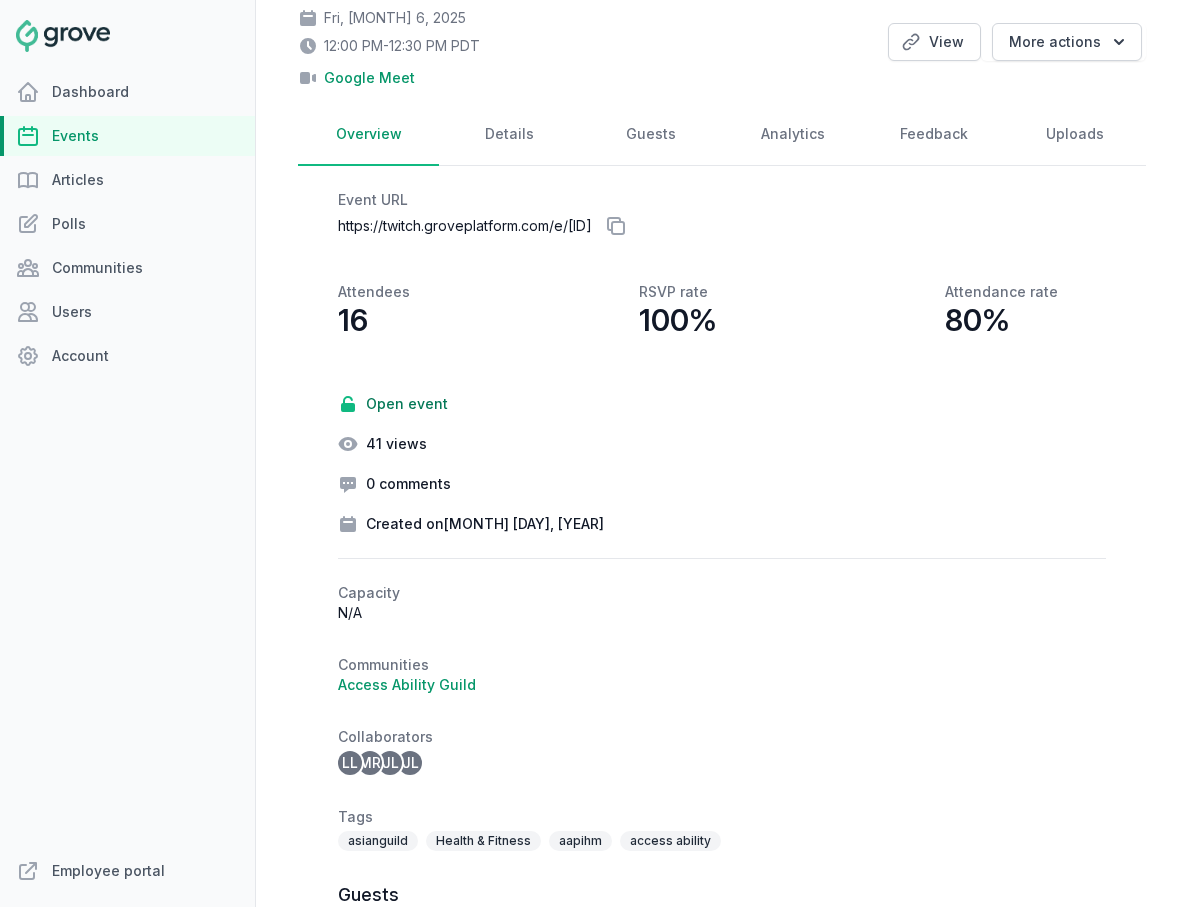scroll, scrollTop: 0, scrollLeft: 0, axis: both 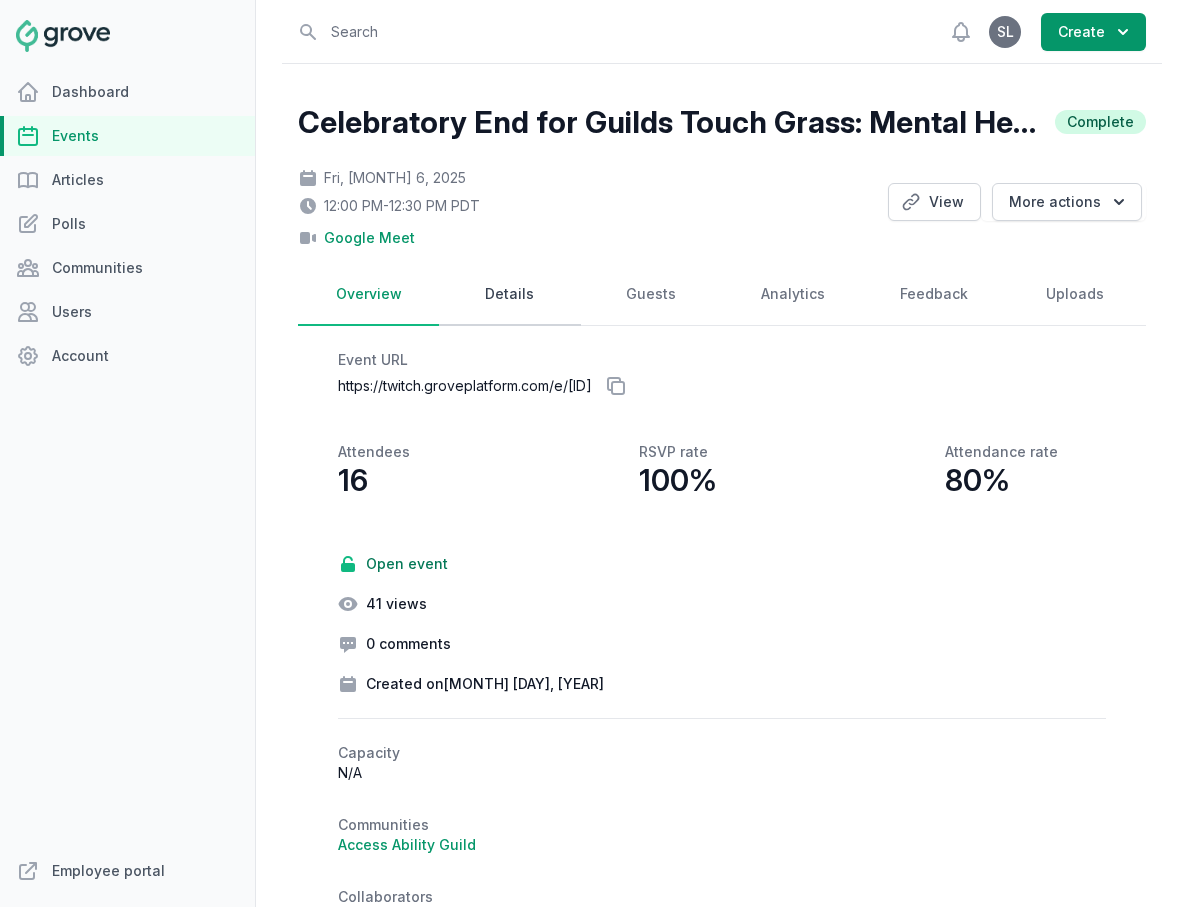 click on "Details" at bounding box center [509, 295] 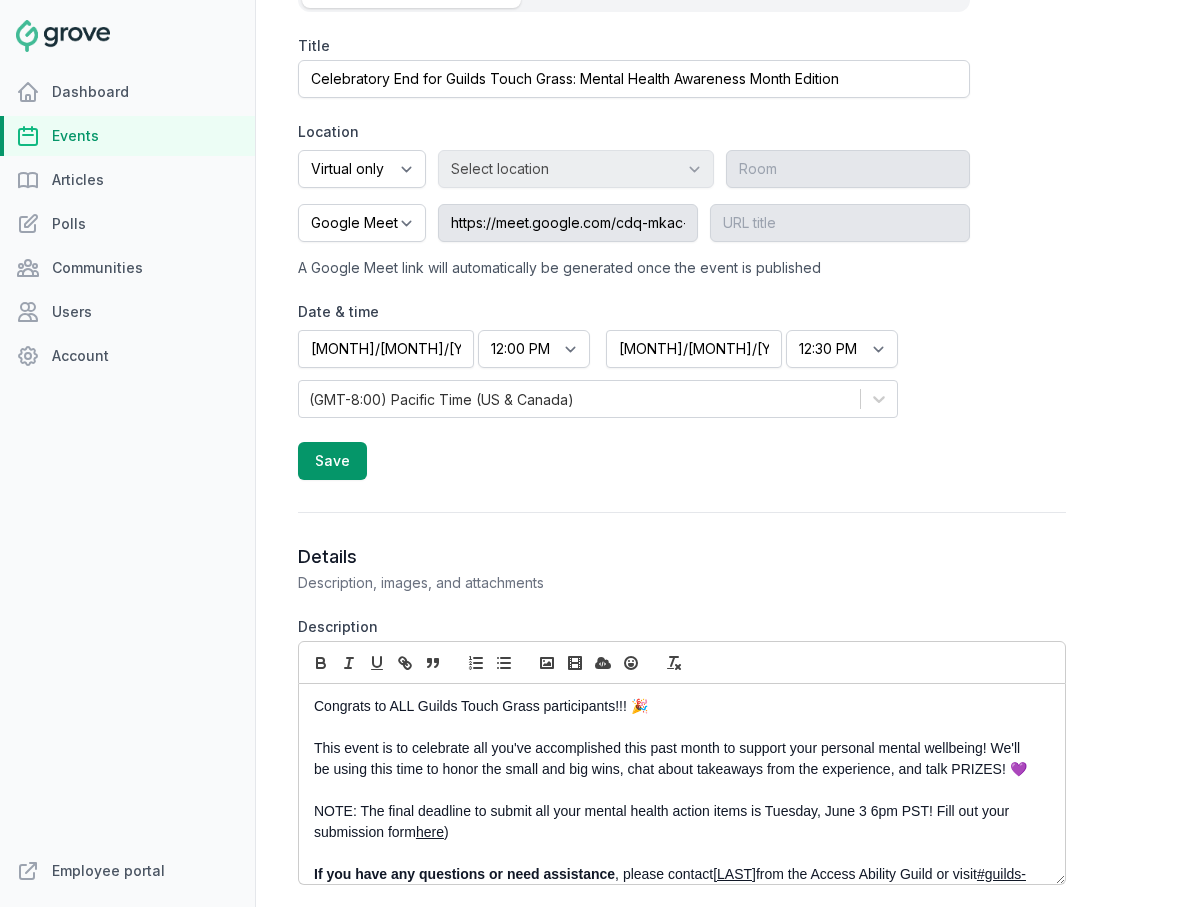 scroll, scrollTop: 773, scrollLeft: 0, axis: vertical 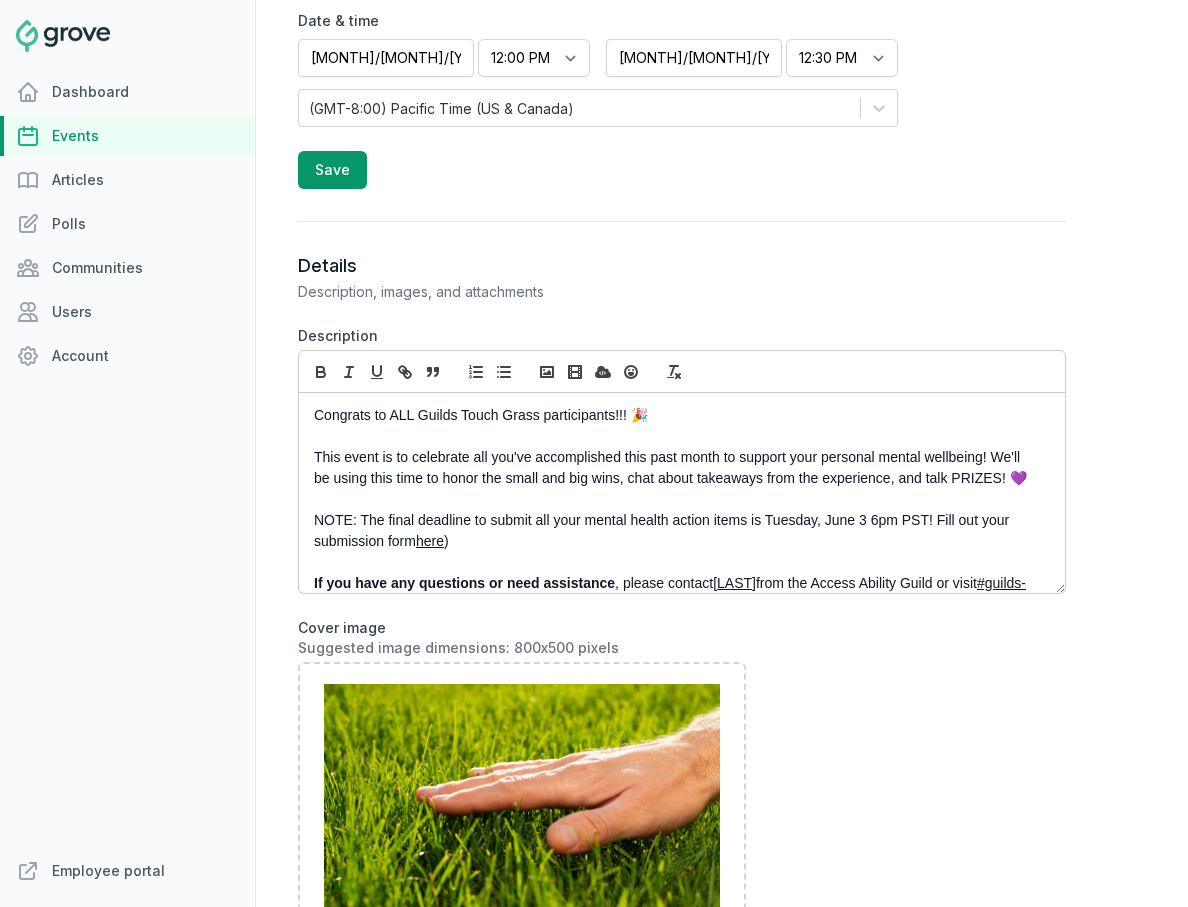 click on "Events" at bounding box center (127, 136) 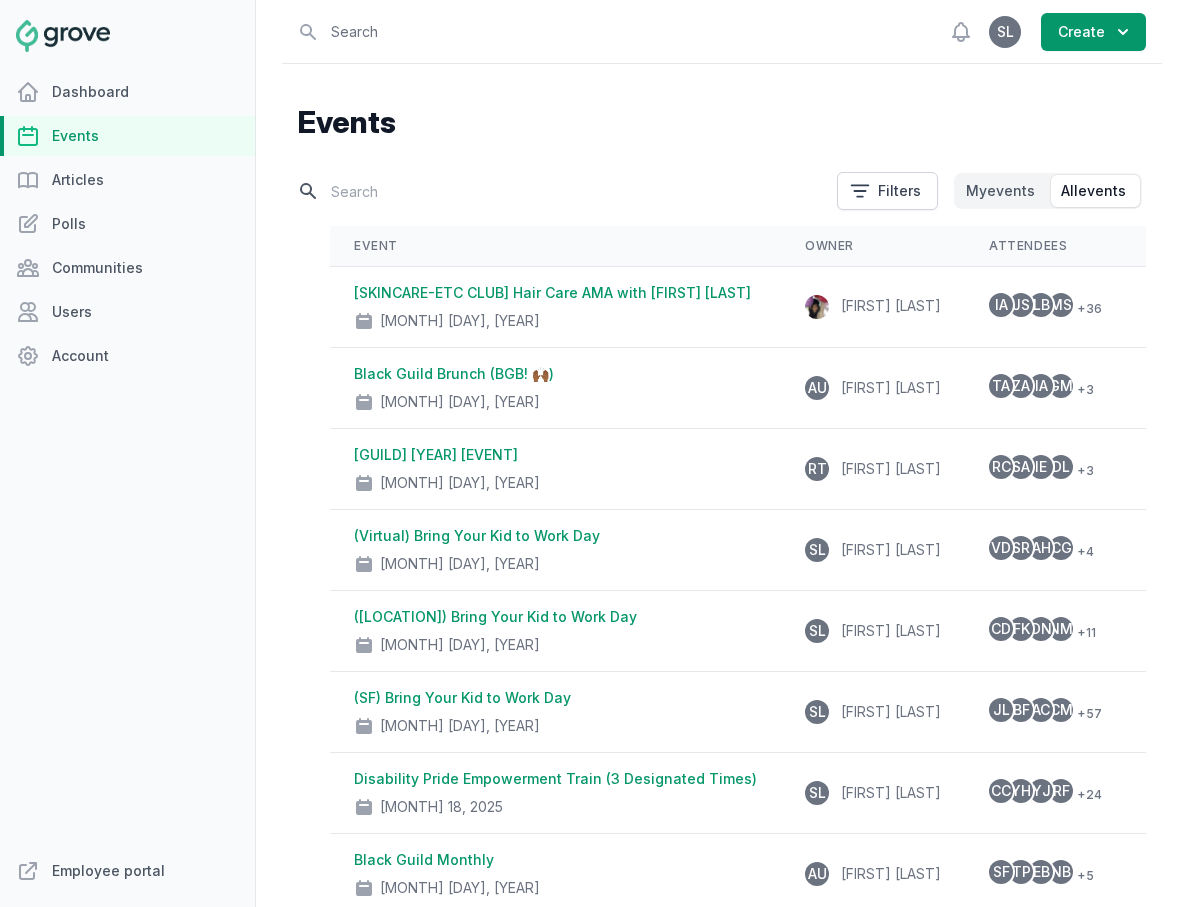 click at bounding box center (561, 191) 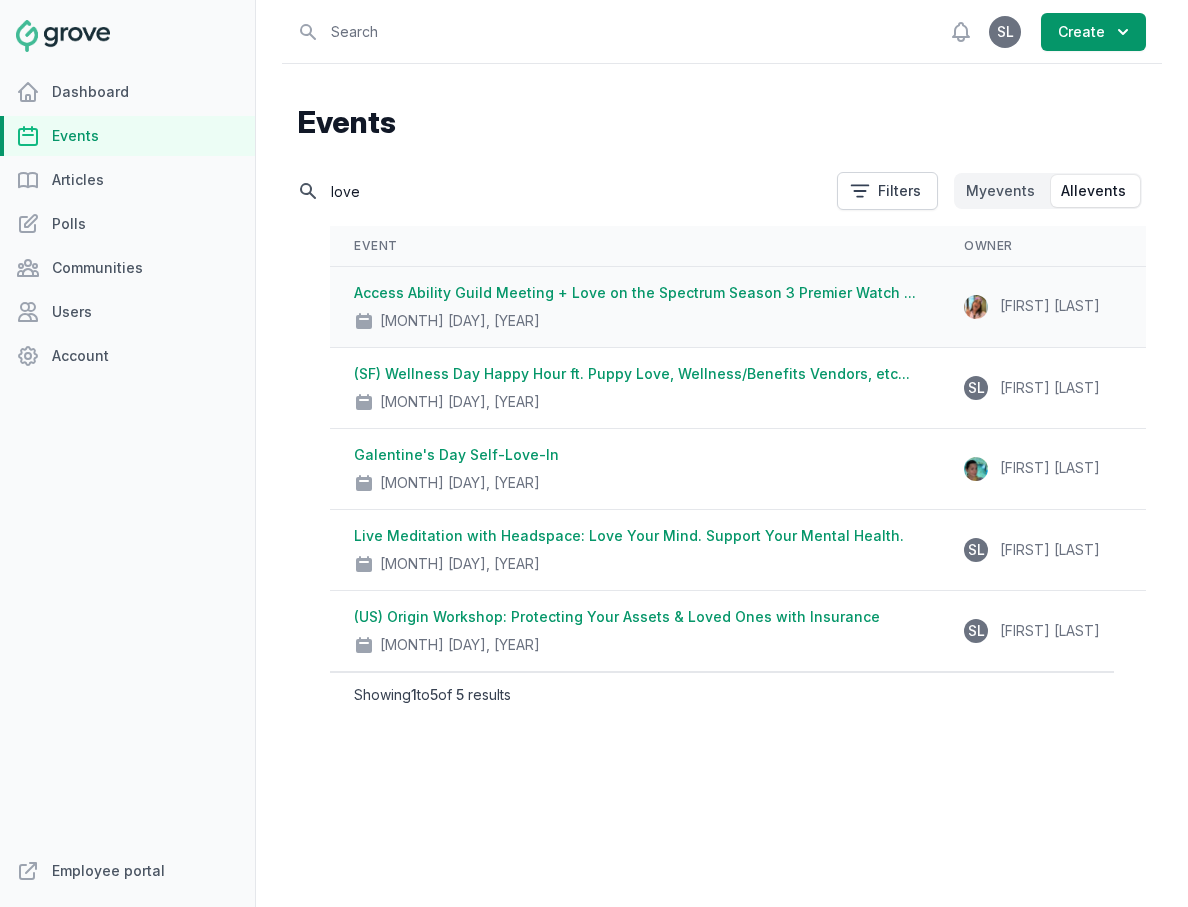 type on "love" 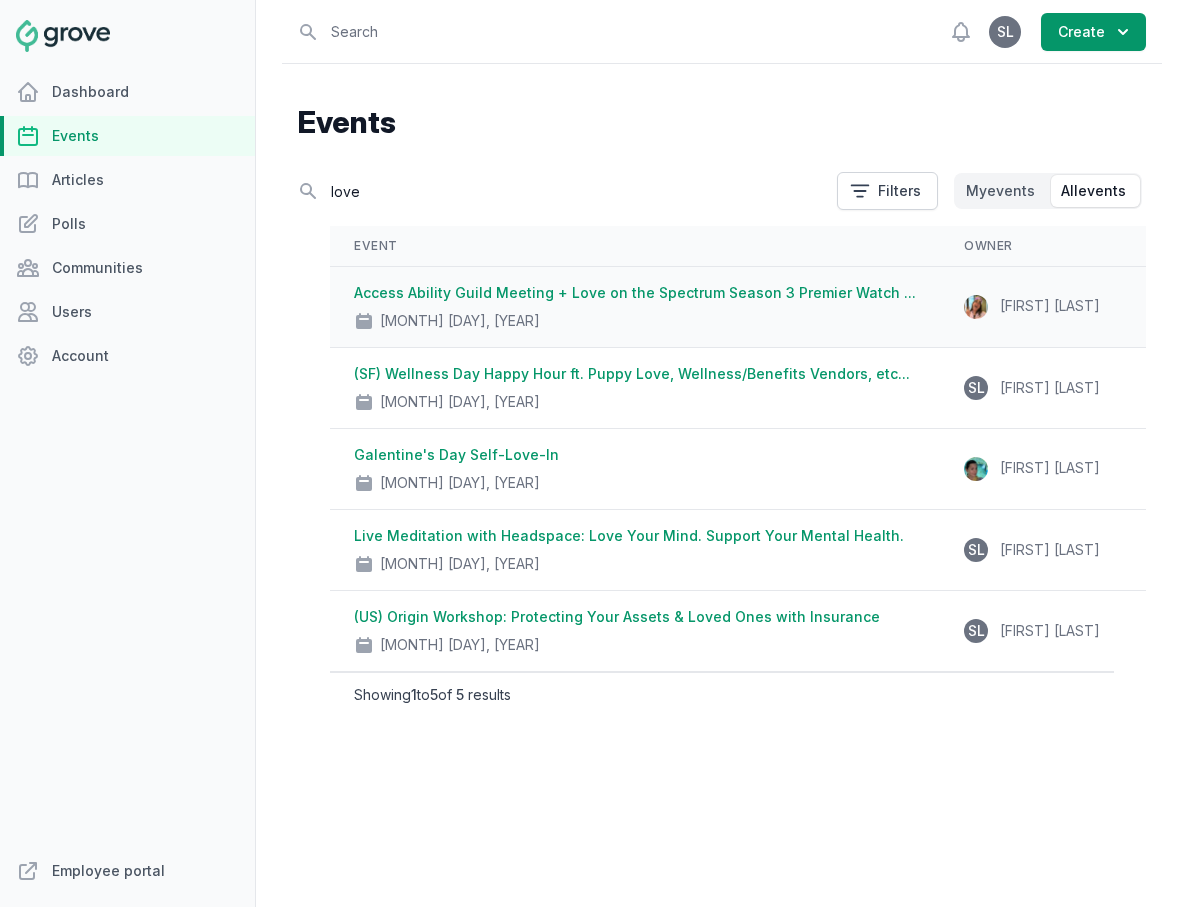click on "Access Ability Guild Meeting + Love on the Spectrum Season 3 Premier Watch ..." at bounding box center [635, 292] 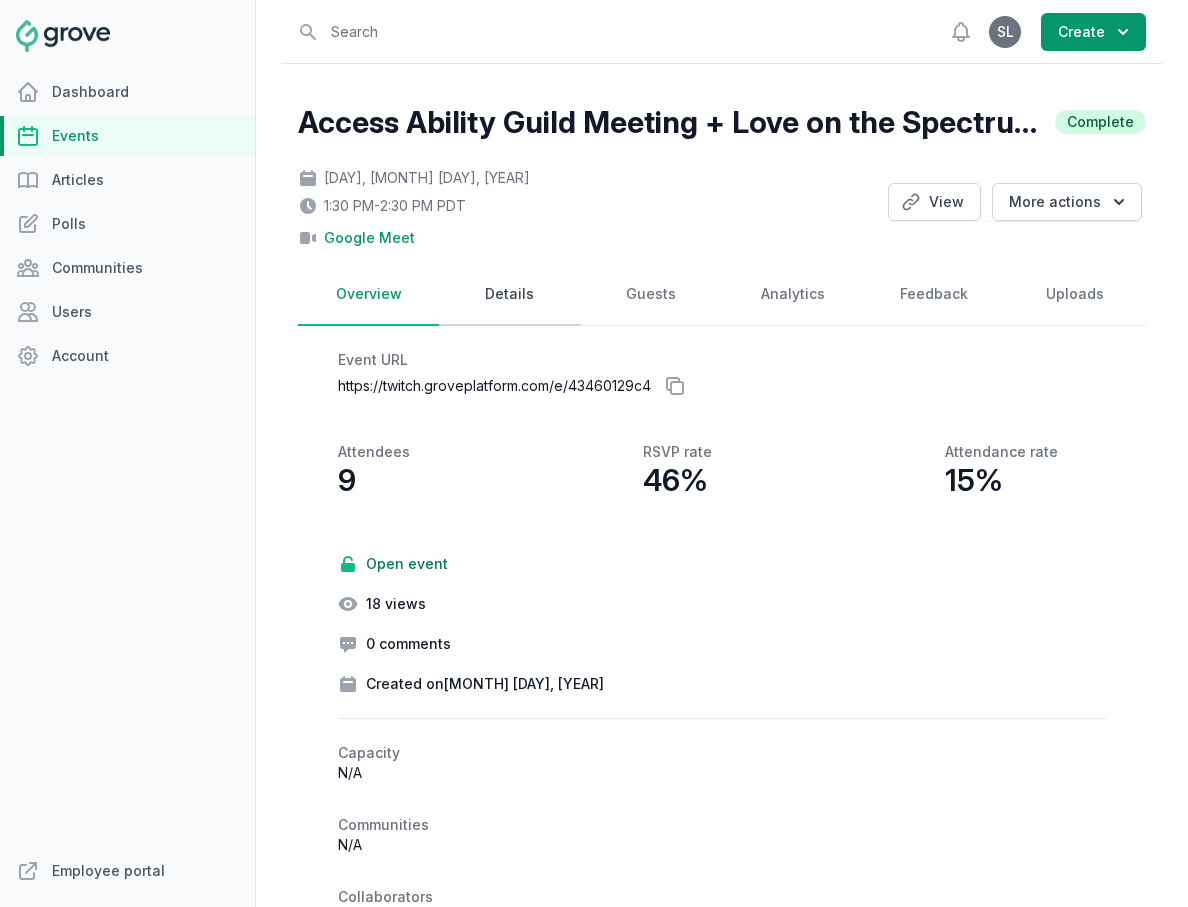 click on "Details" at bounding box center (509, 295) 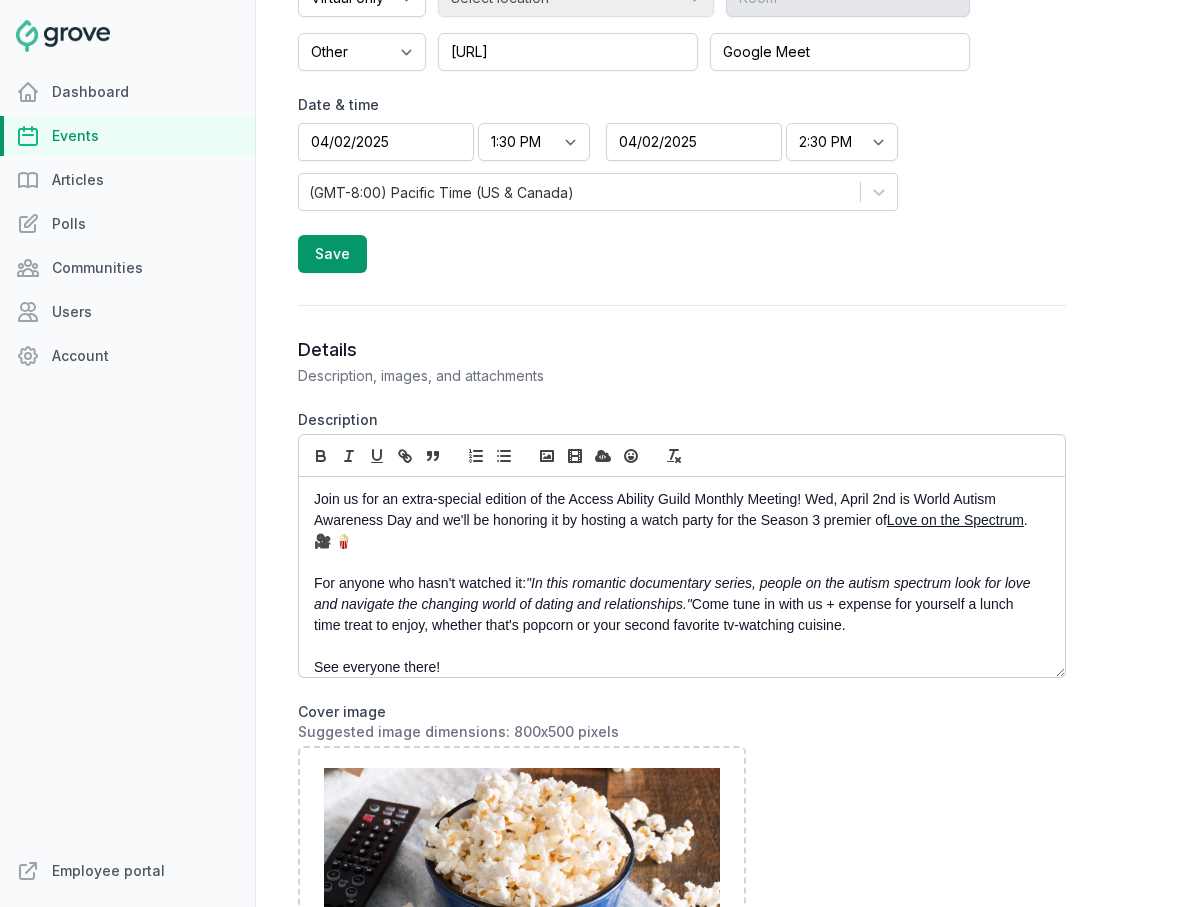 scroll, scrollTop: 768, scrollLeft: 0, axis: vertical 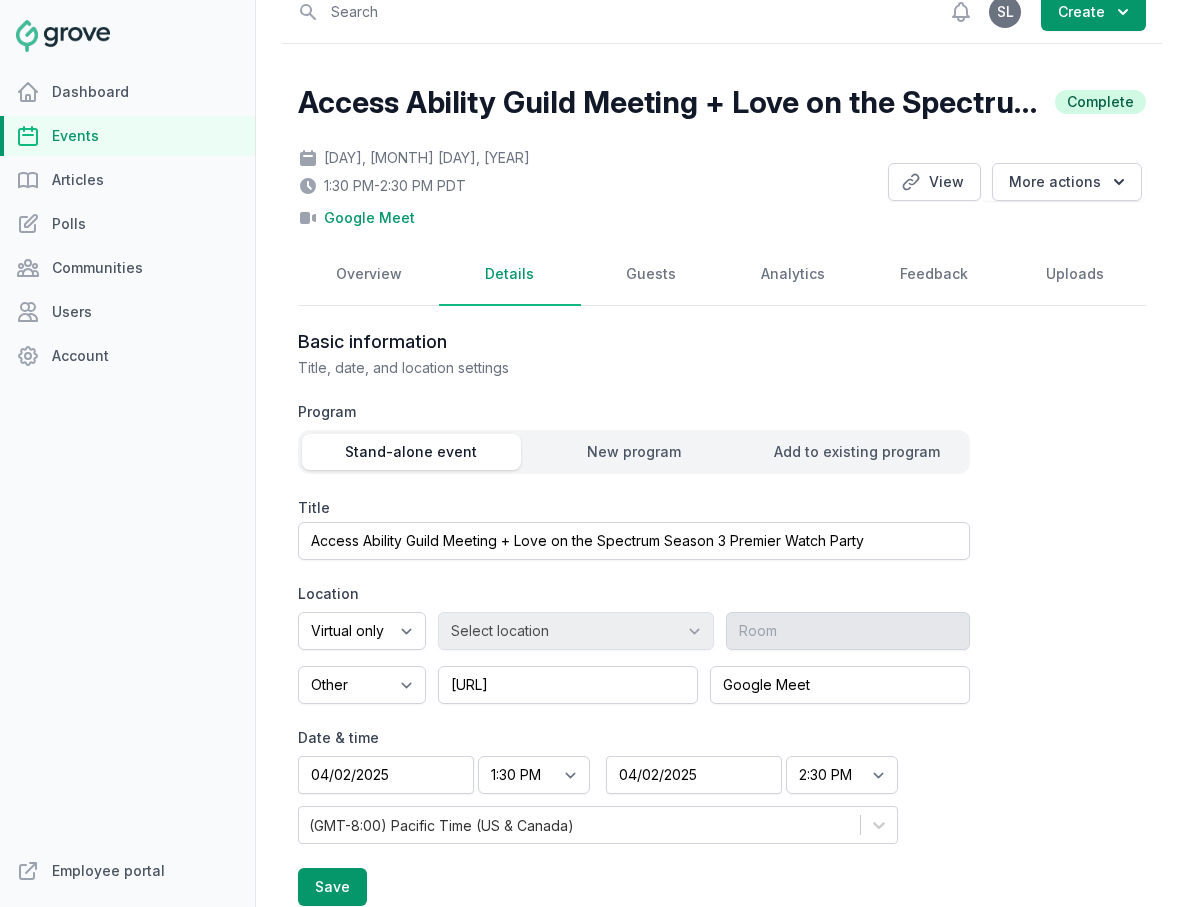 click on "Events" at bounding box center (127, 136) 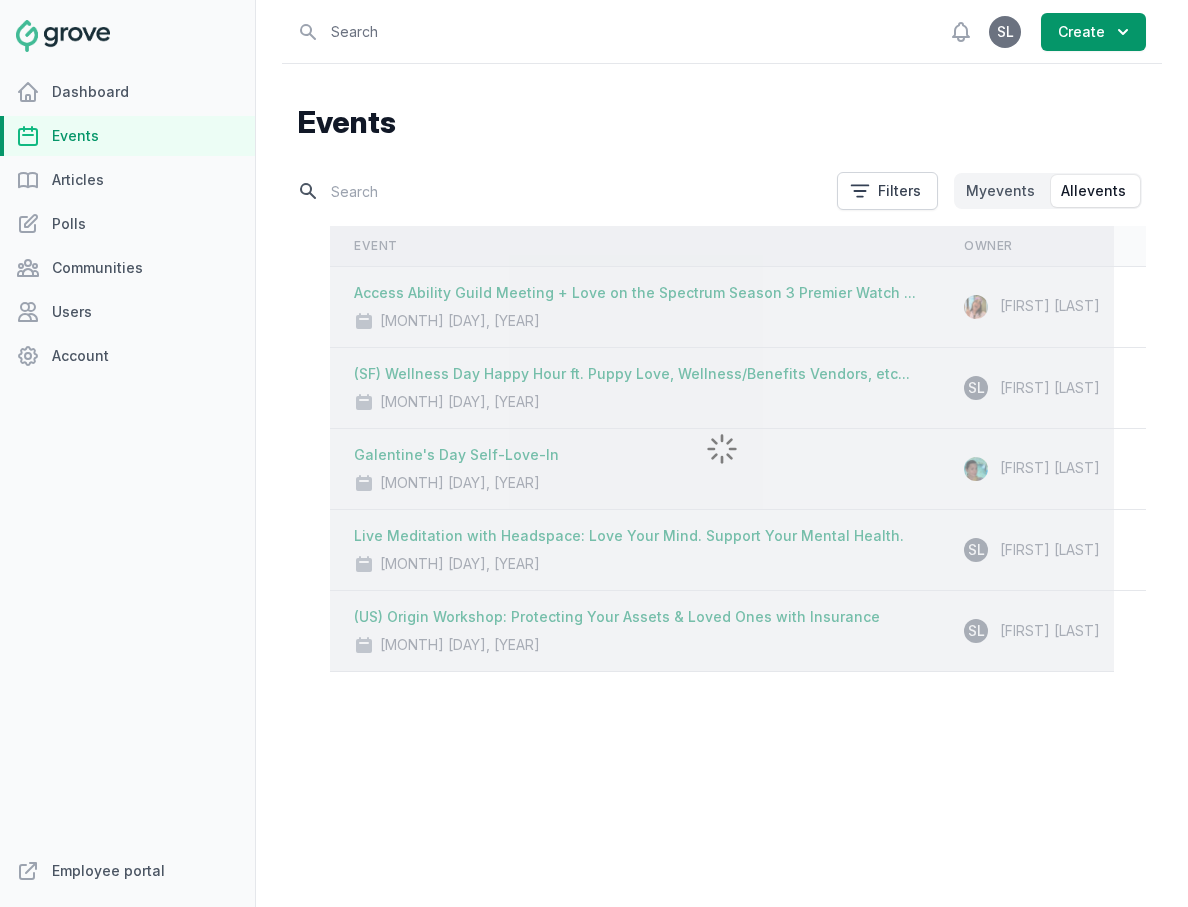 click at bounding box center [561, 191] 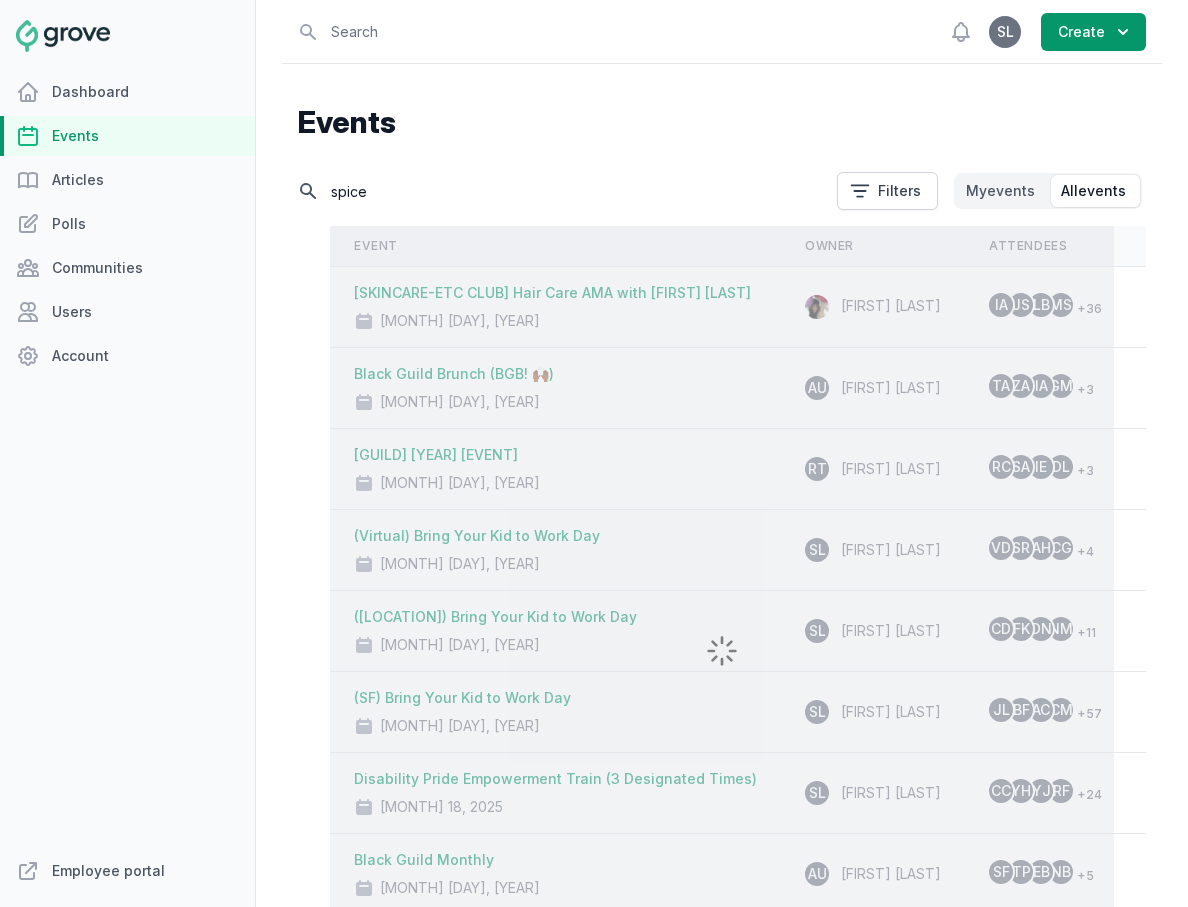 type on "spice" 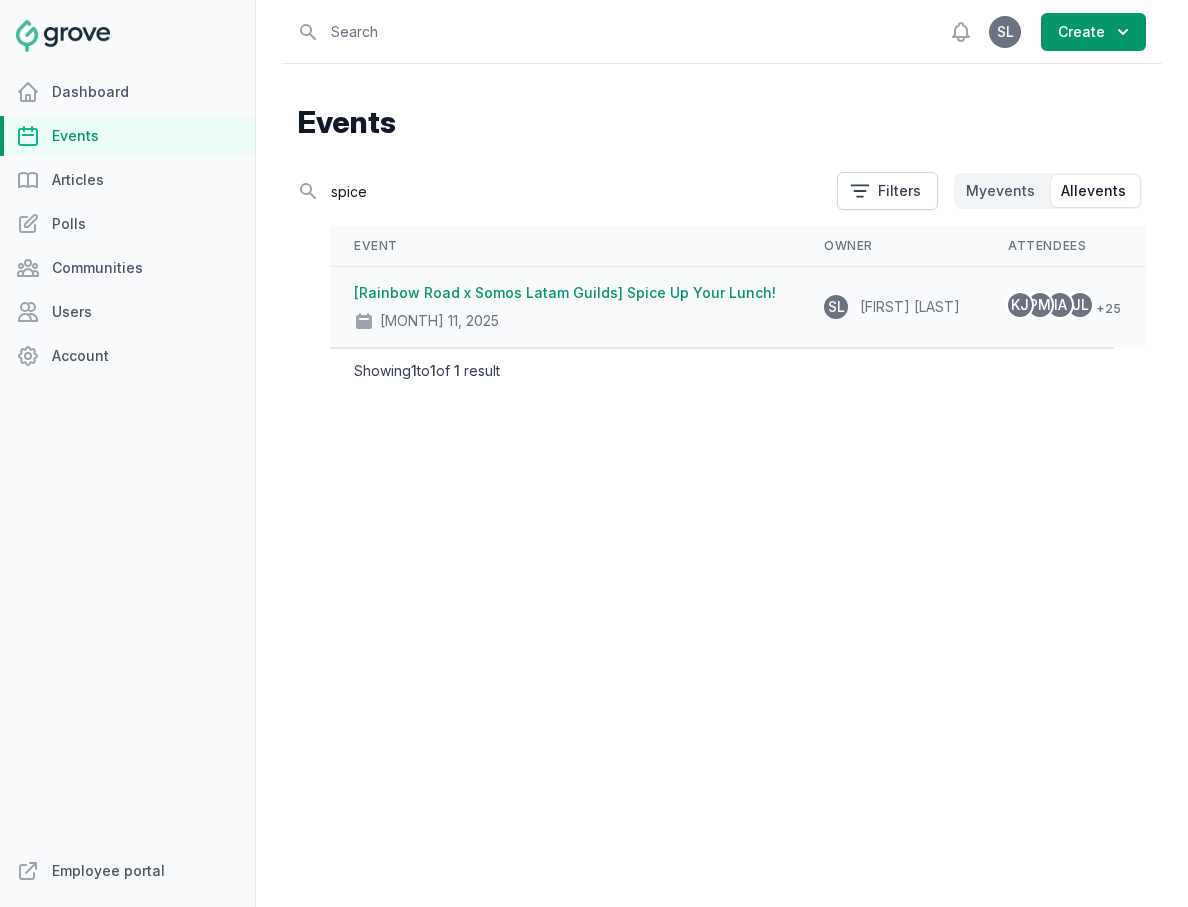 click on "[Rainbow Road x Somos Latam Guilds] Spice Up Your Lunch!" at bounding box center [565, 292] 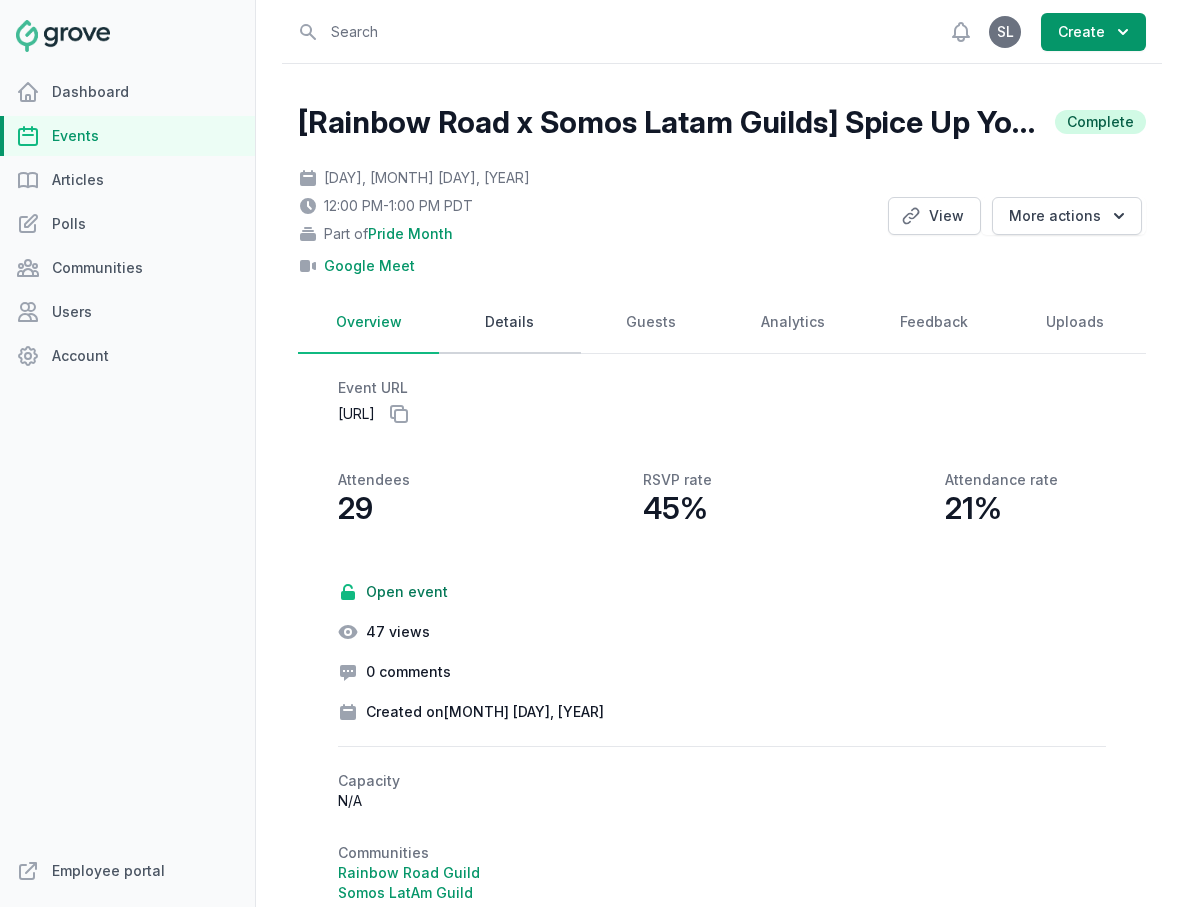 click on "Details" at bounding box center [509, 323] 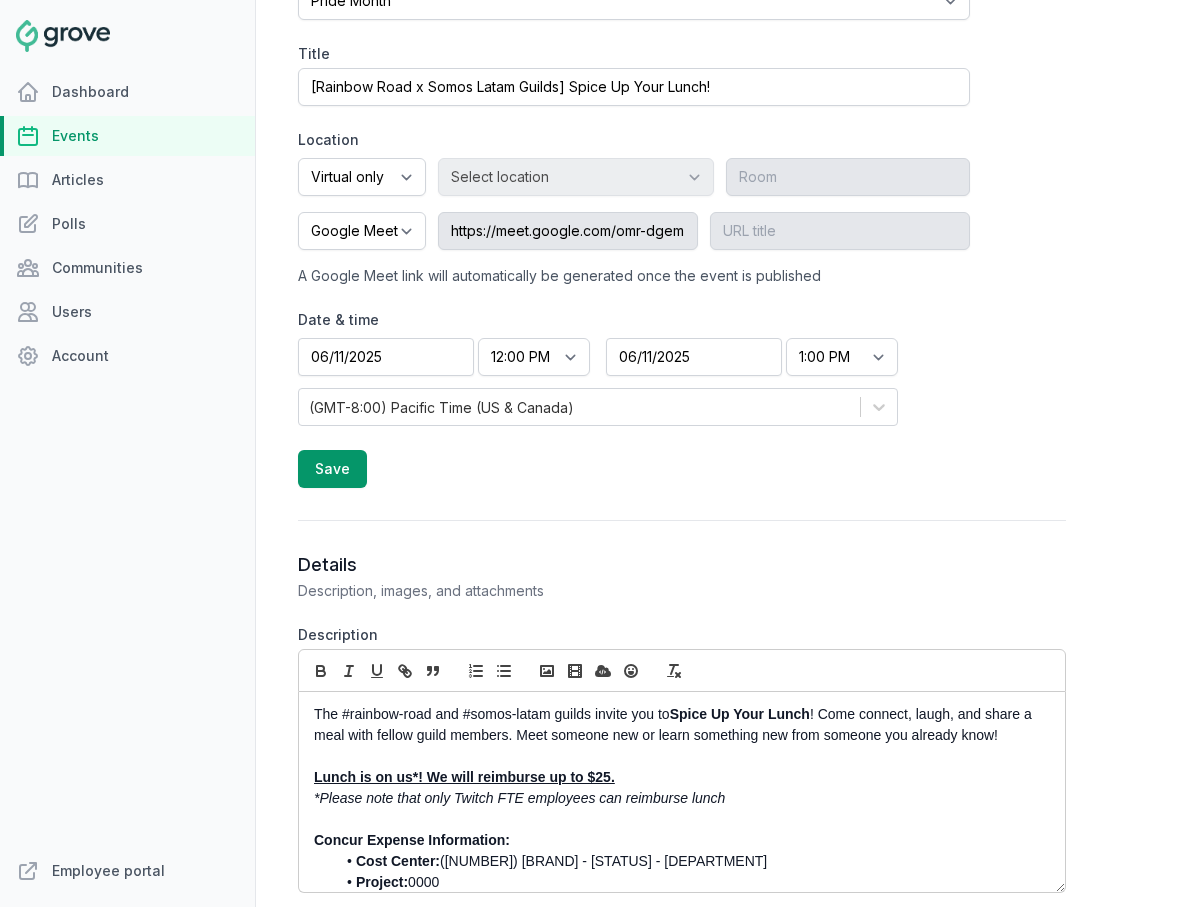 scroll, scrollTop: 867, scrollLeft: 0, axis: vertical 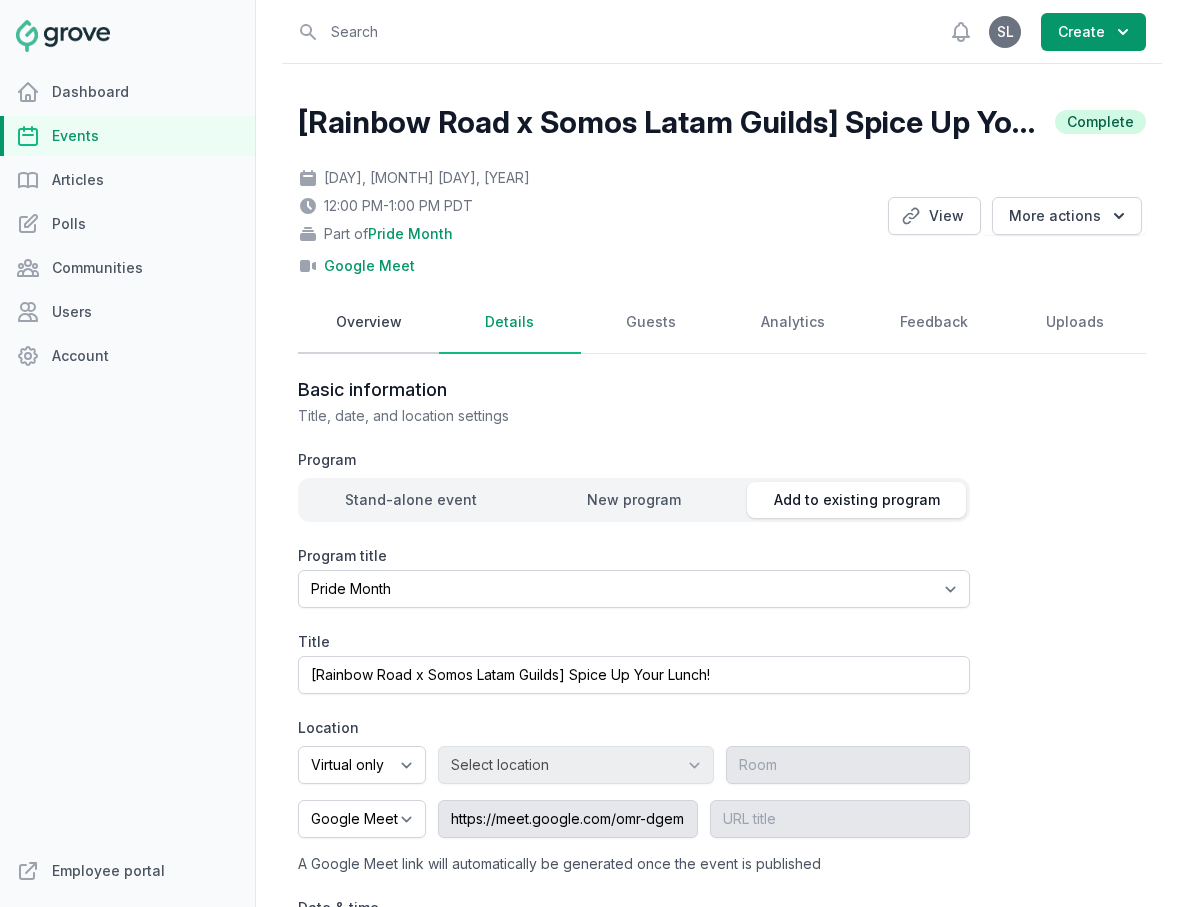 click on "Overview" at bounding box center (368, 323) 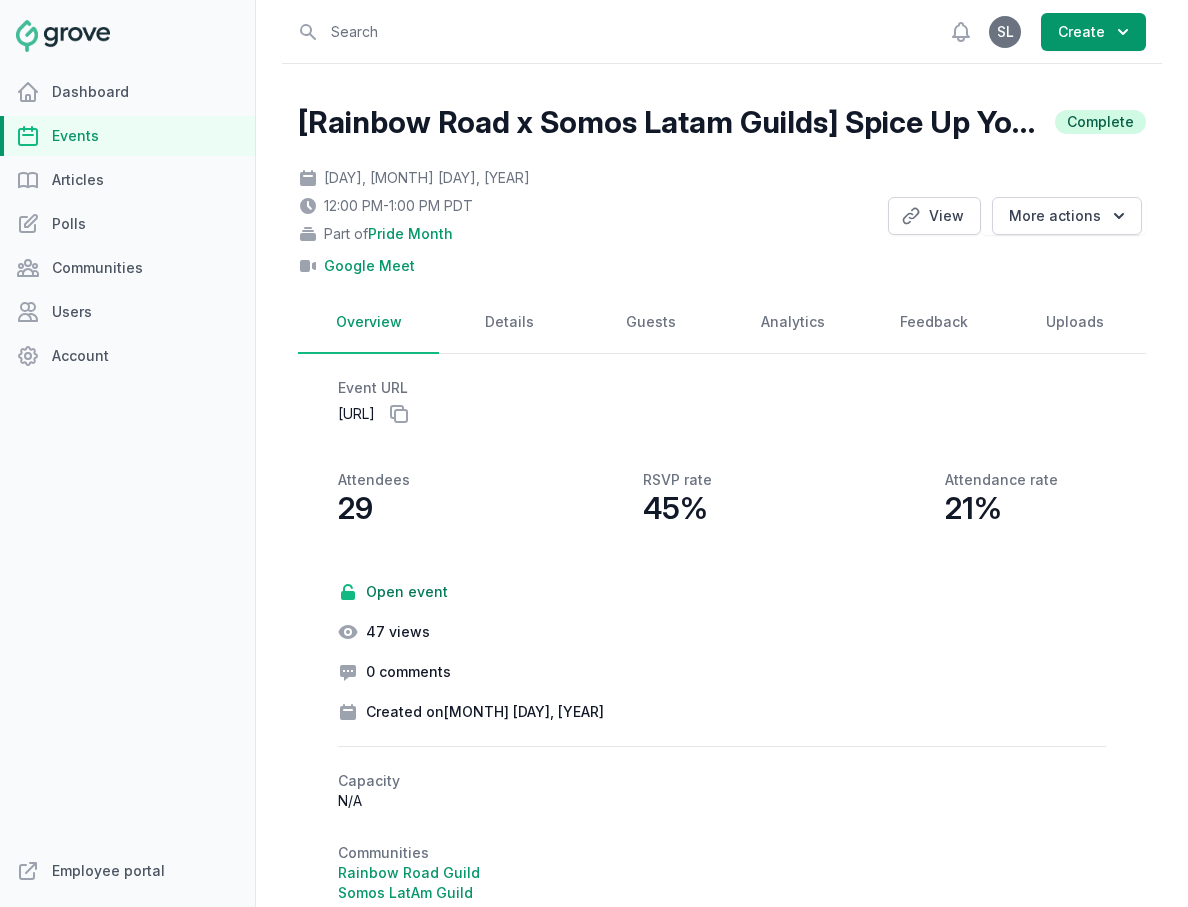 click on "Events" at bounding box center (127, 136) 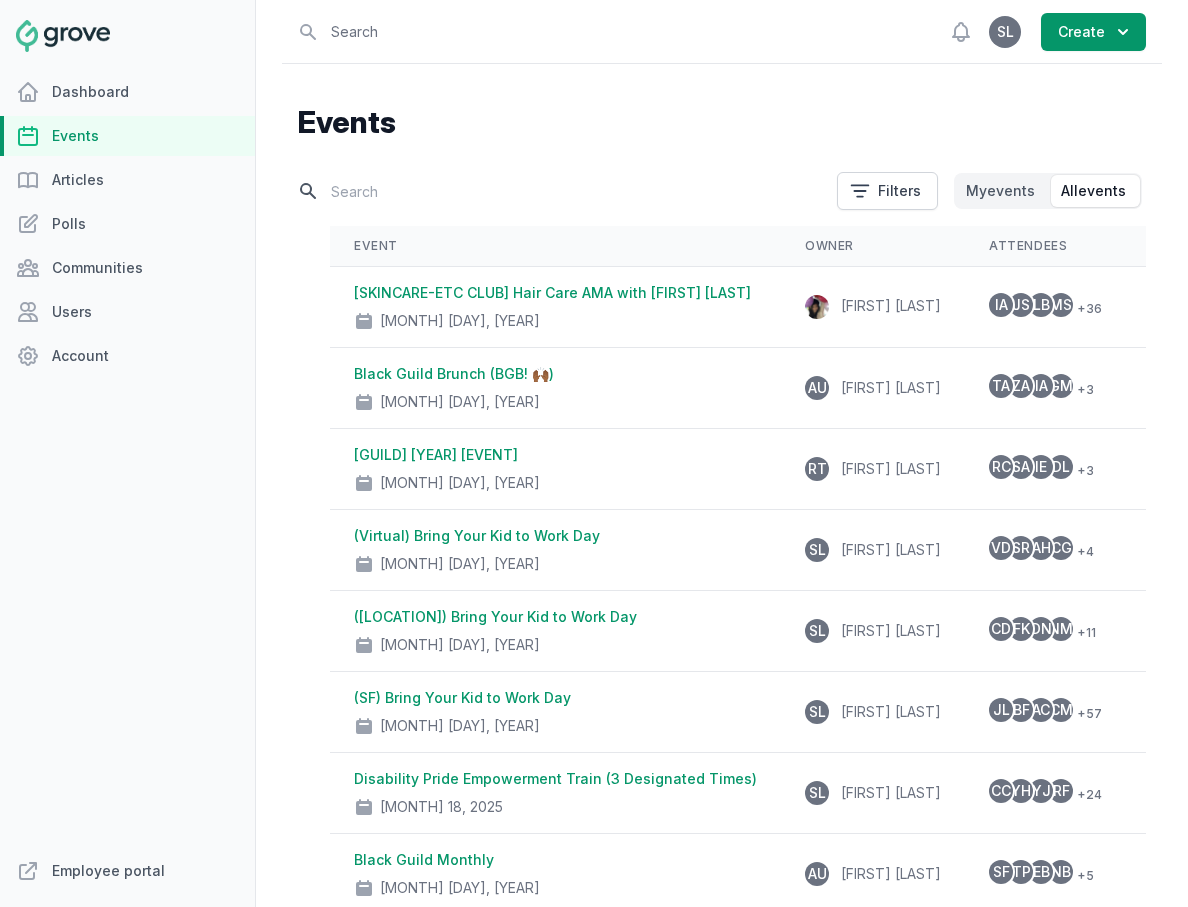 click at bounding box center [561, 191] 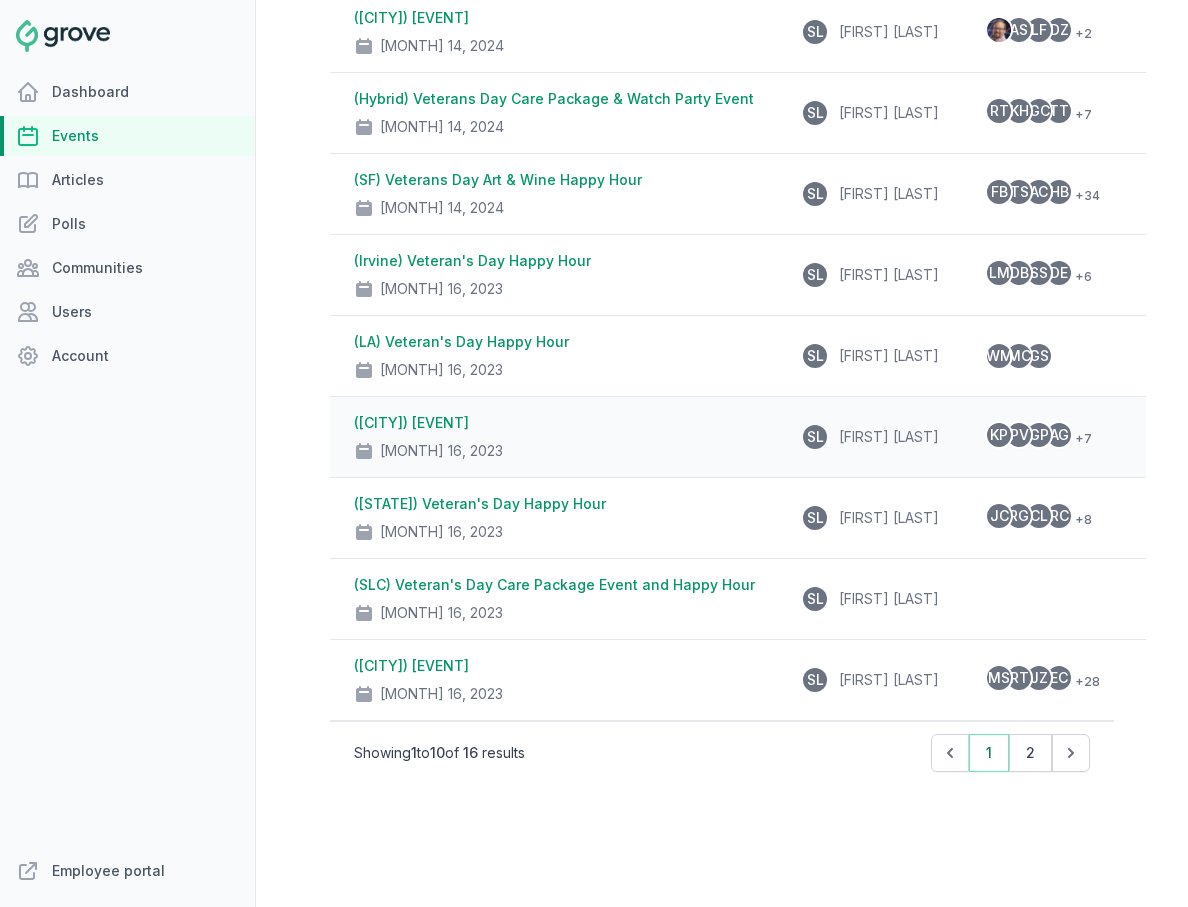 scroll, scrollTop: 369, scrollLeft: 0, axis: vertical 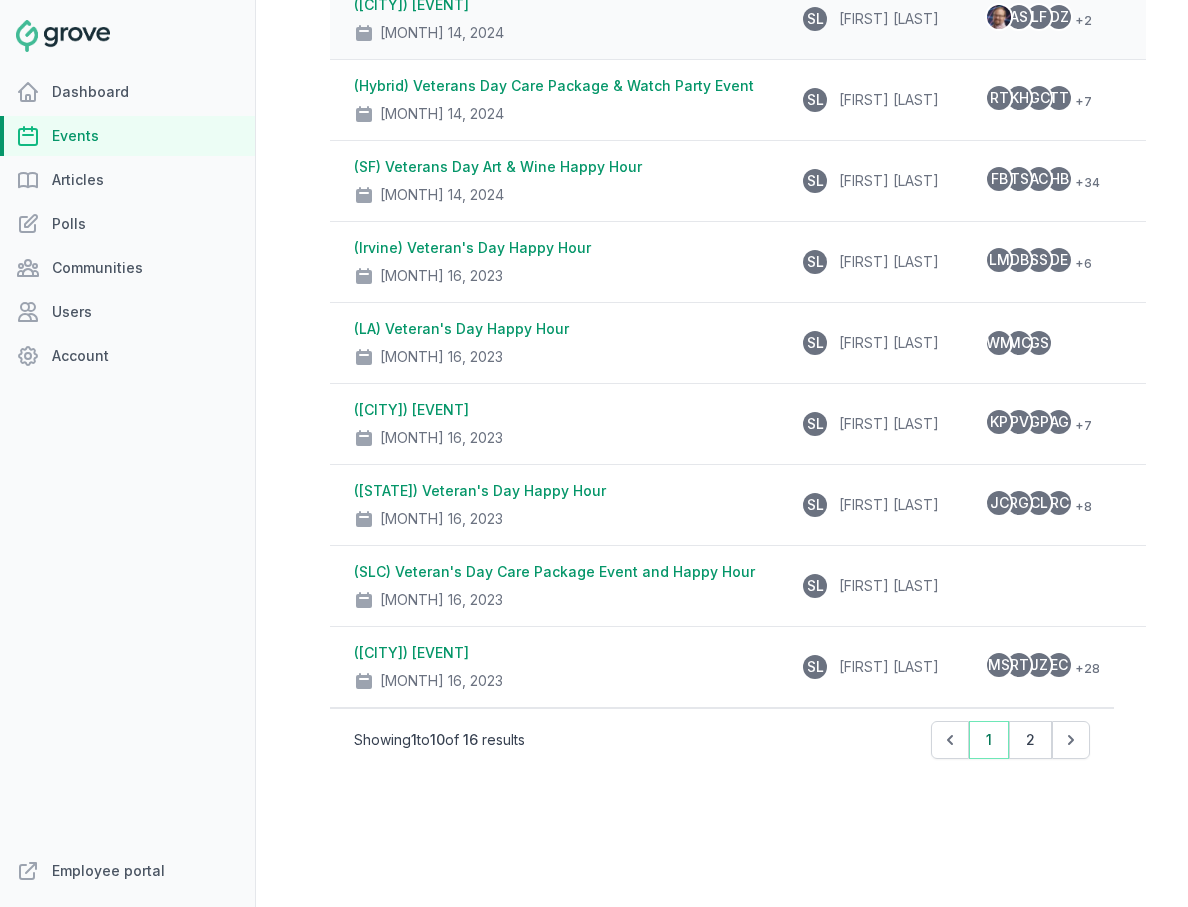 type on "veteran" 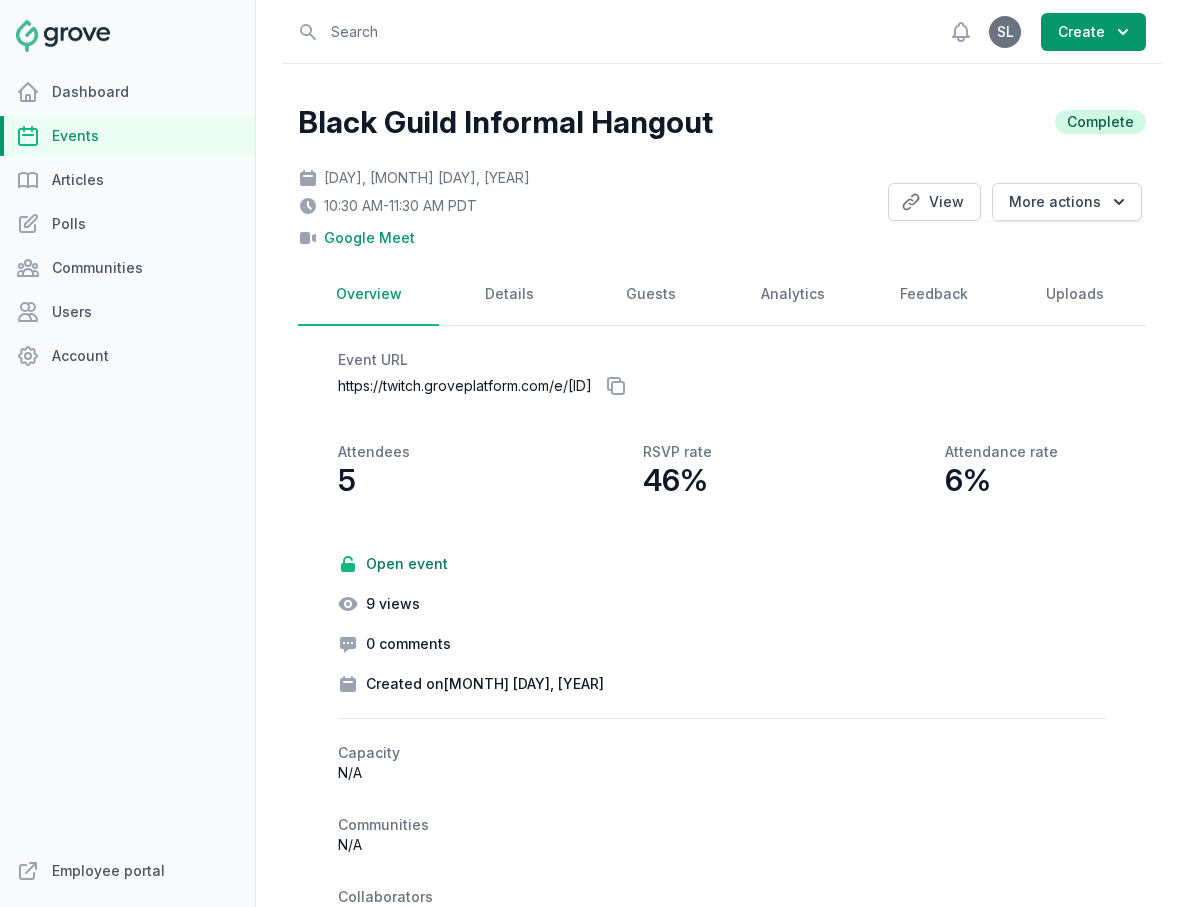 scroll, scrollTop: 0, scrollLeft: 0, axis: both 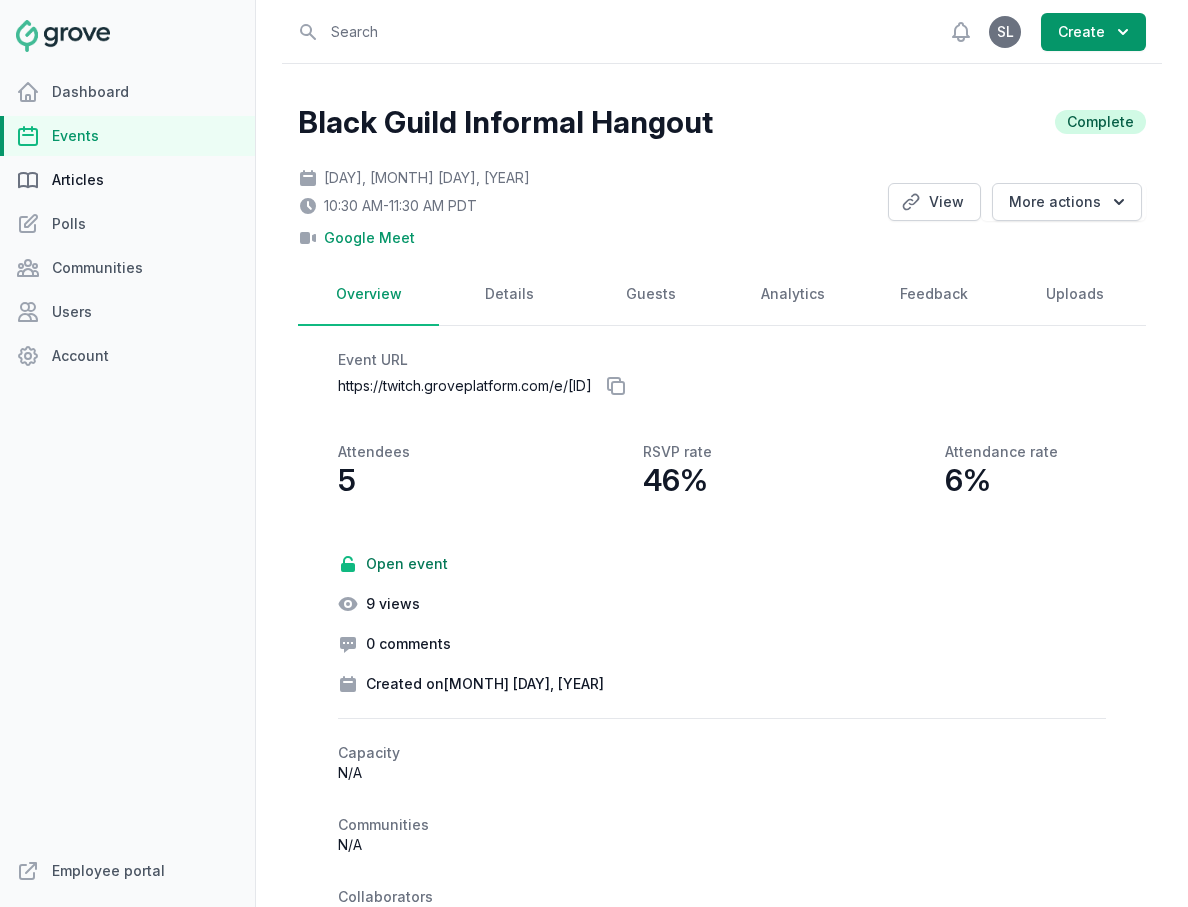 click on "Articles" at bounding box center [127, 180] 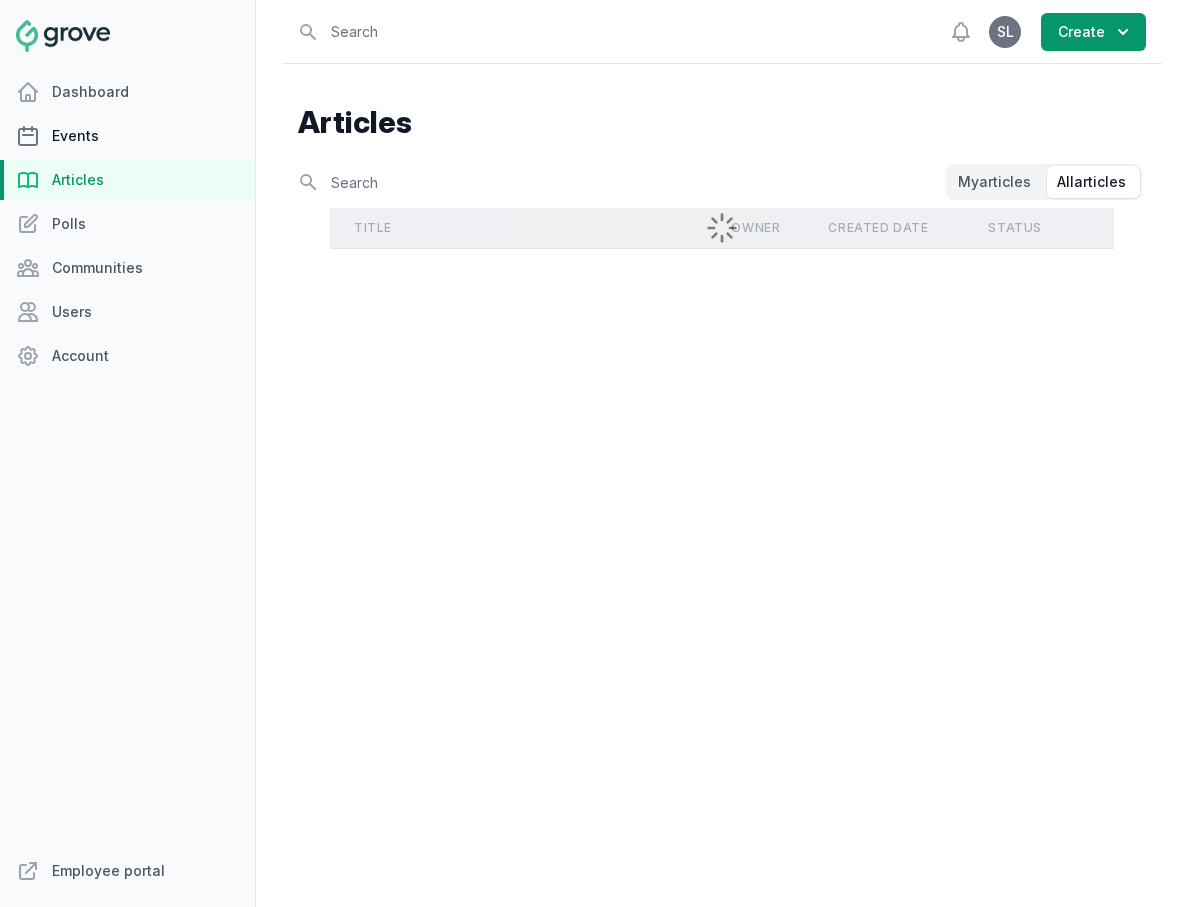 click on "Events" at bounding box center (127, 136) 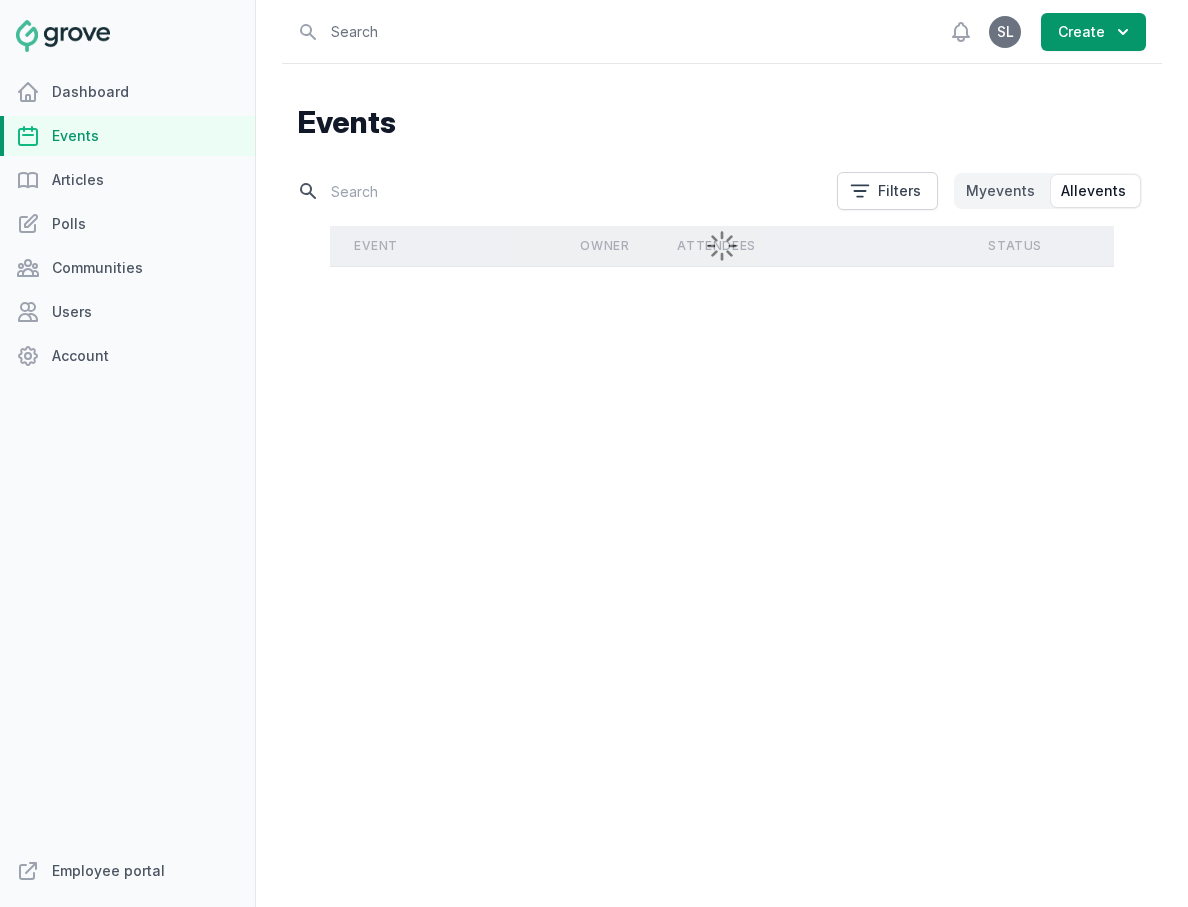 click at bounding box center [561, 191] 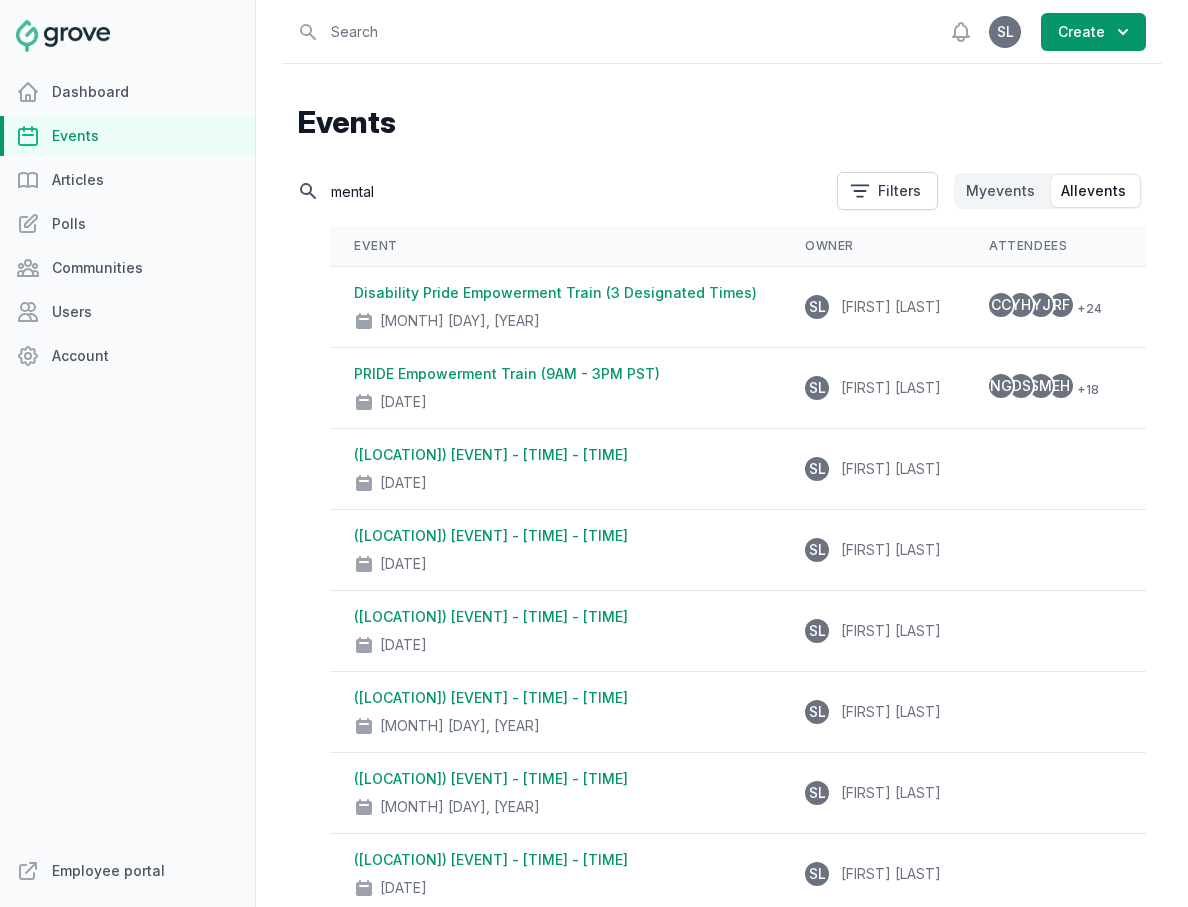 click on "mental" at bounding box center [561, 191] 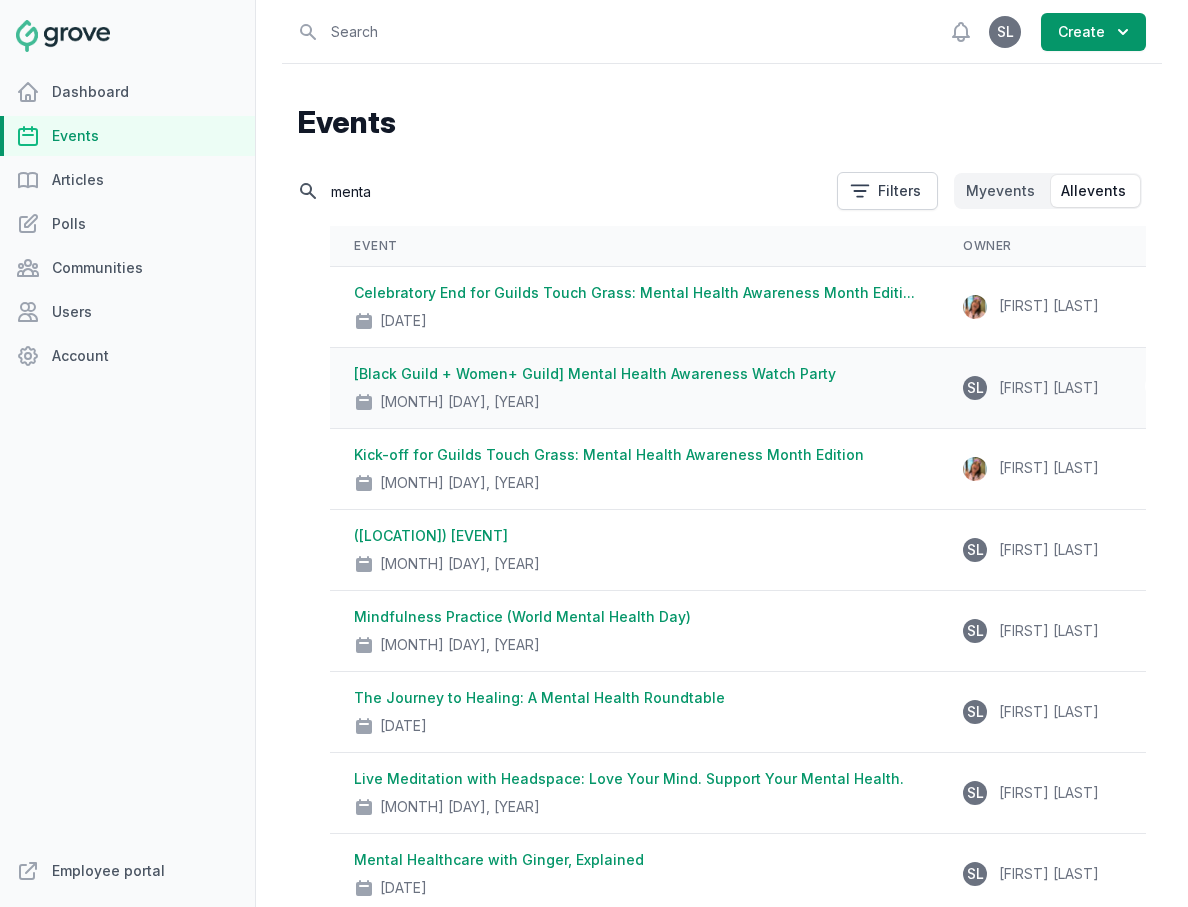 type on "menta" 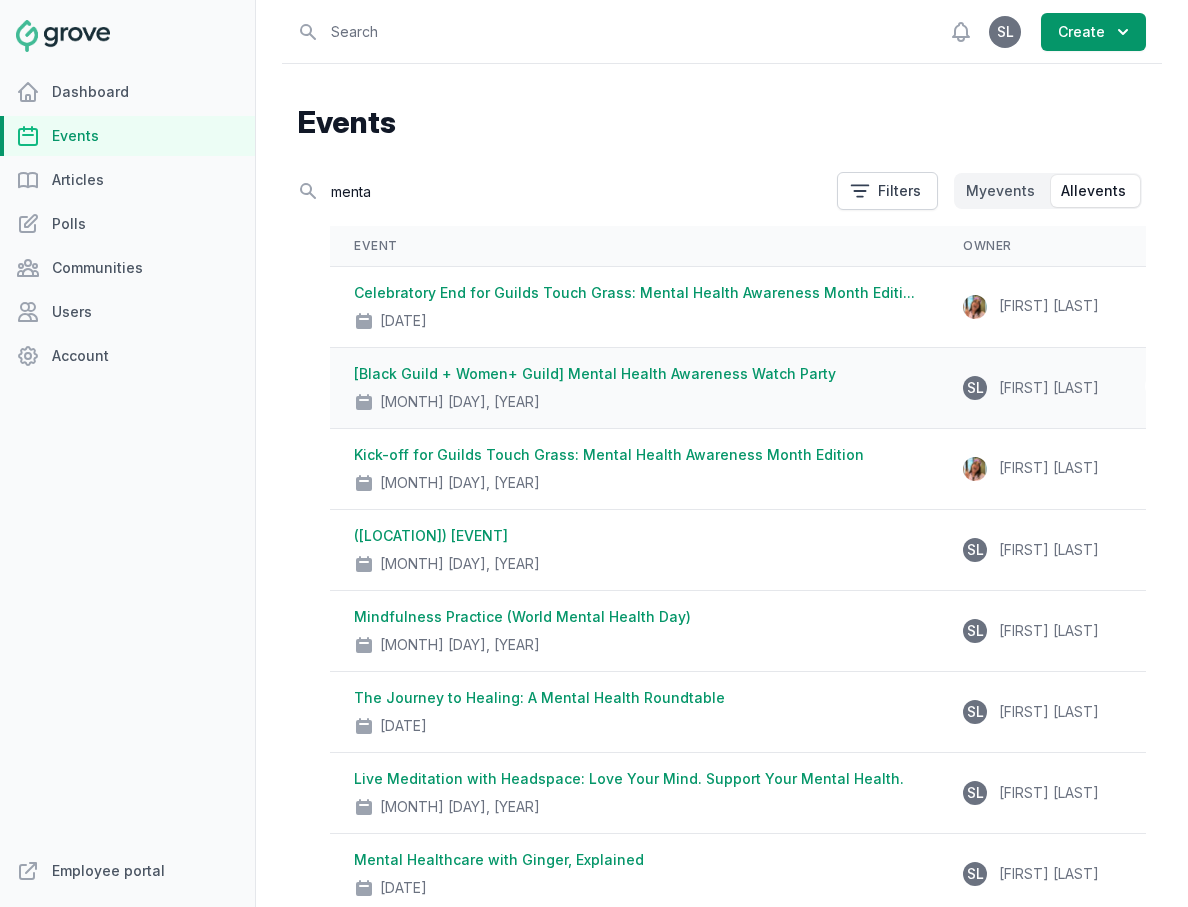 click on "[Black Guild + Women+ Guild] Mental Health Awareness Watch Party" at bounding box center [595, 373] 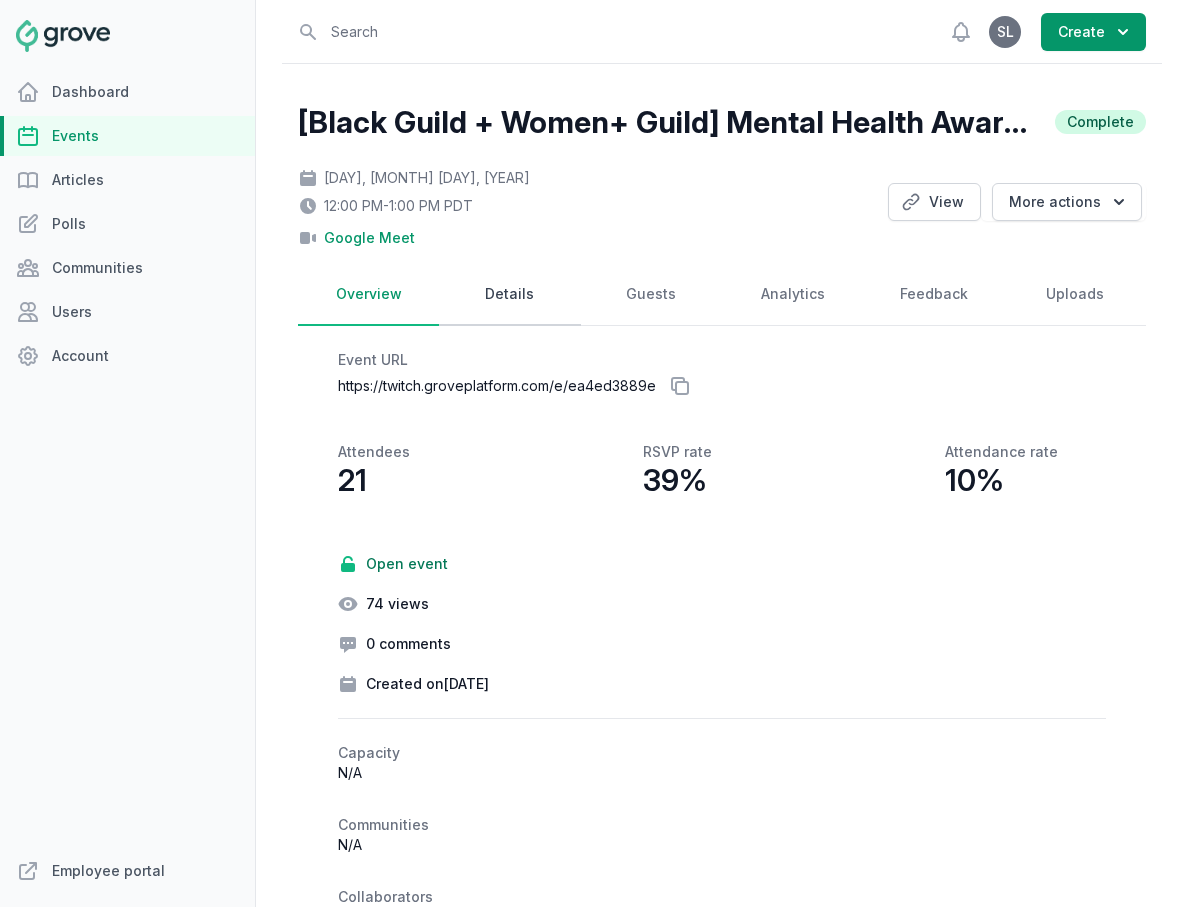 click on "Details" at bounding box center [509, 295] 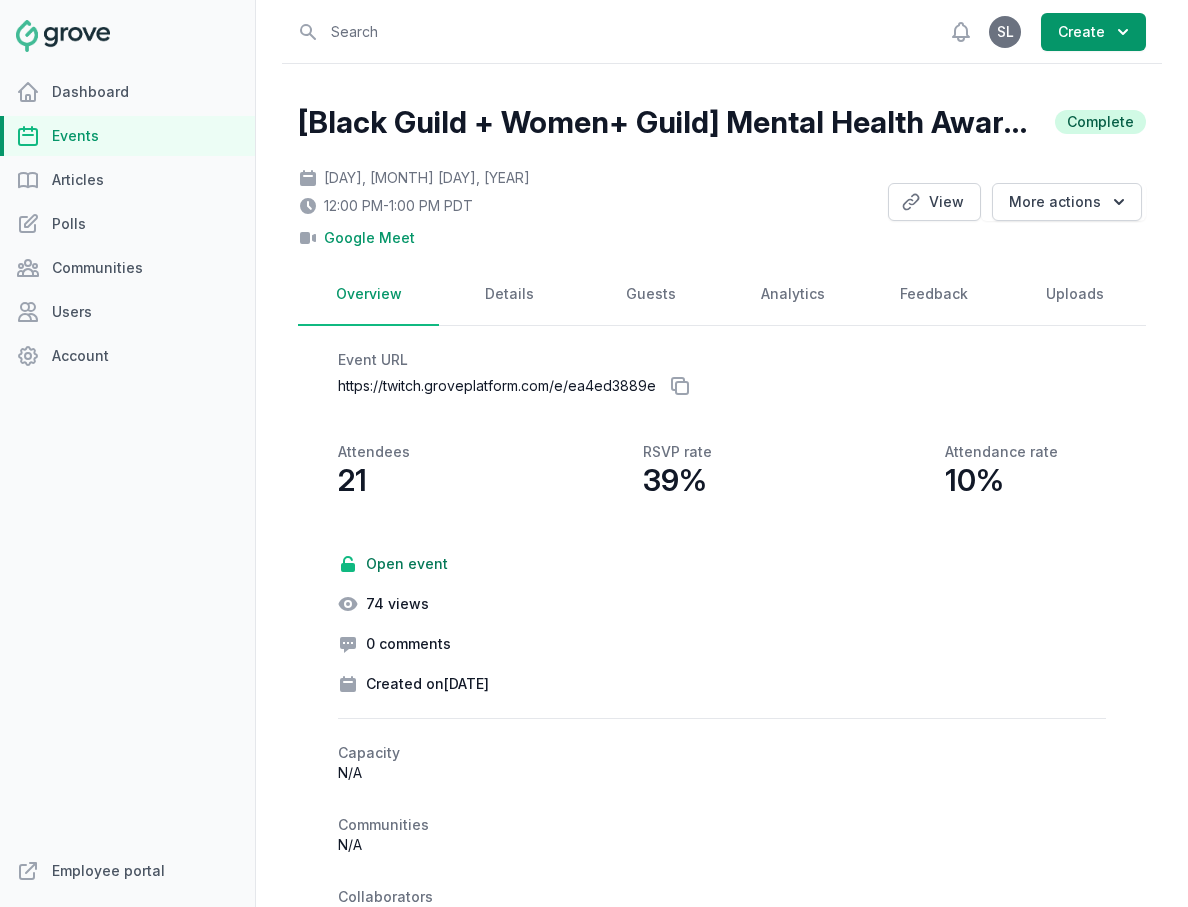 select on "virtual" 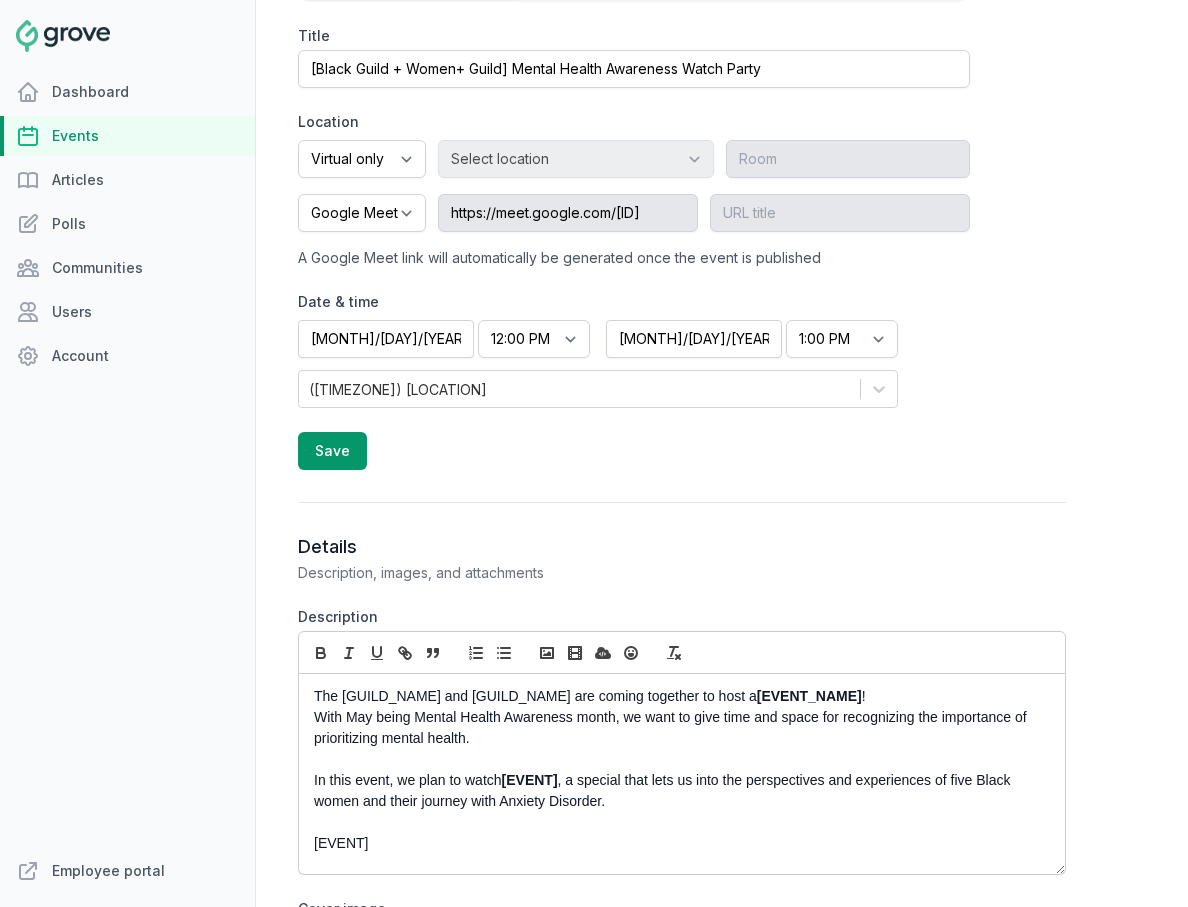 scroll, scrollTop: 742, scrollLeft: 0, axis: vertical 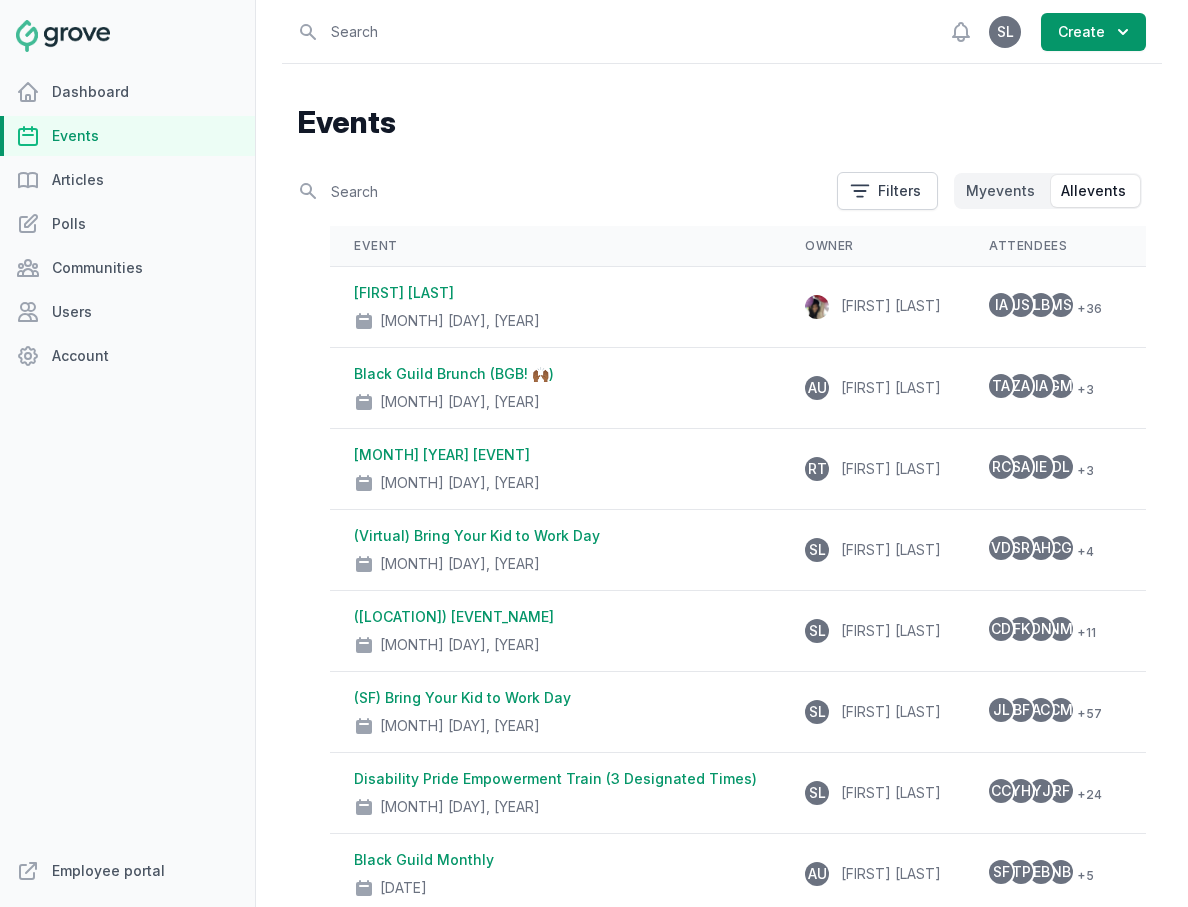 click on "Search Filters My  events All  events" at bounding box center [722, 191] 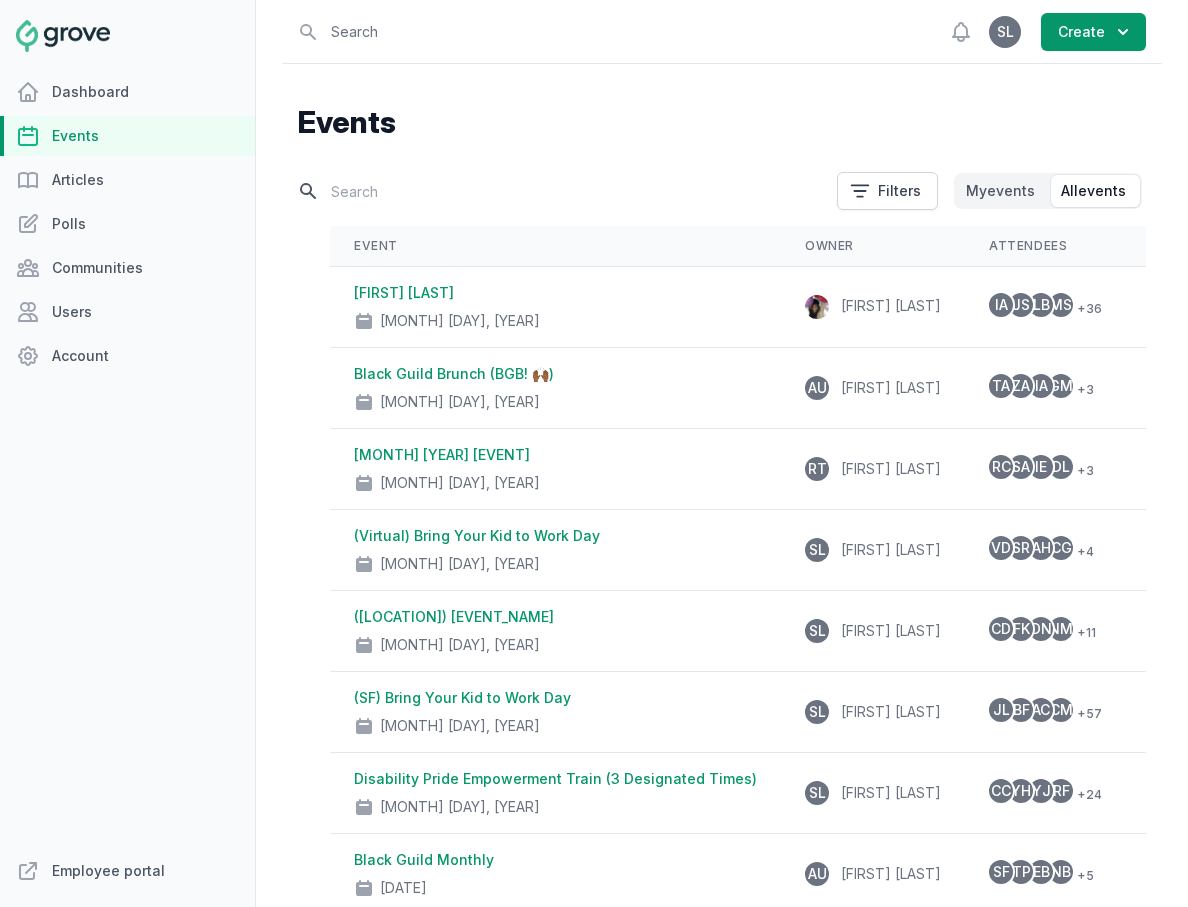 click at bounding box center (561, 191) 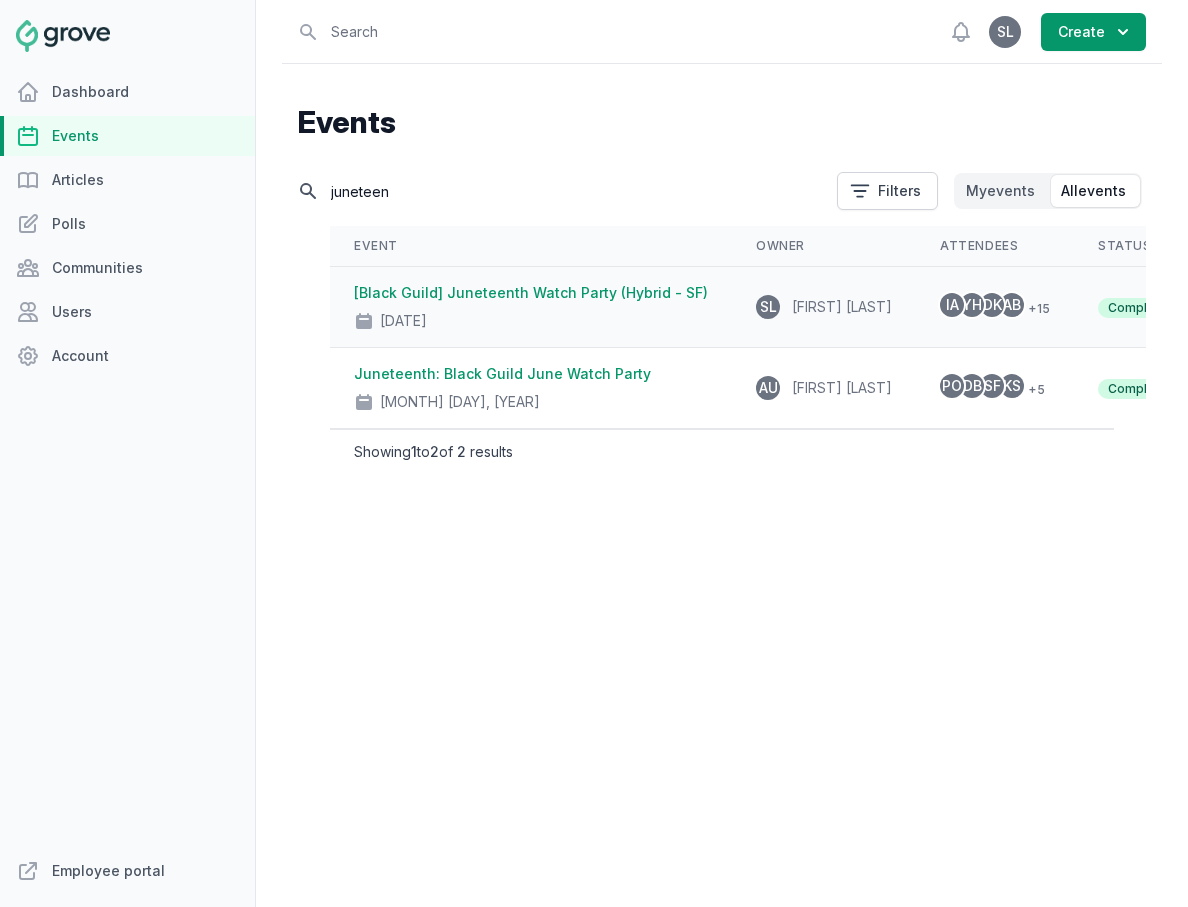 type on "juneteen" 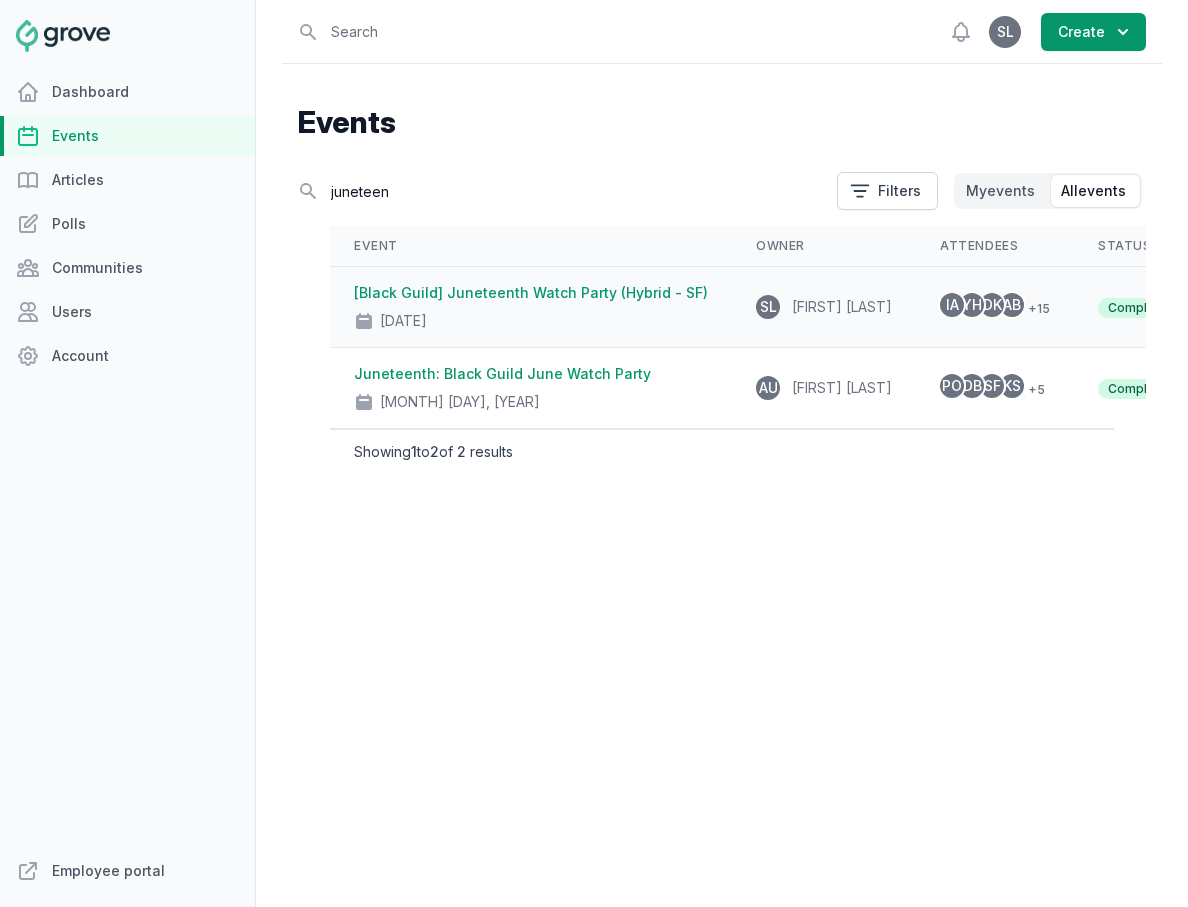 click on "[Black Guild] Juneteenth Watch Party (Hybrid - SF)" at bounding box center (531, 292) 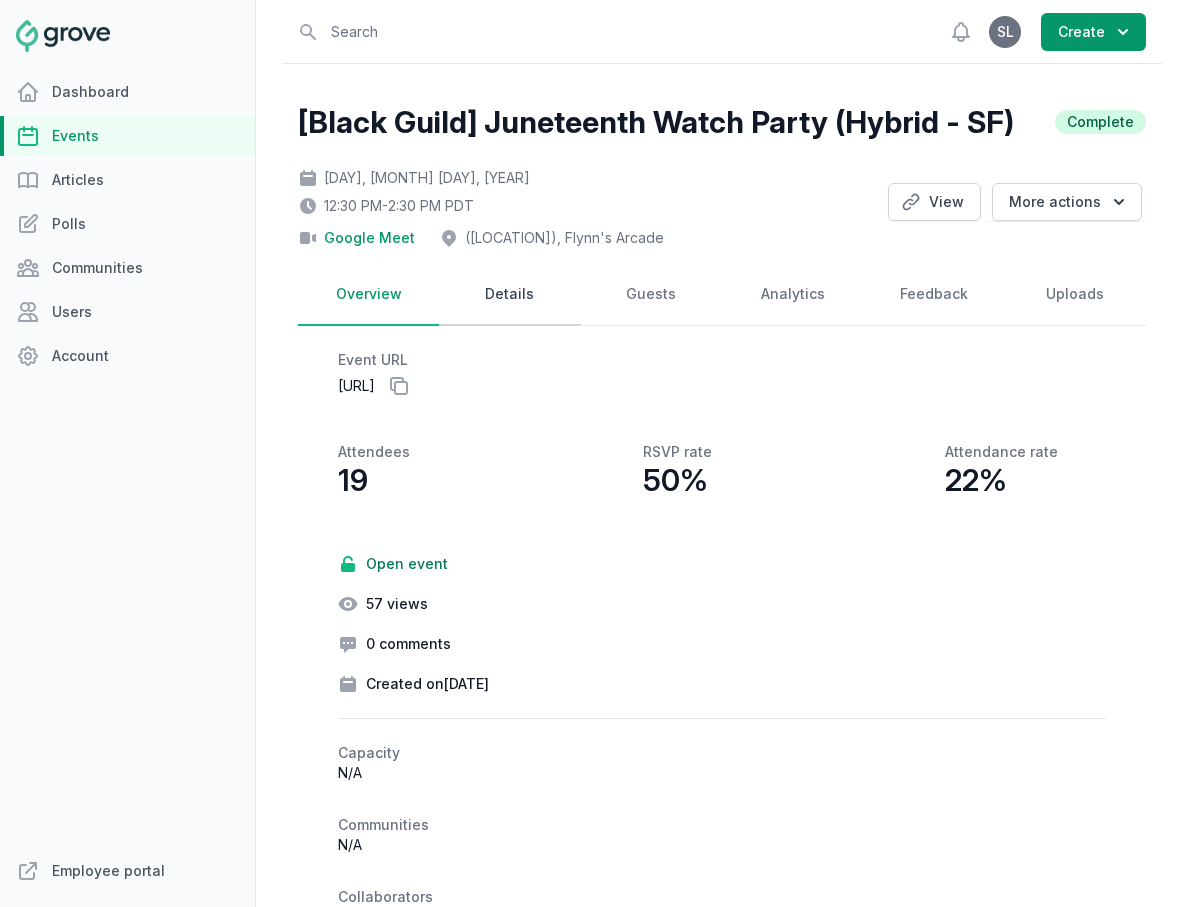 click on "Details" at bounding box center [509, 295] 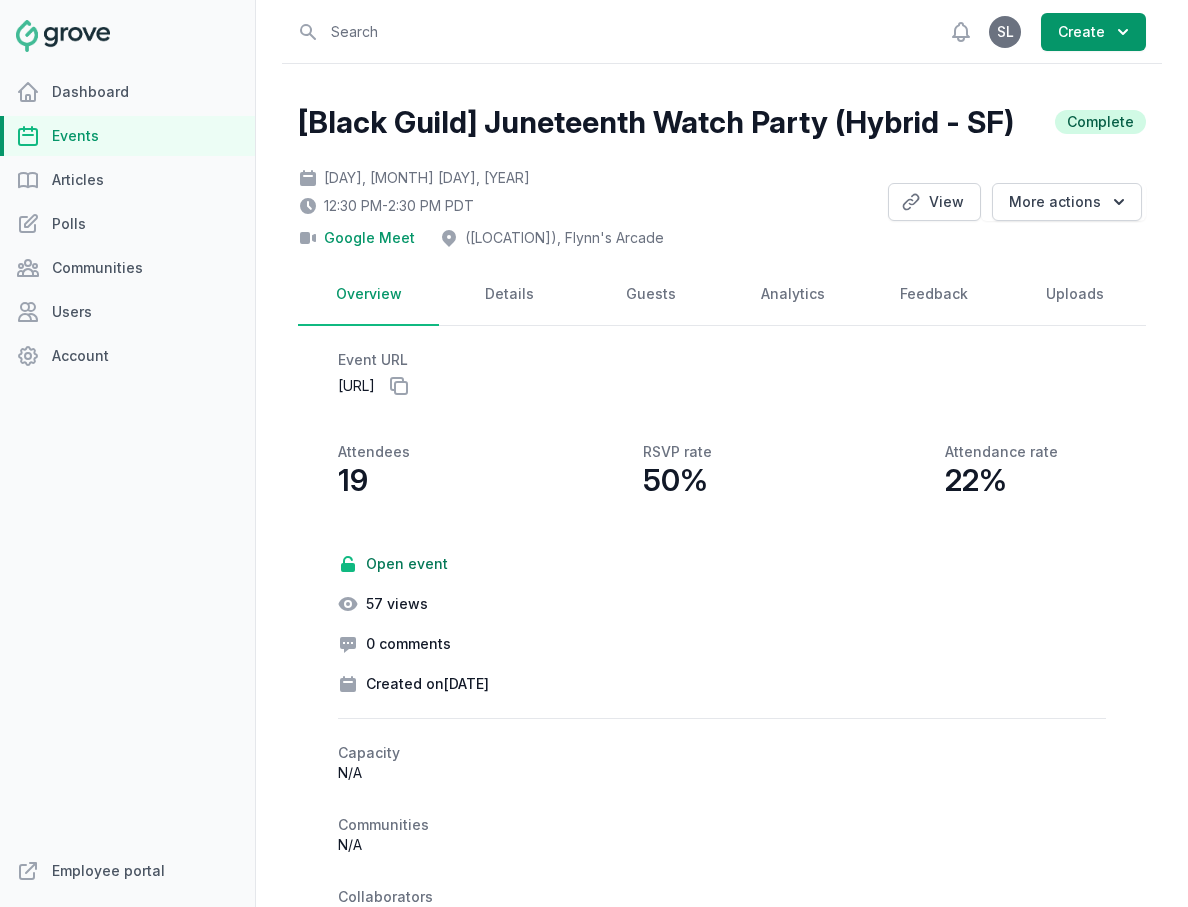 select on "43" 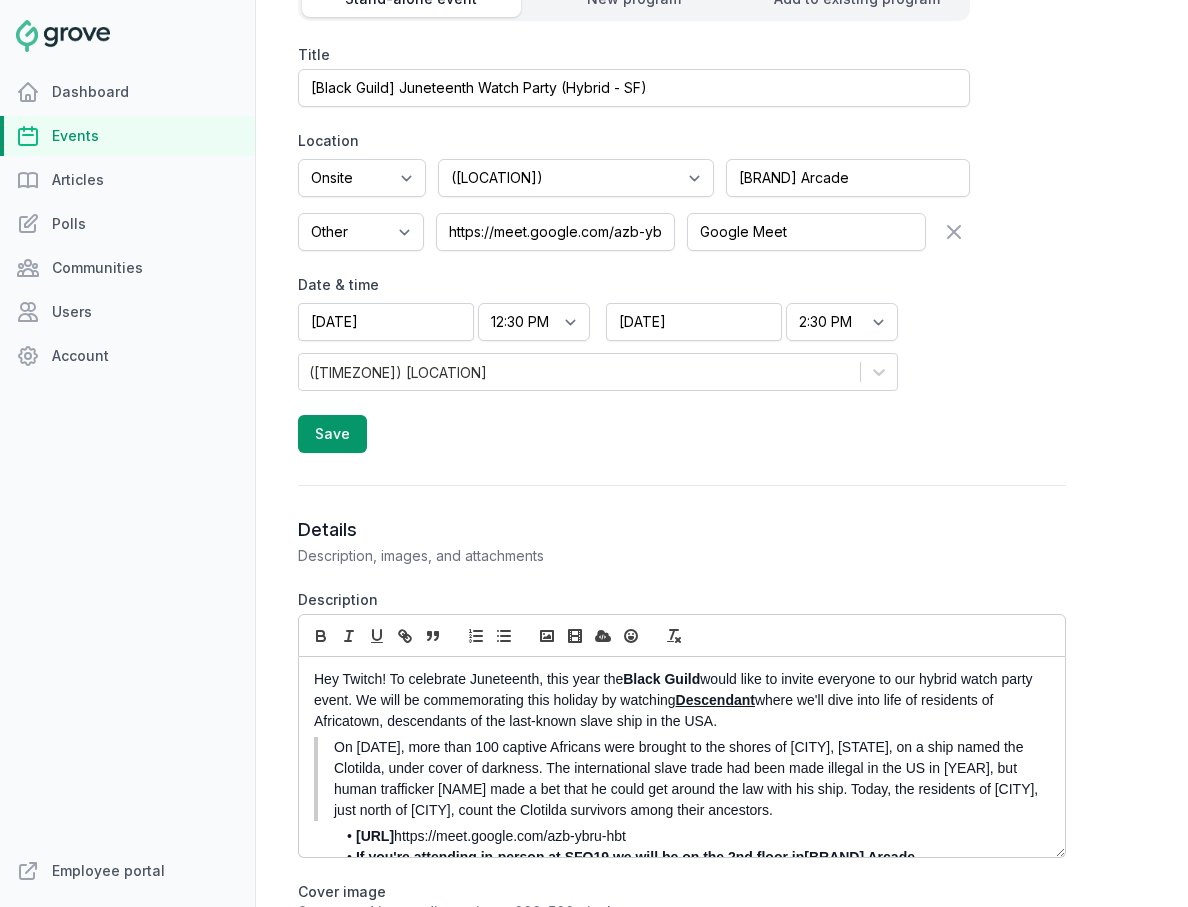 scroll, scrollTop: 458, scrollLeft: 0, axis: vertical 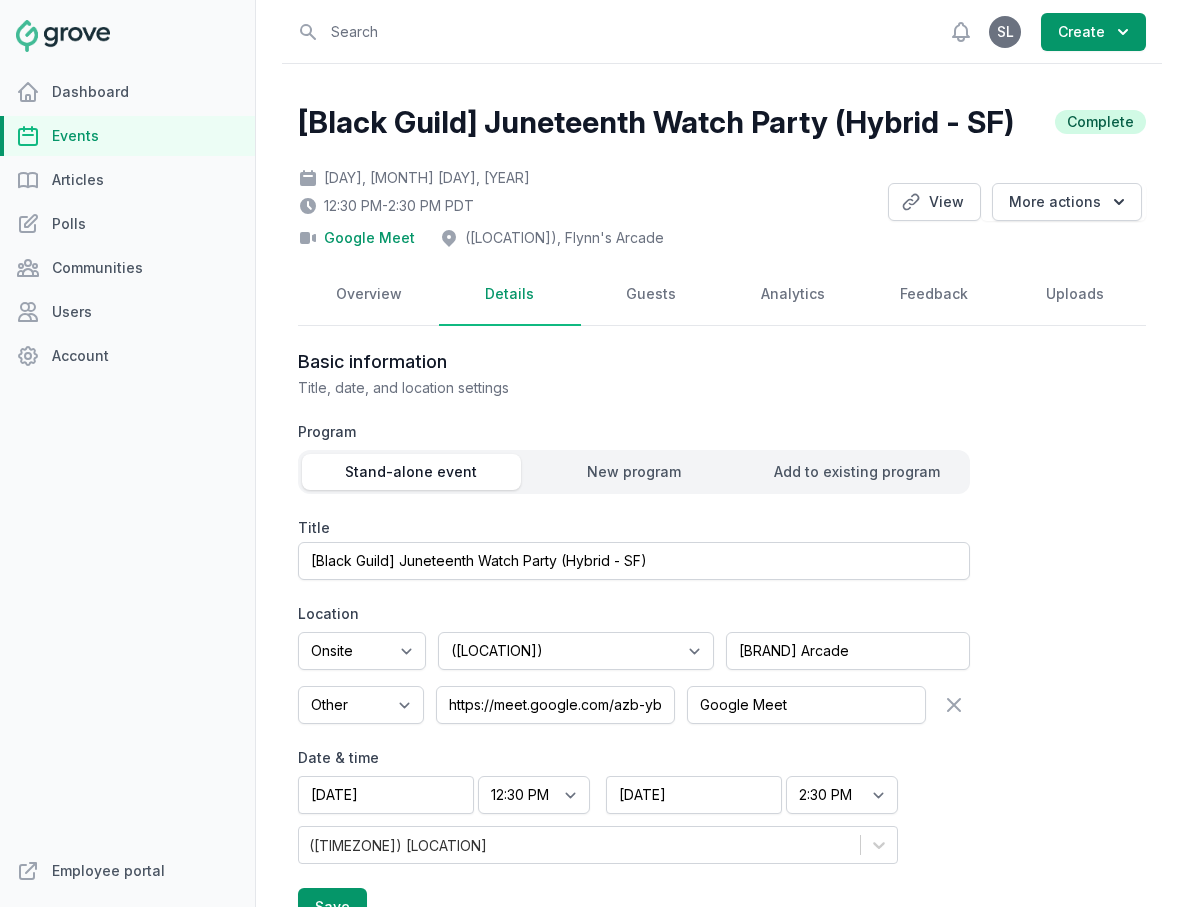 click on "Events" at bounding box center (127, 136) 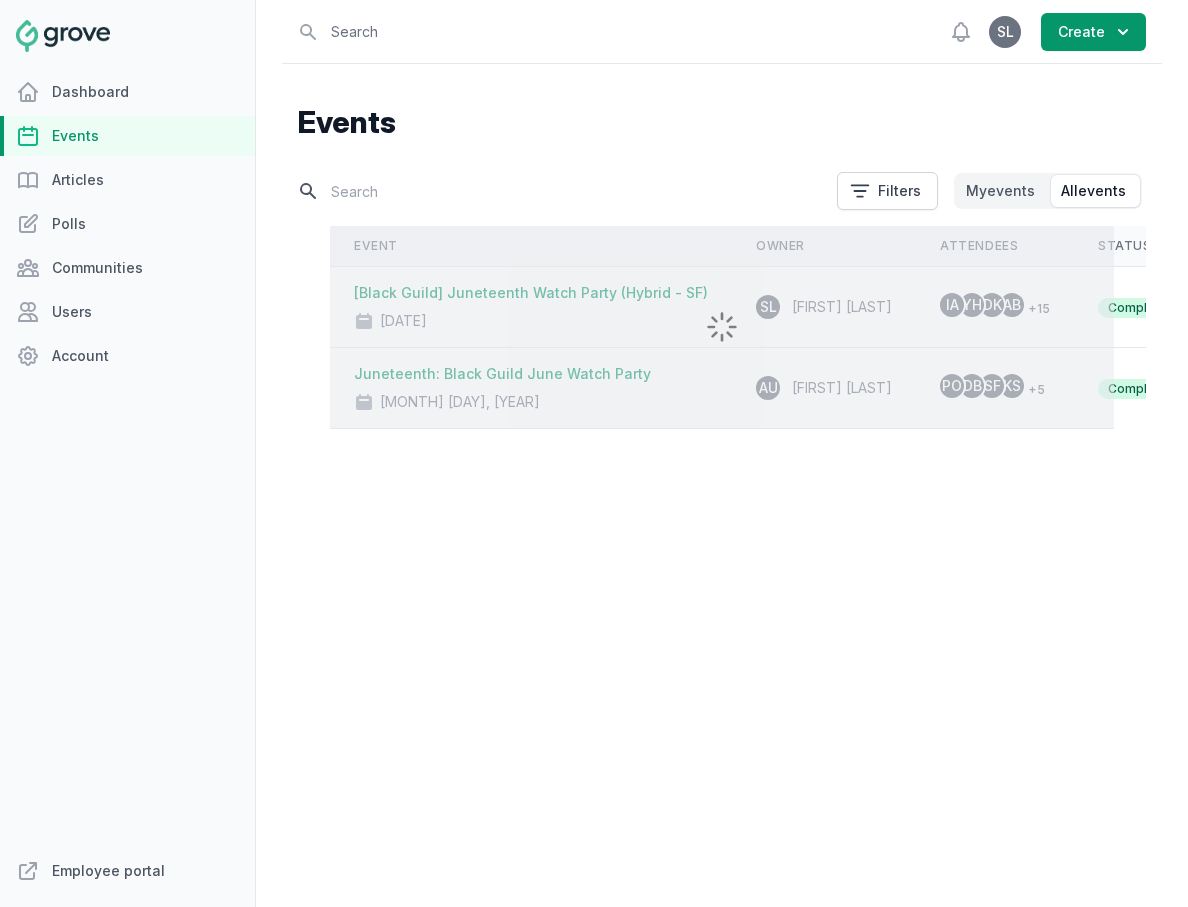 click at bounding box center (561, 191) 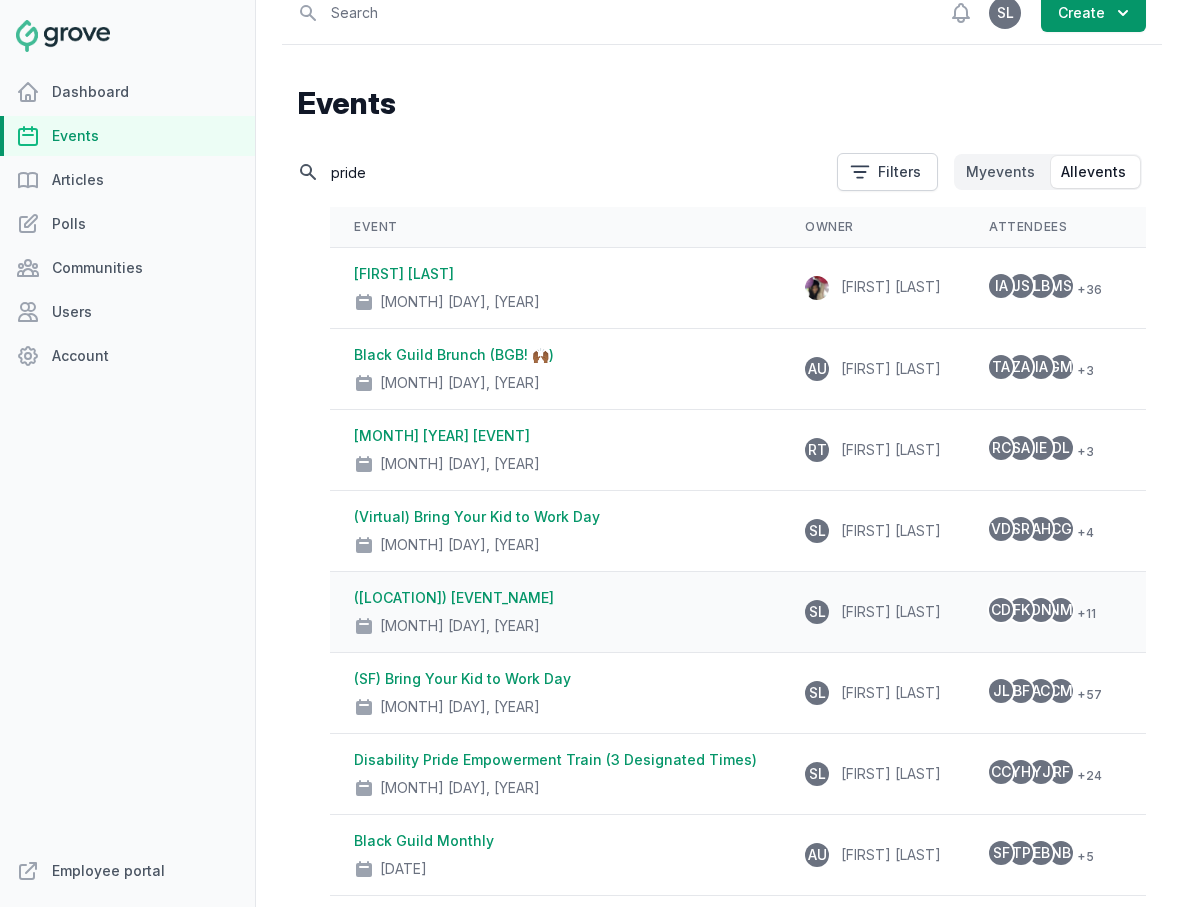 scroll, scrollTop: 22, scrollLeft: 0, axis: vertical 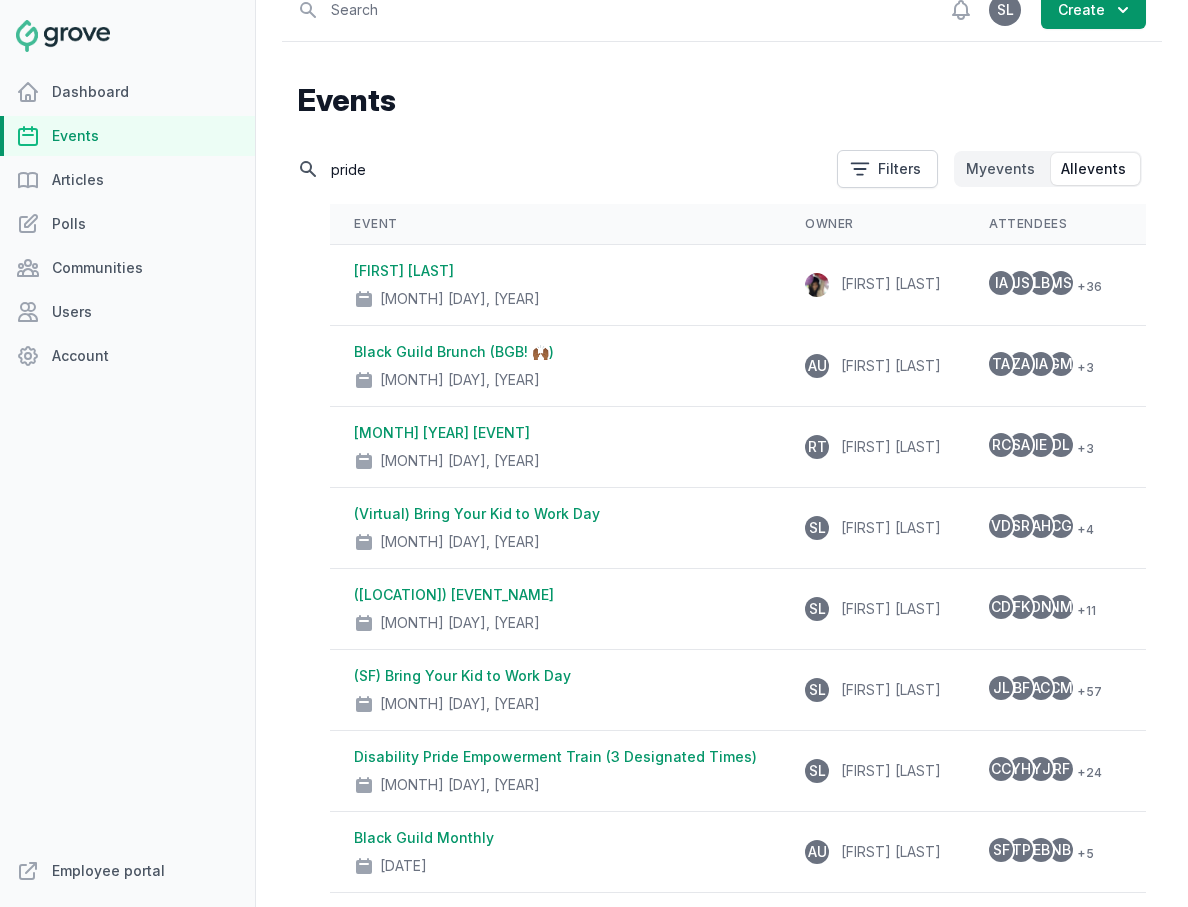 click on "pride" at bounding box center (561, 169) 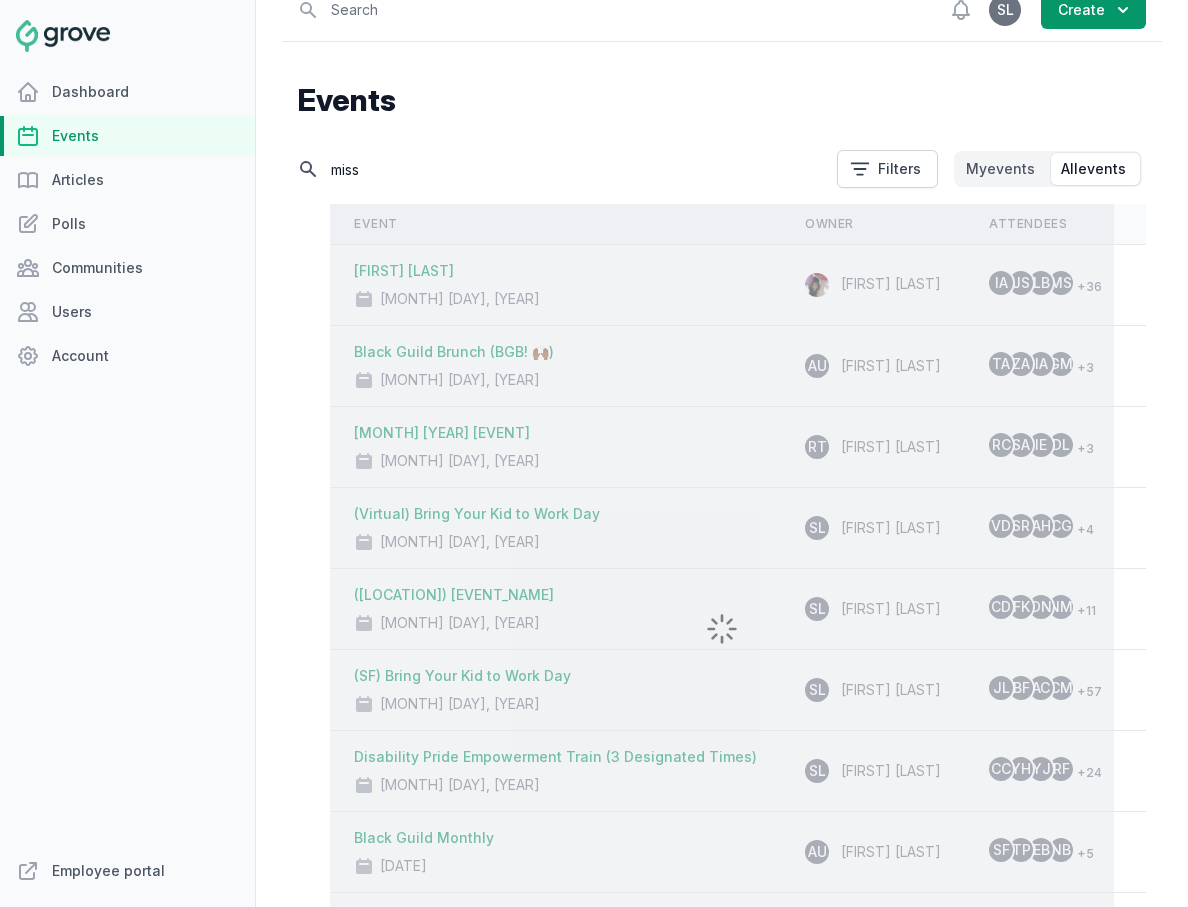 scroll, scrollTop: 0, scrollLeft: 0, axis: both 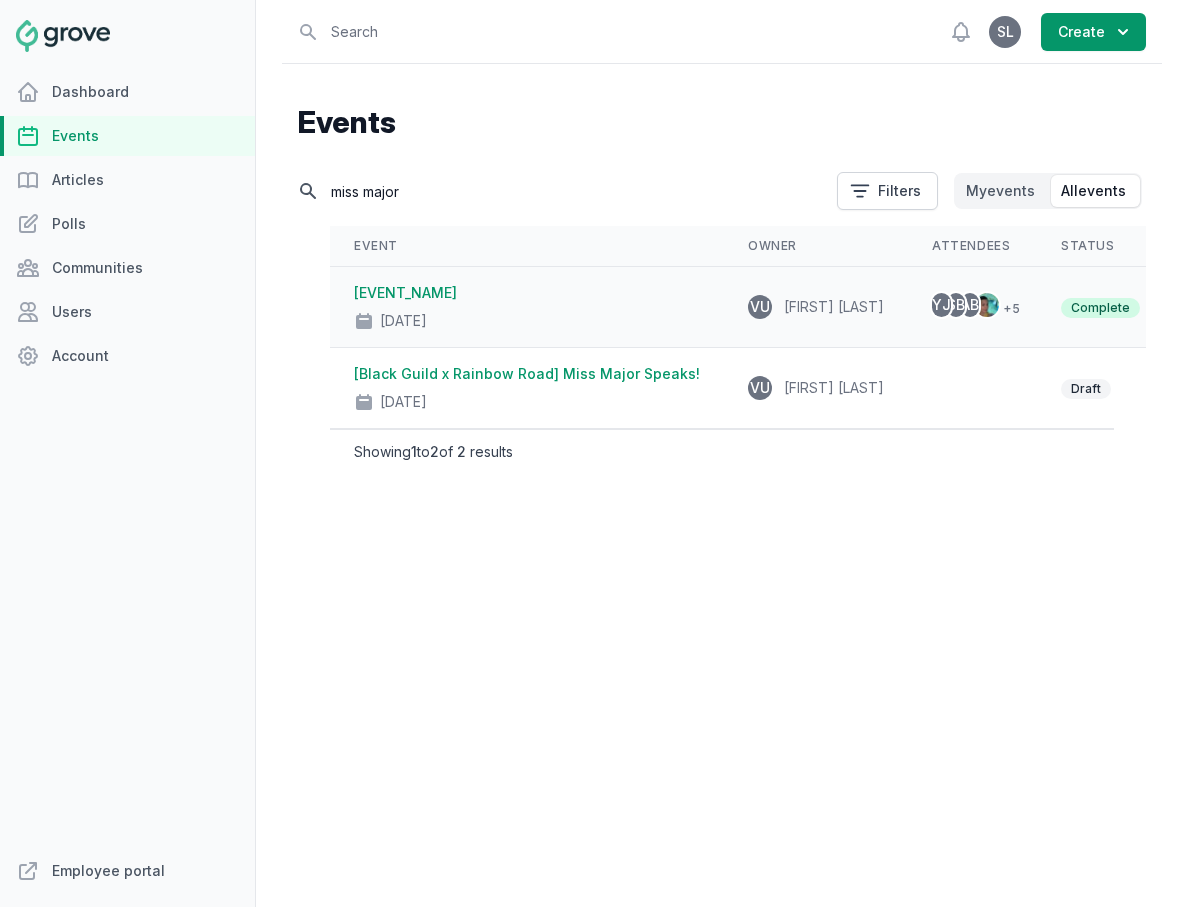 type on "miss major" 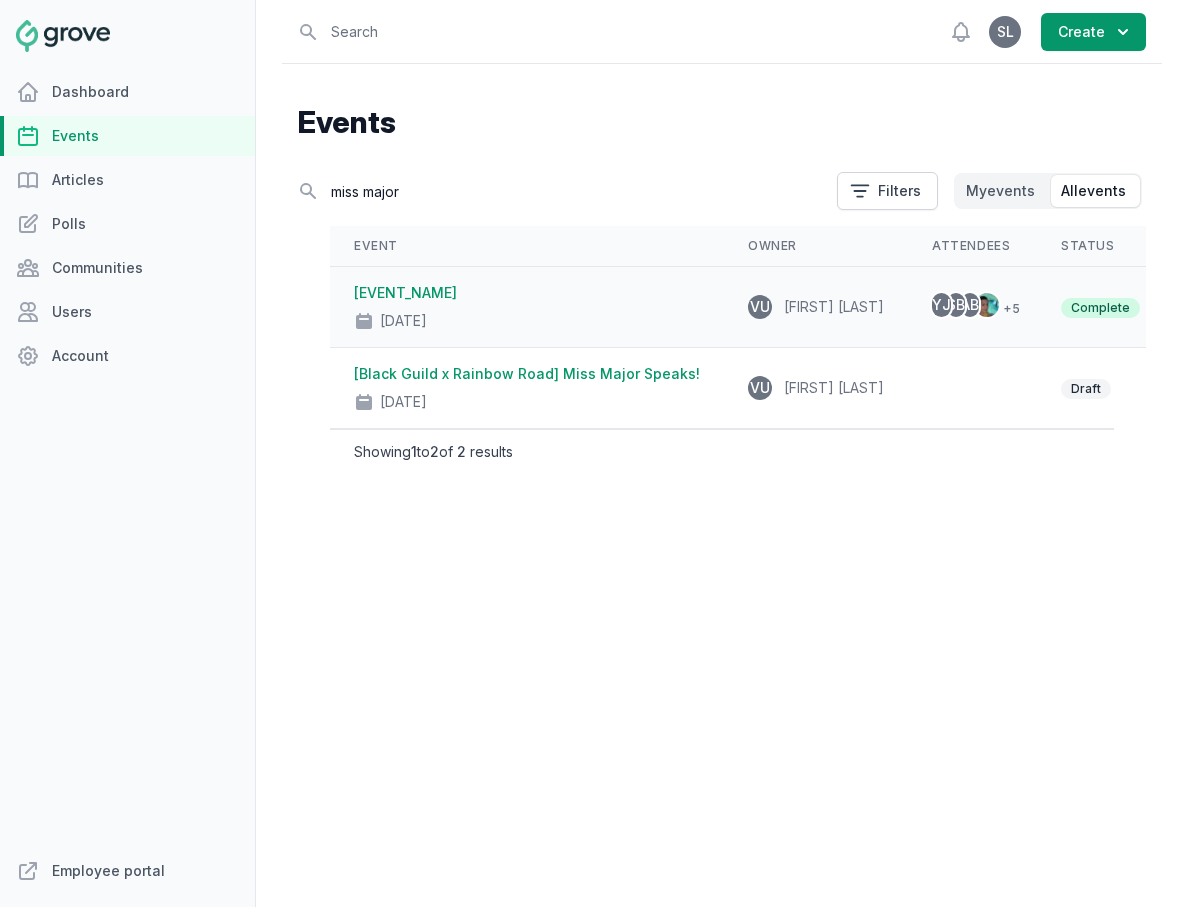click on "[DATE]" at bounding box center [527, 317] 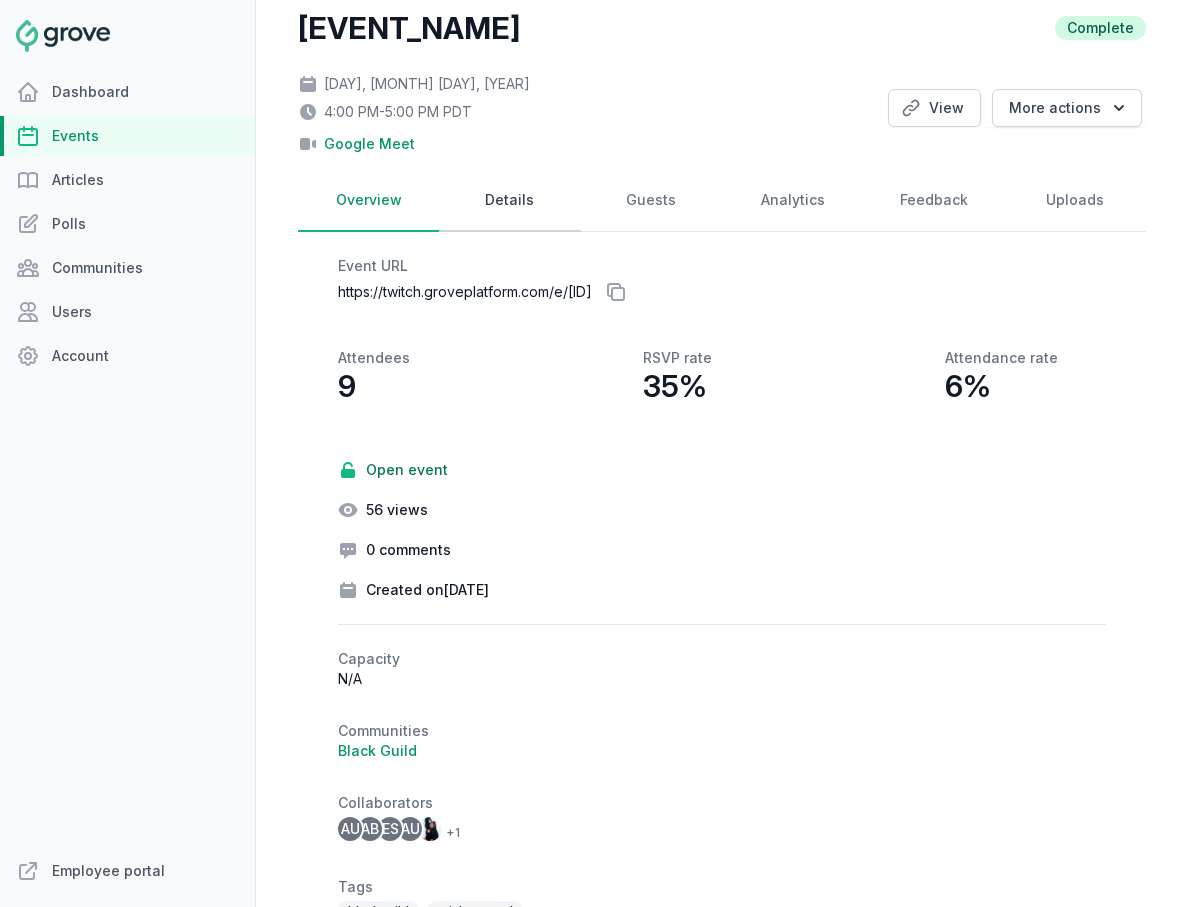 click on "Details" at bounding box center (509, 201) 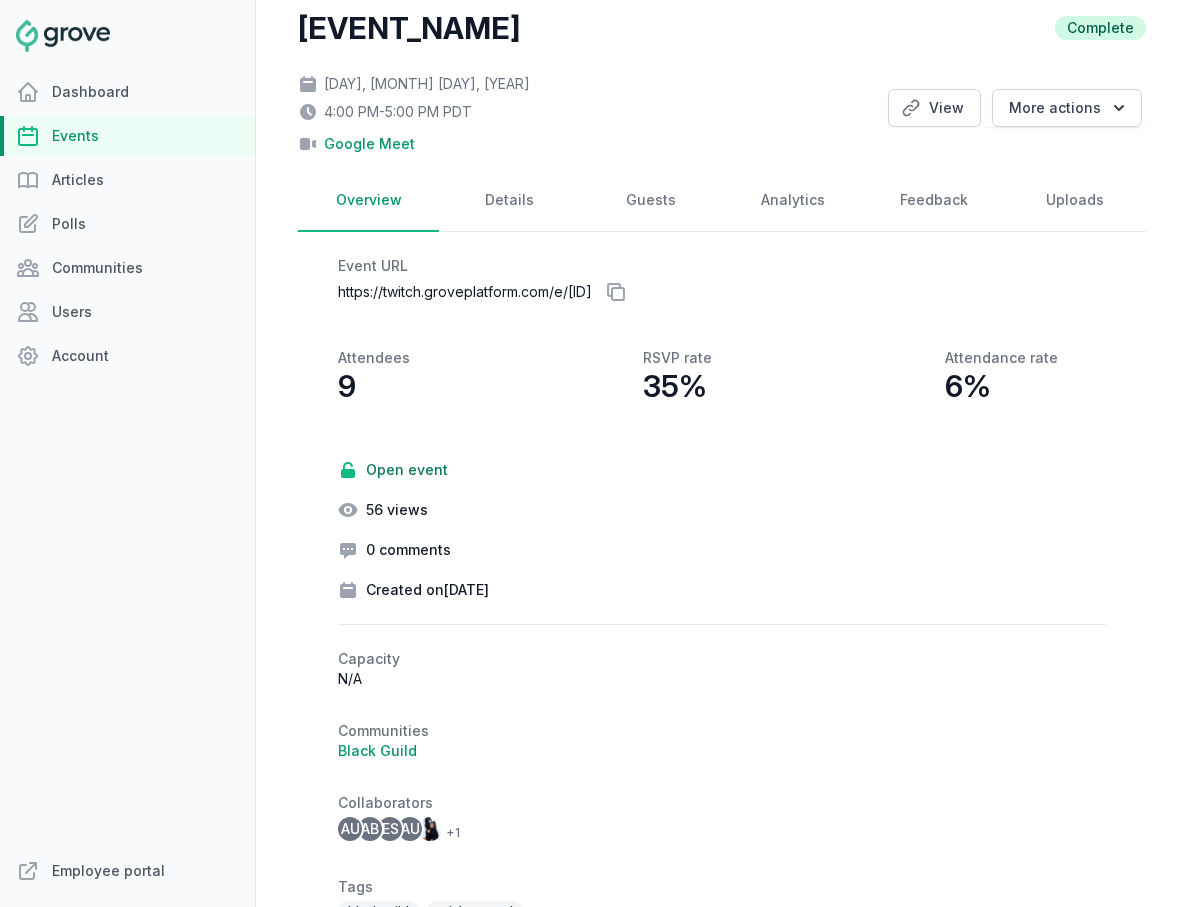 select on "virtual" 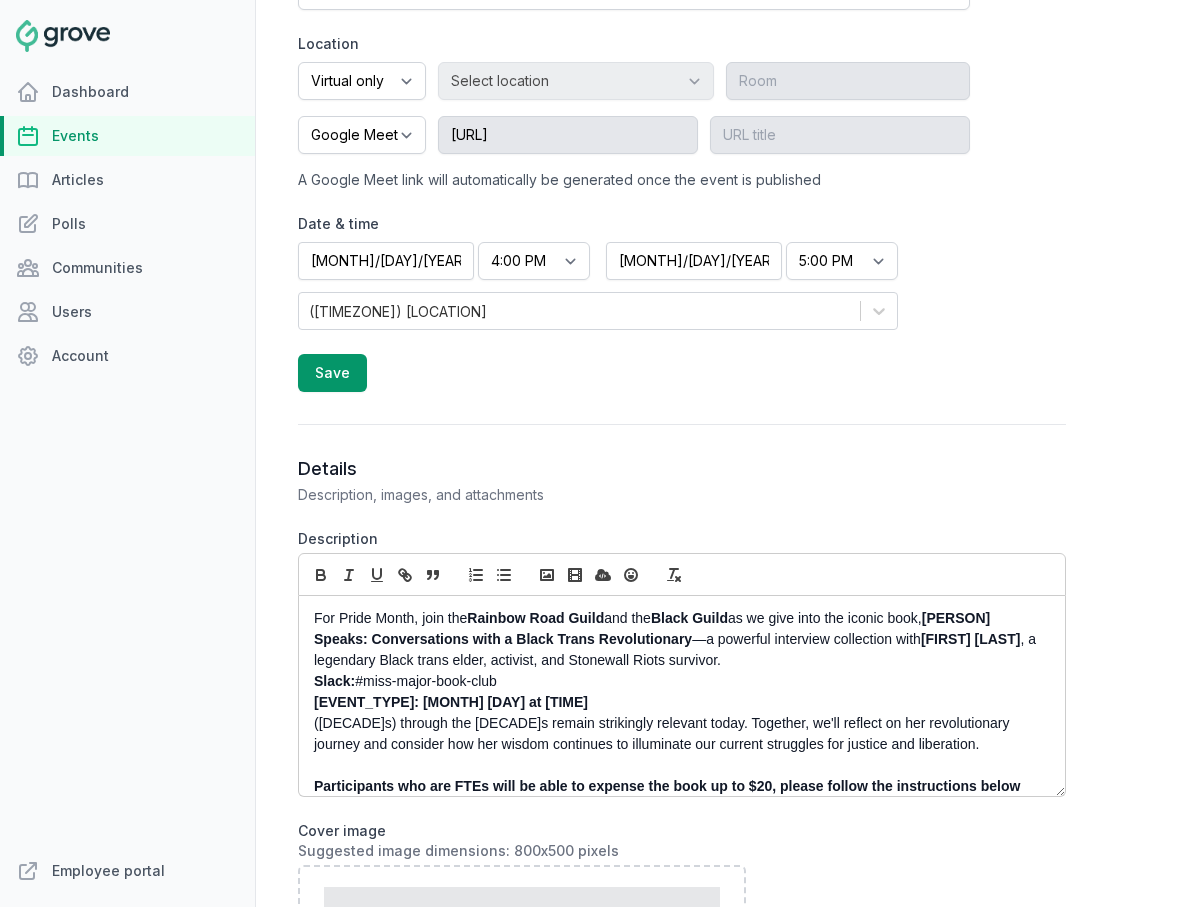 scroll, scrollTop: 737, scrollLeft: 0, axis: vertical 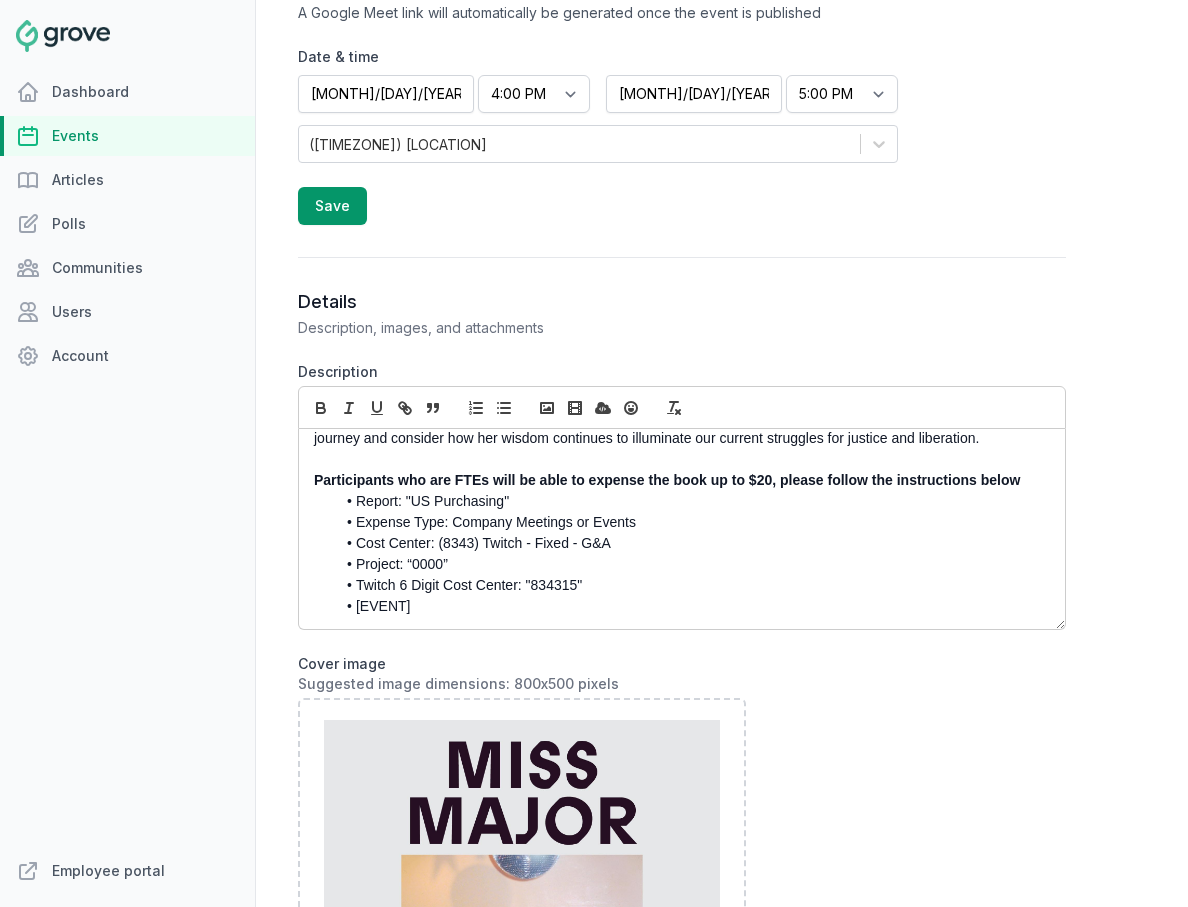 click on "Twitch 6 Digit Cost Center: "834315"" at bounding box center [687, 585] 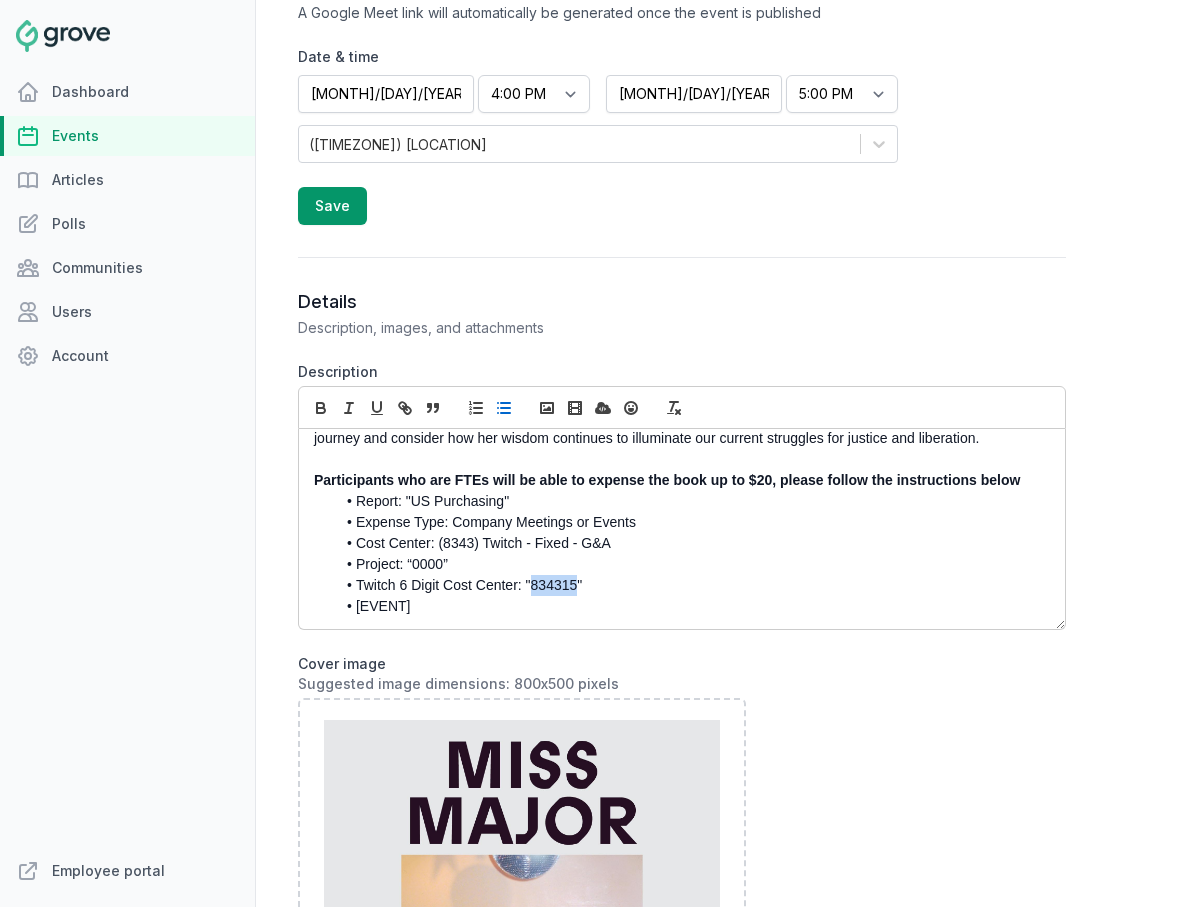 click on "Twitch 6 Digit Cost Center: "834315"" at bounding box center [687, 585] 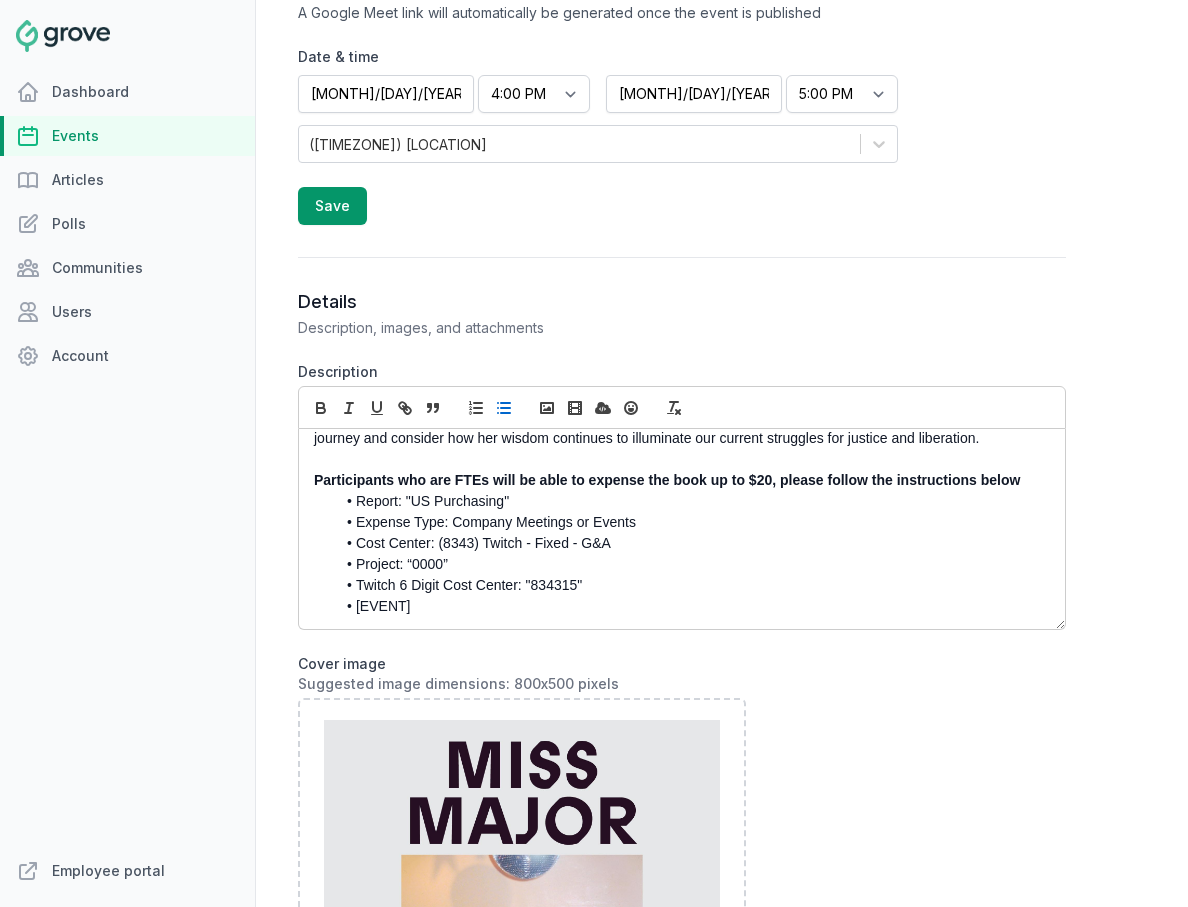 click on "[EVENT]" at bounding box center (687, 606) 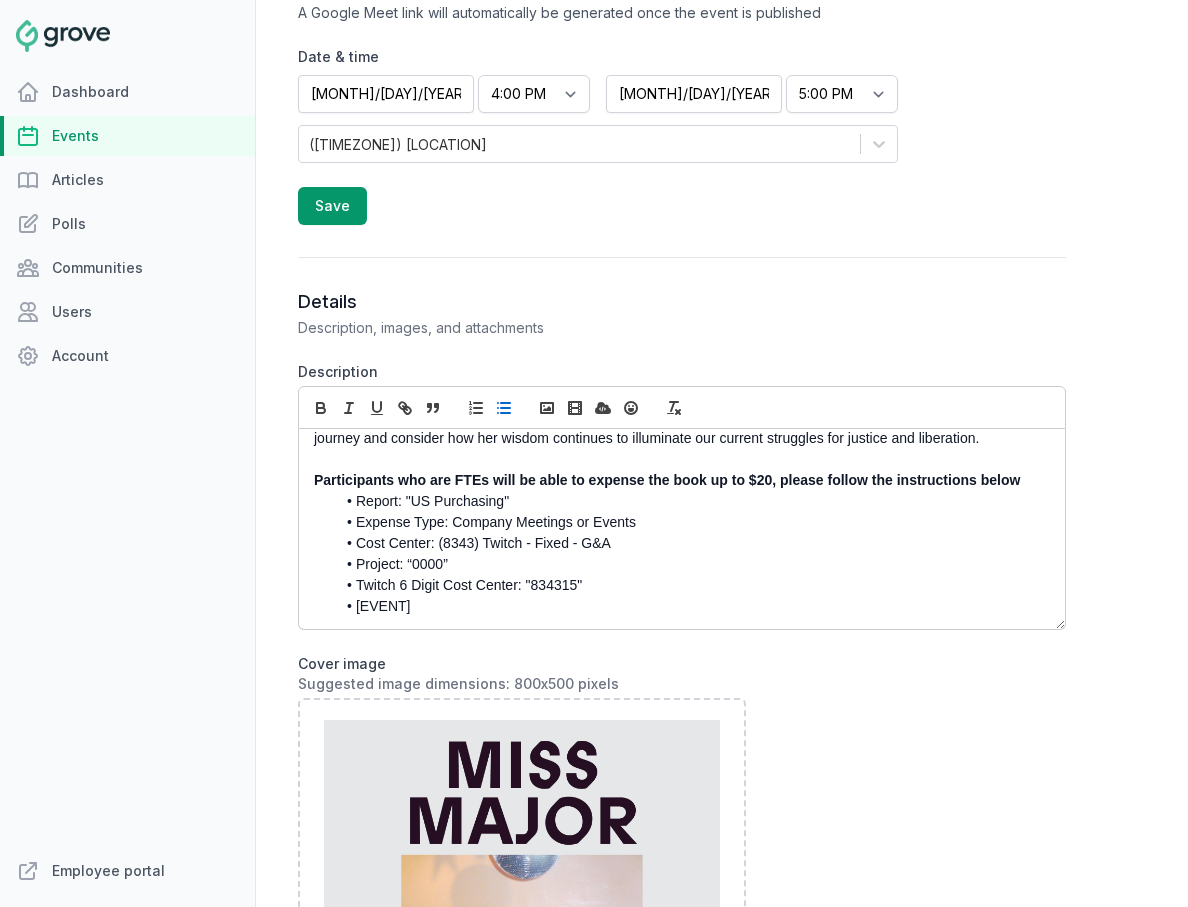click on "Events" at bounding box center (127, 136) 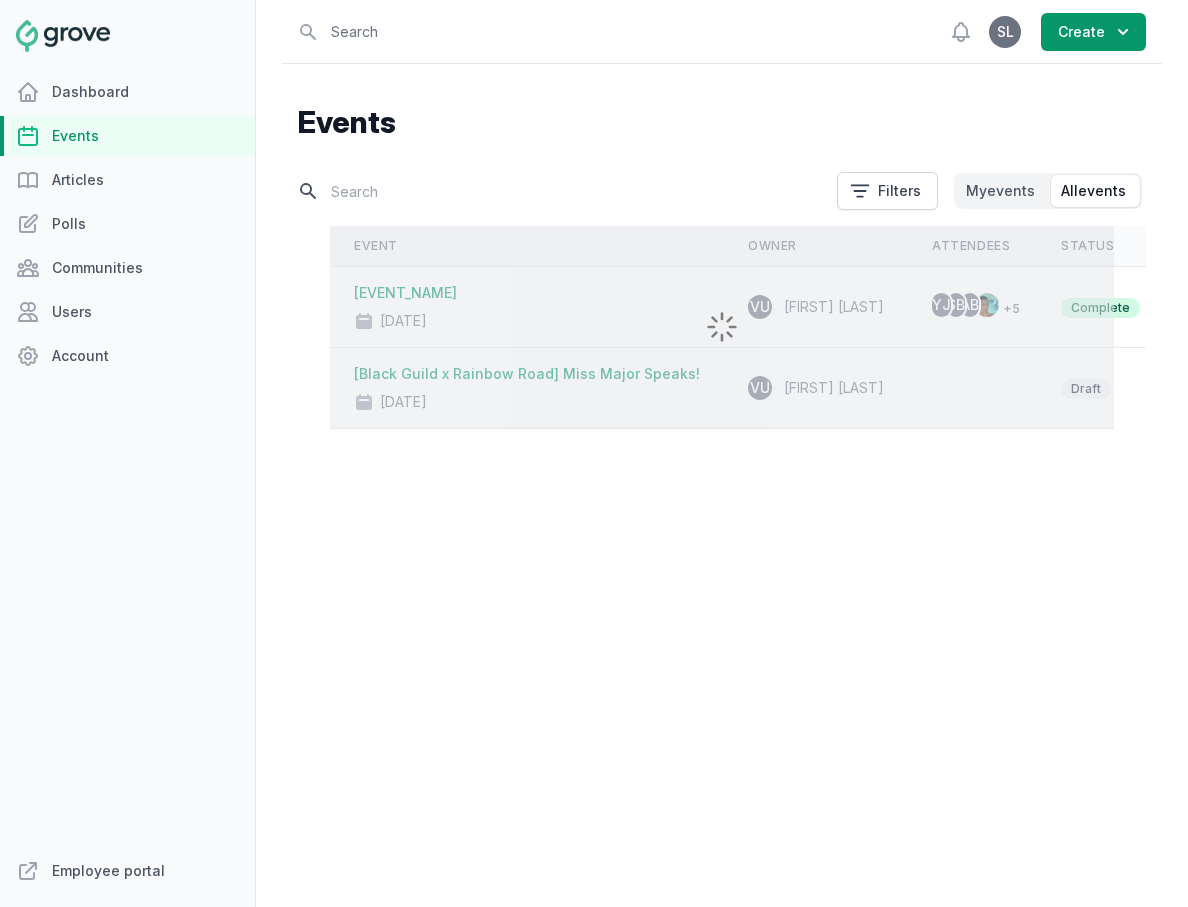click at bounding box center [561, 191] 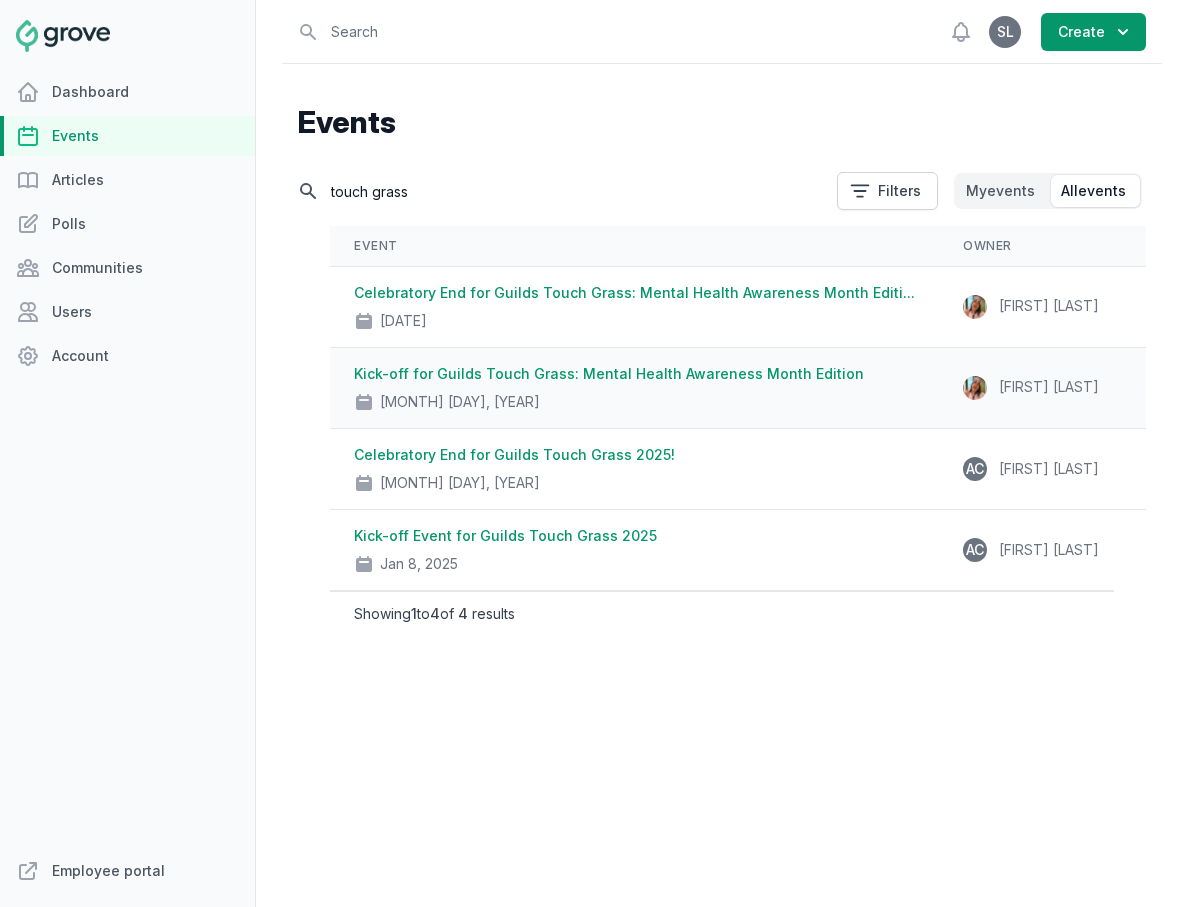 type on "touch grass" 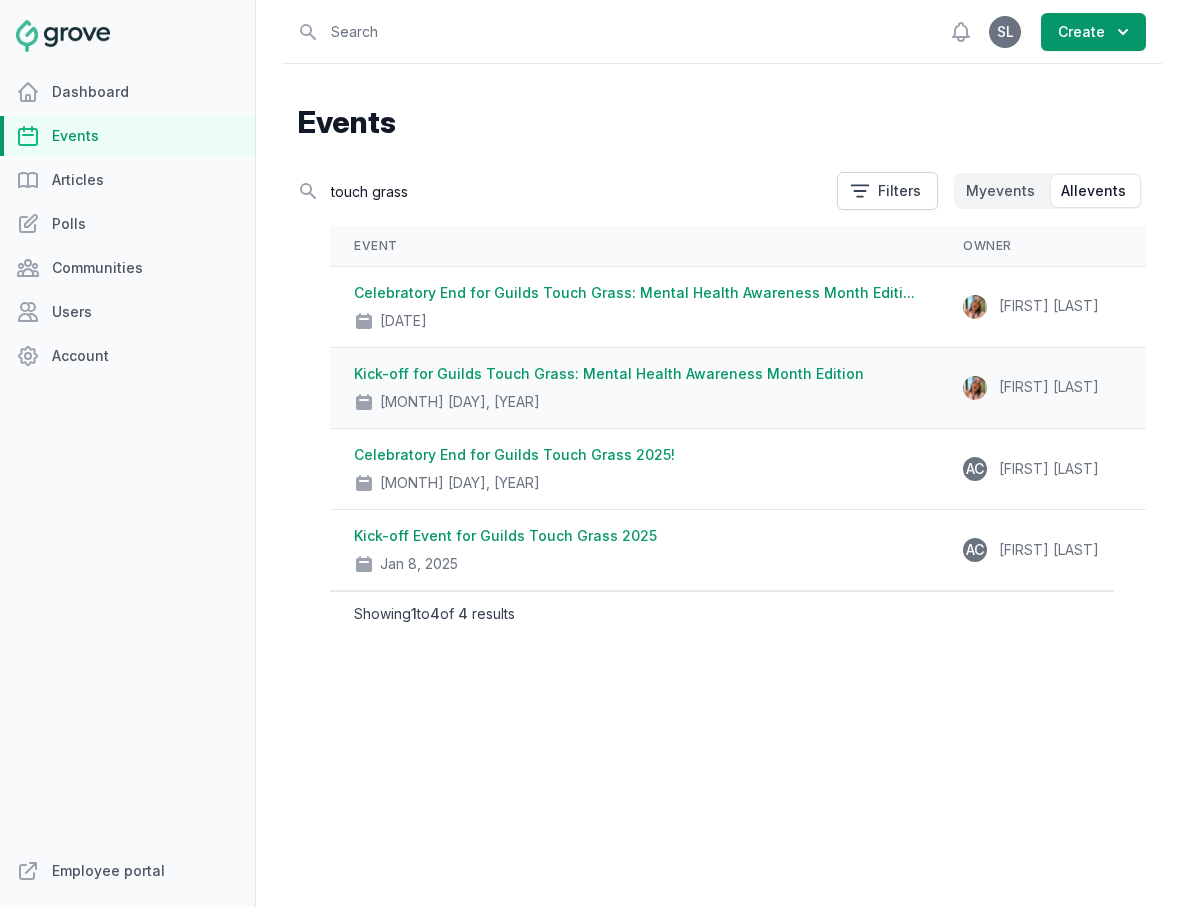 click on "Kick-off for Guilds Touch Grass: Mental Health Awareness Month Edition" at bounding box center [609, 373] 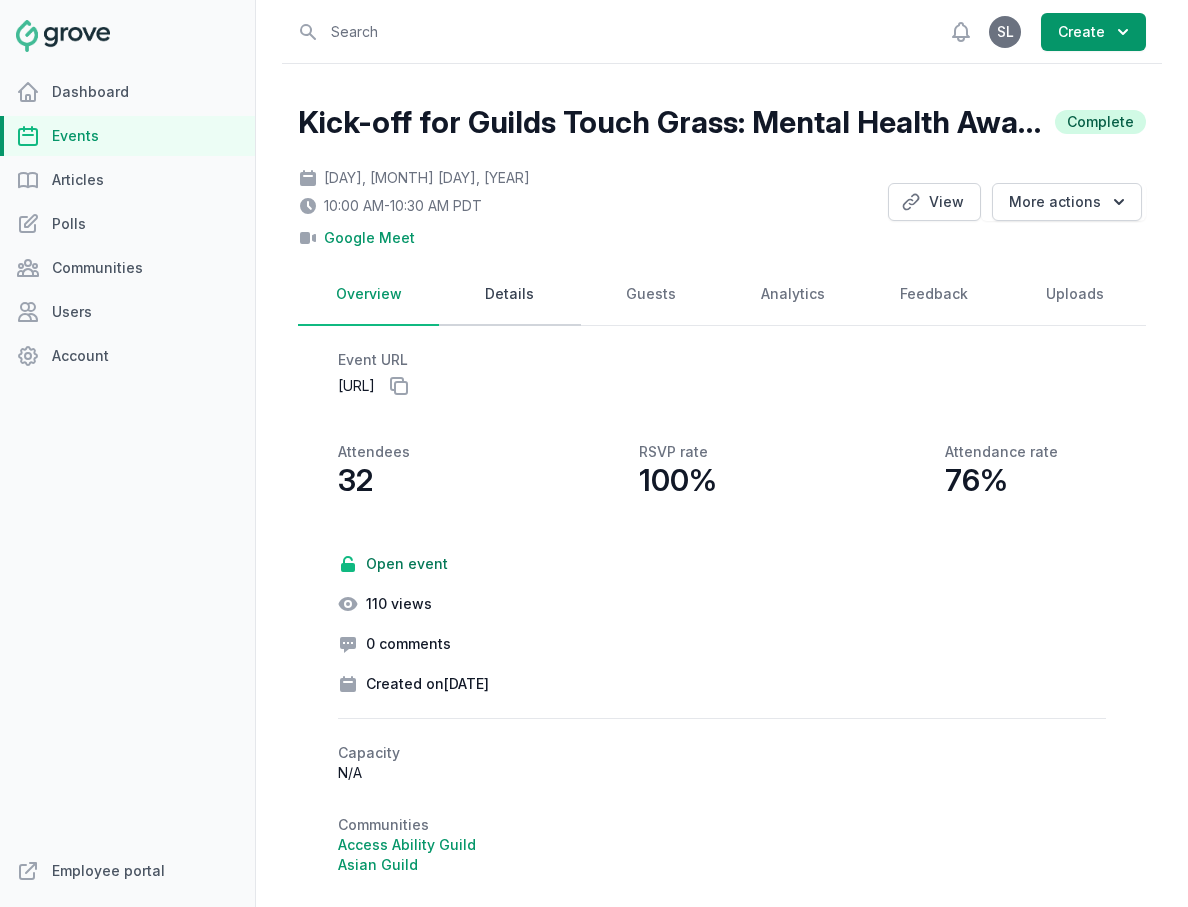 click on "Details" at bounding box center [509, 295] 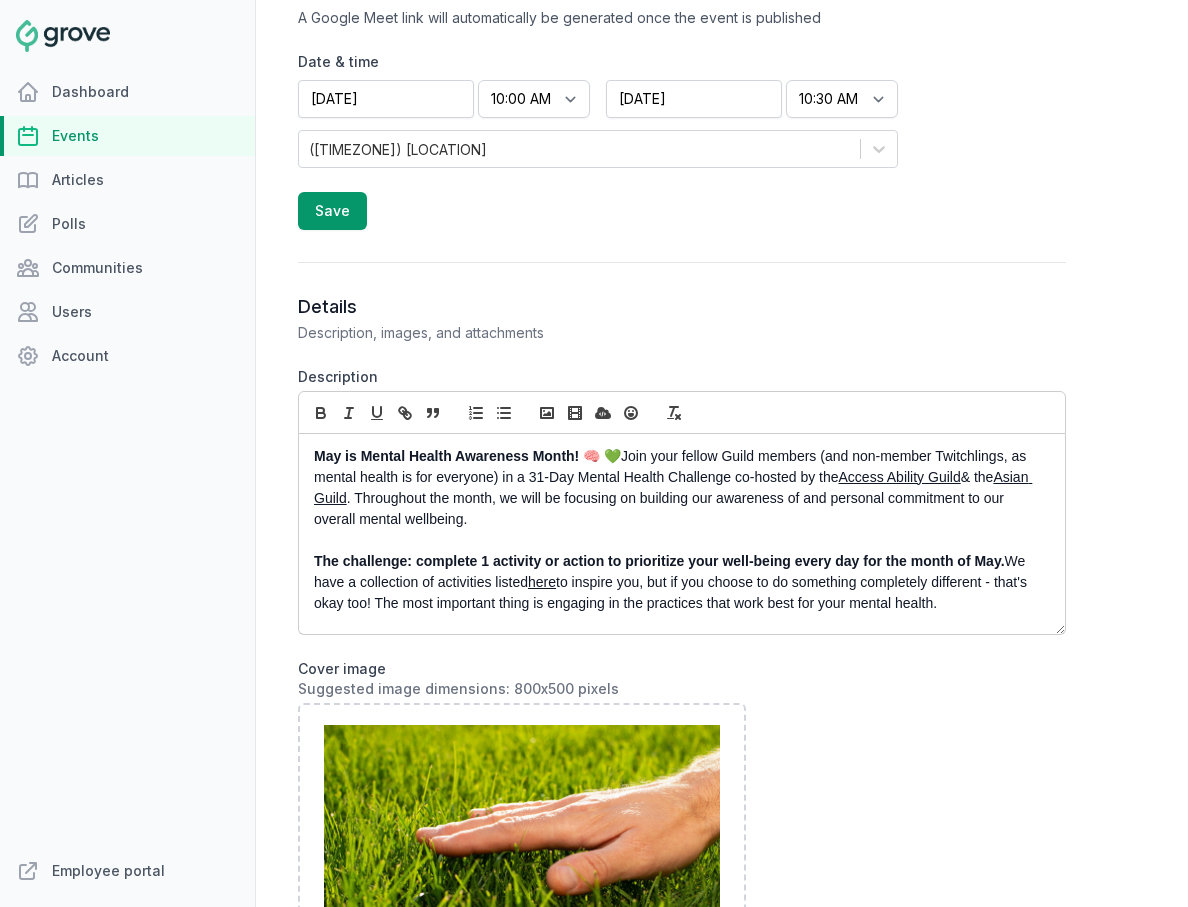scroll, scrollTop: 774, scrollLeft: 0, axis: vertical 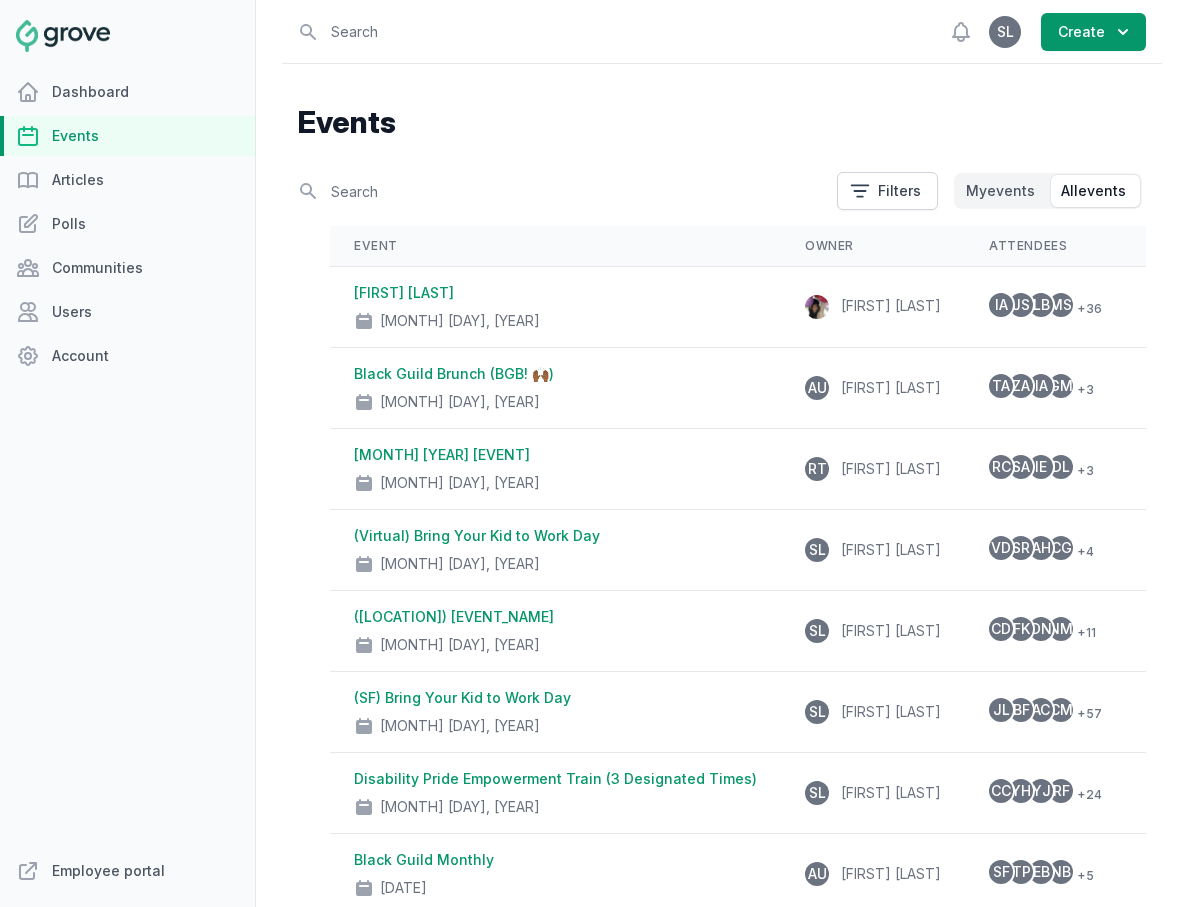 click on "Events" at bounding box center (127, 136) 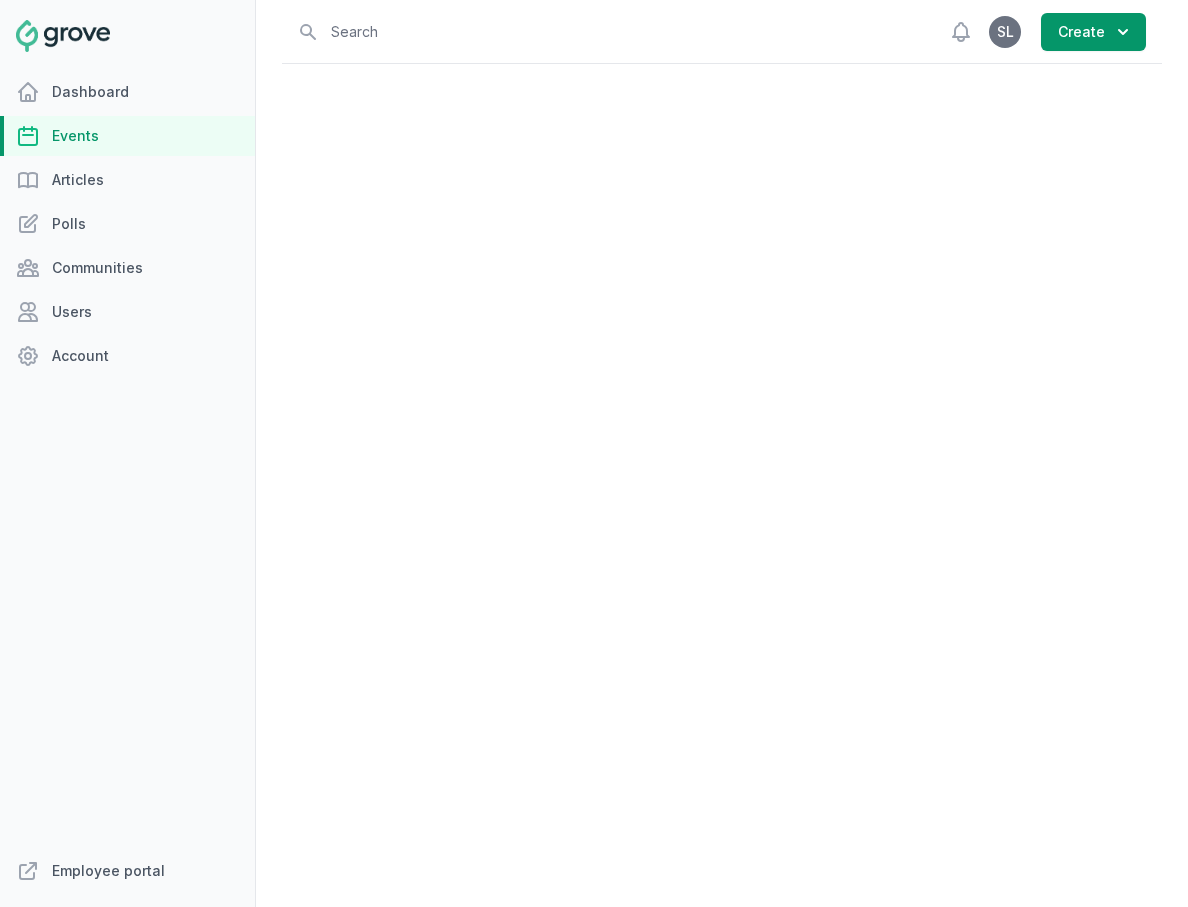 scroll, scrollTop: 0, scrollLeft: 0, axis: both 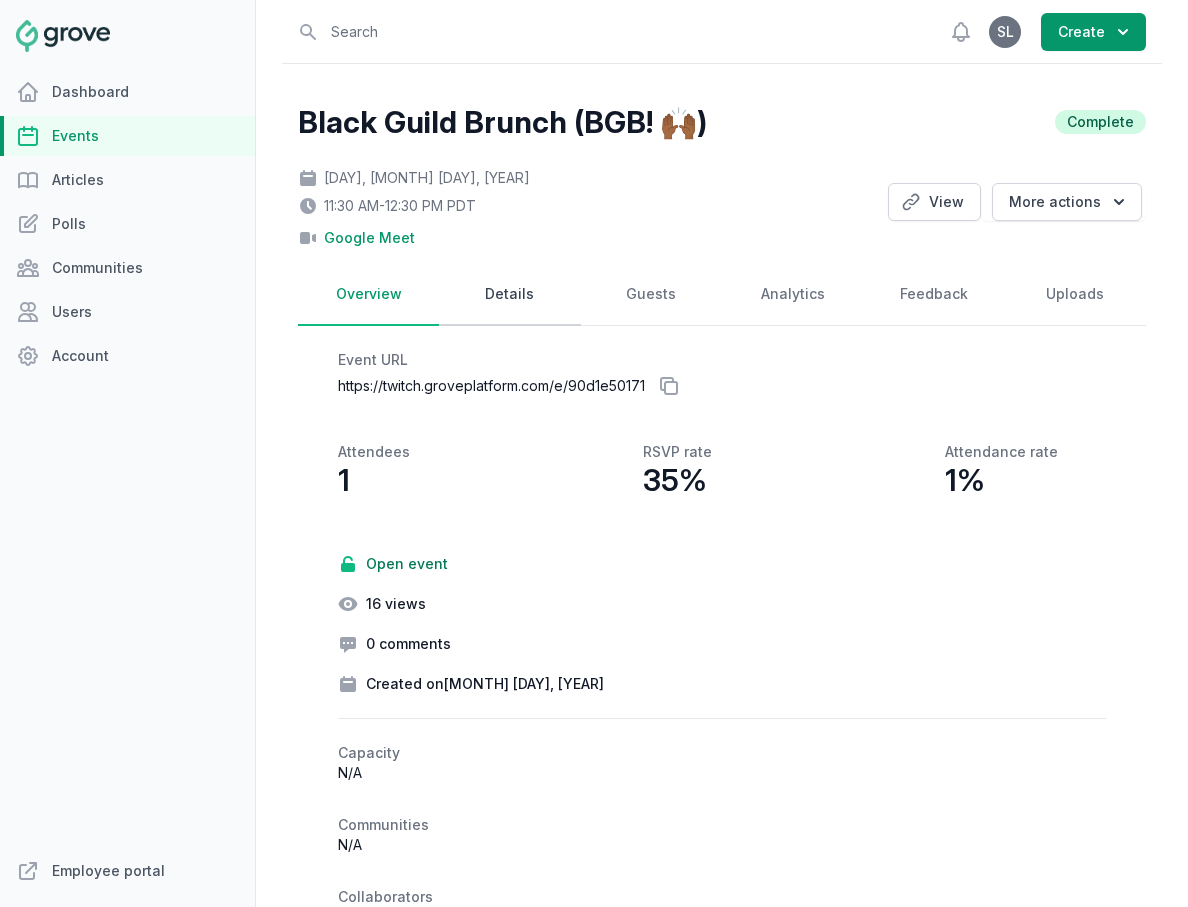 click on "Details" at bounding box center [509, 295] 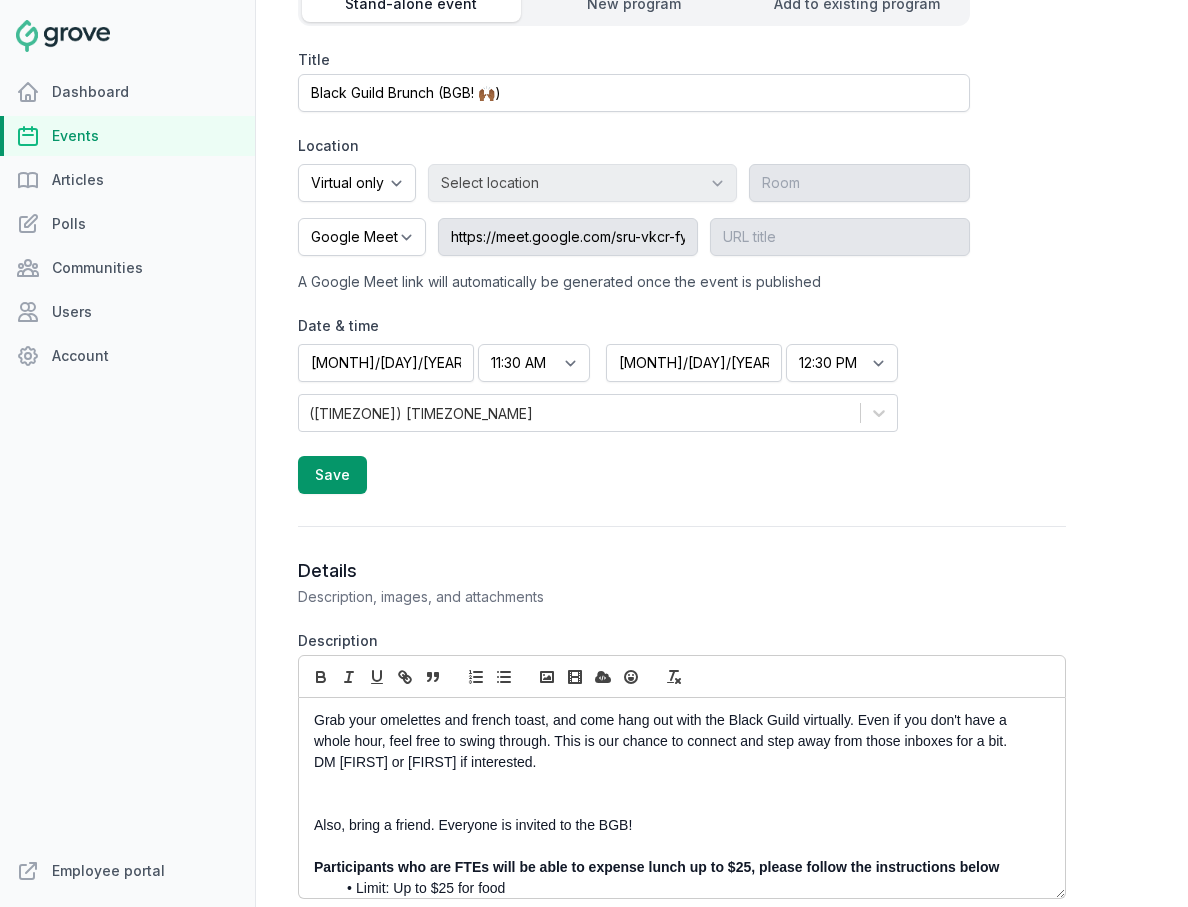 scroll, scrollTop: 608, scrollLeft: 0, axis: vertical 